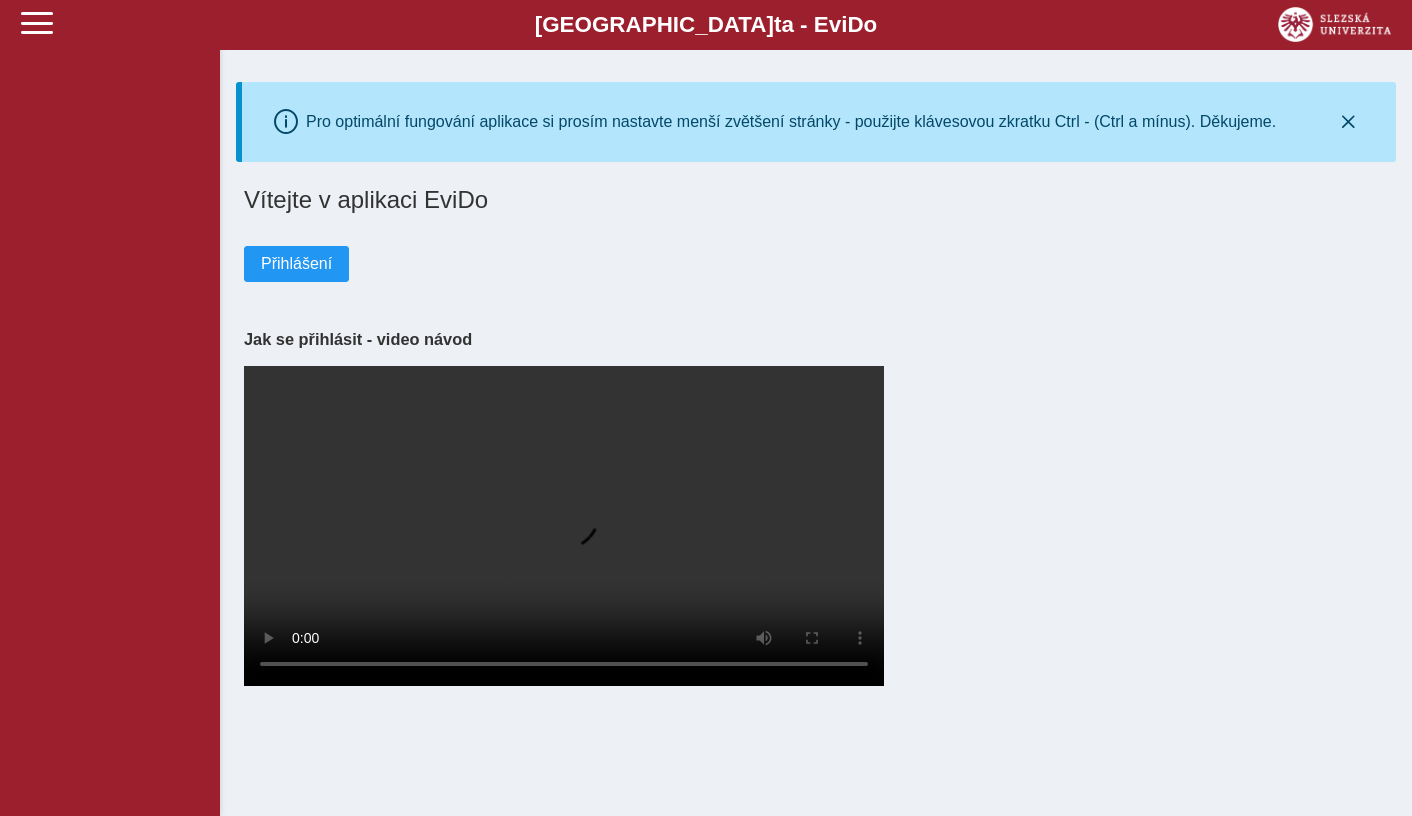 scroll, scrollTop: 0, scrollLeft: 0, axis: both 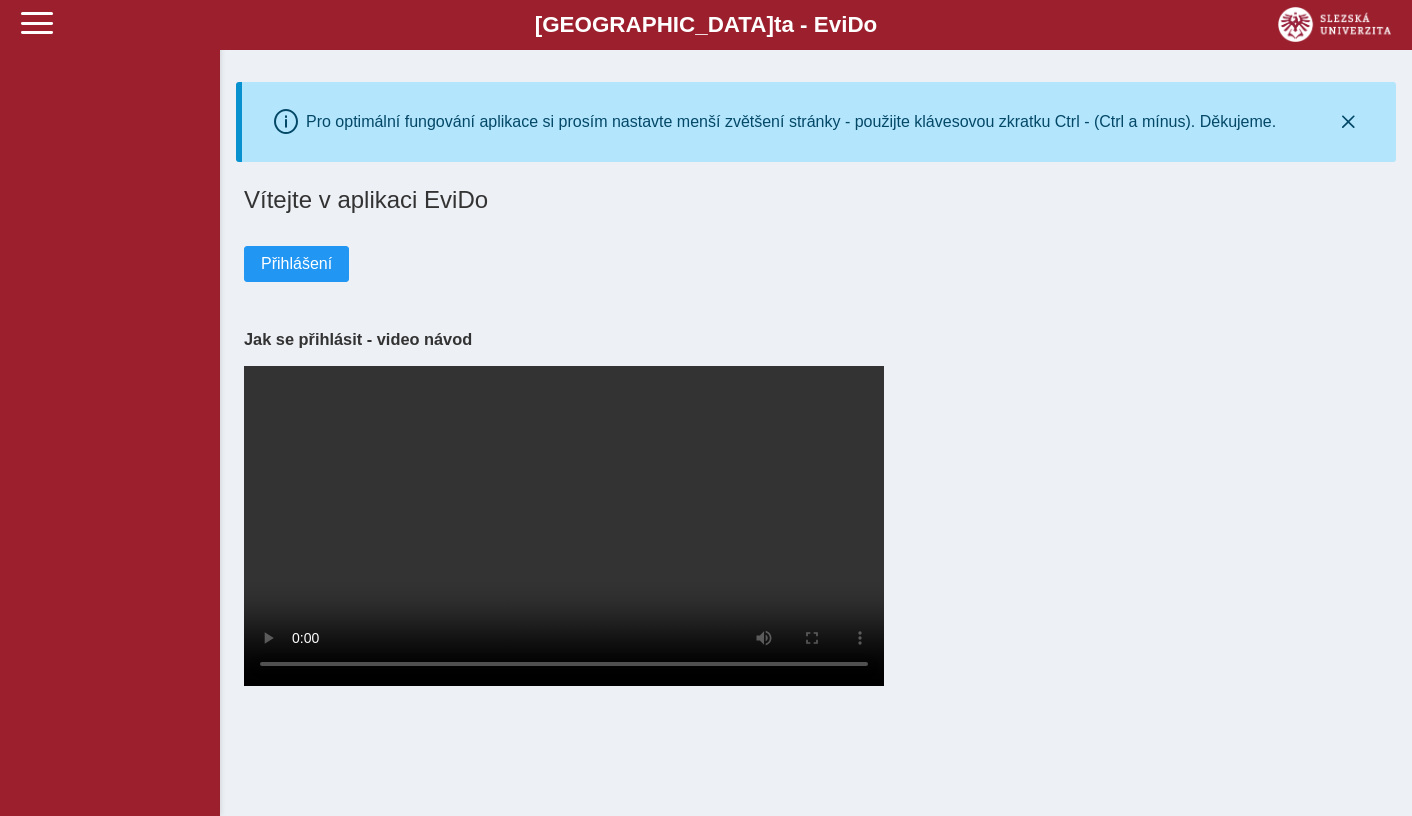click on "Vítejte v aplikaci EviDo Přihlášení Jak se přihlásit - video návod  Your browser does not support the video tag." at bounding box center (816, 437) 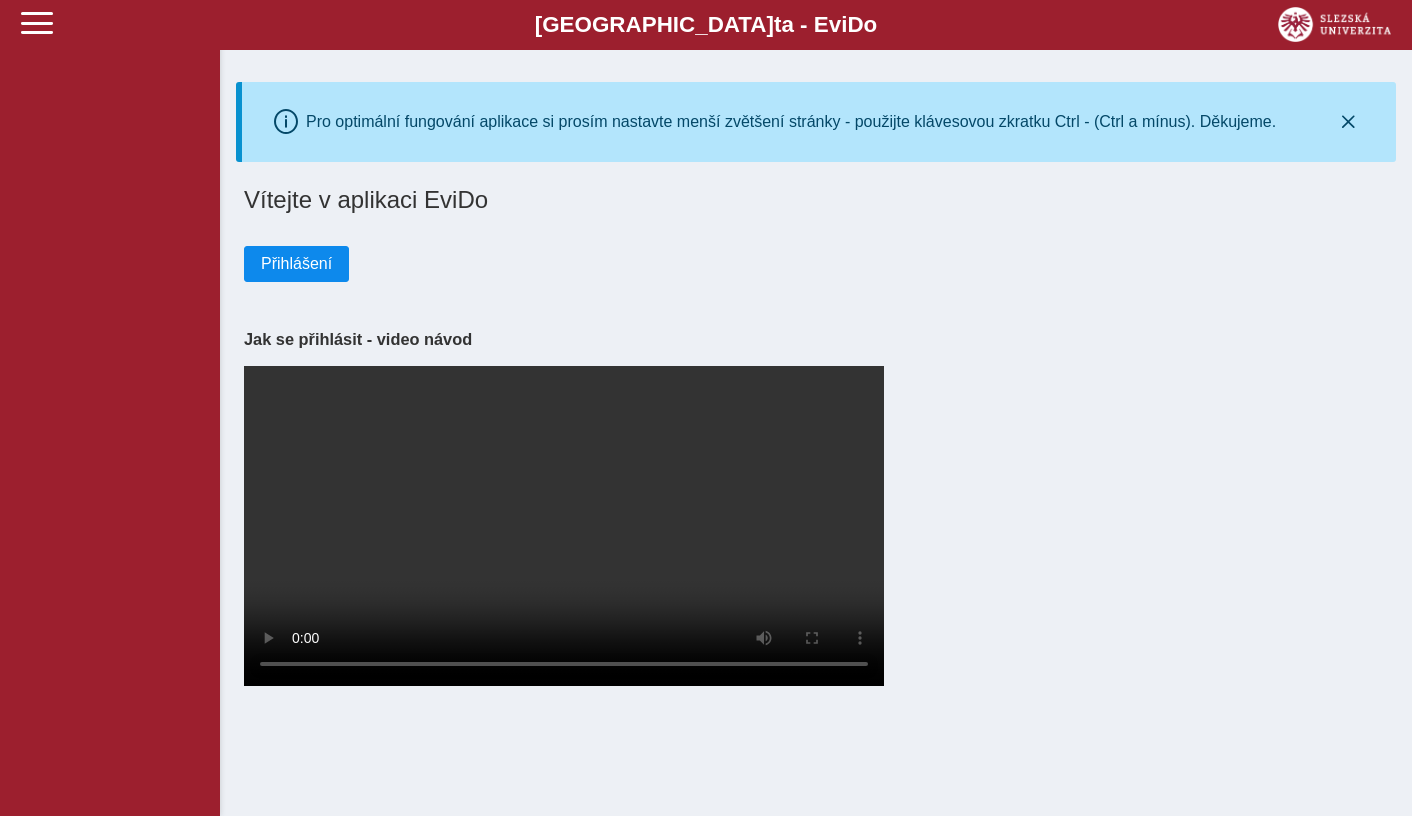 click on "Přihlášení" at bounding box center (296, 264) 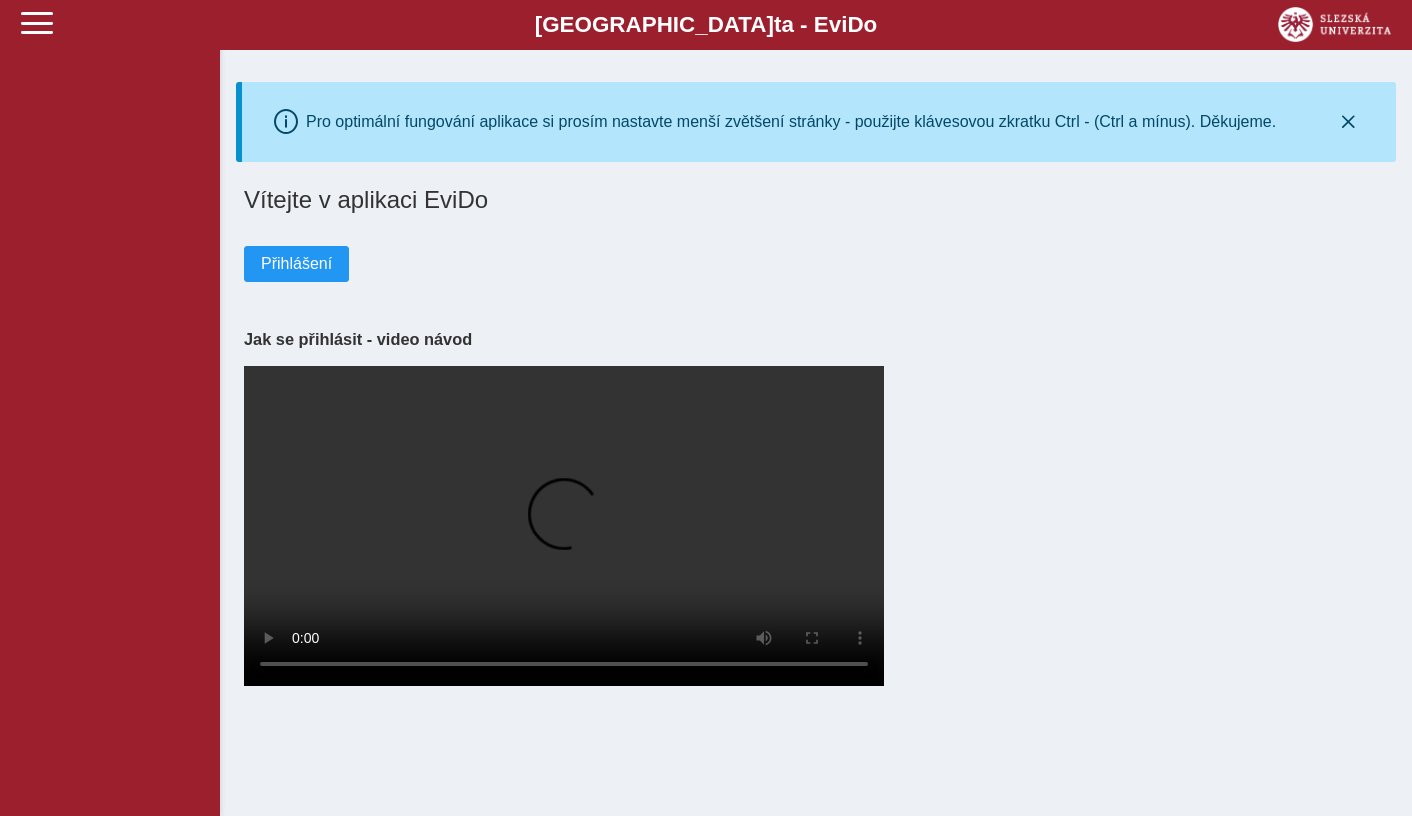 scroll, scrollTop: 0, scrollLeft: 0, axis: both 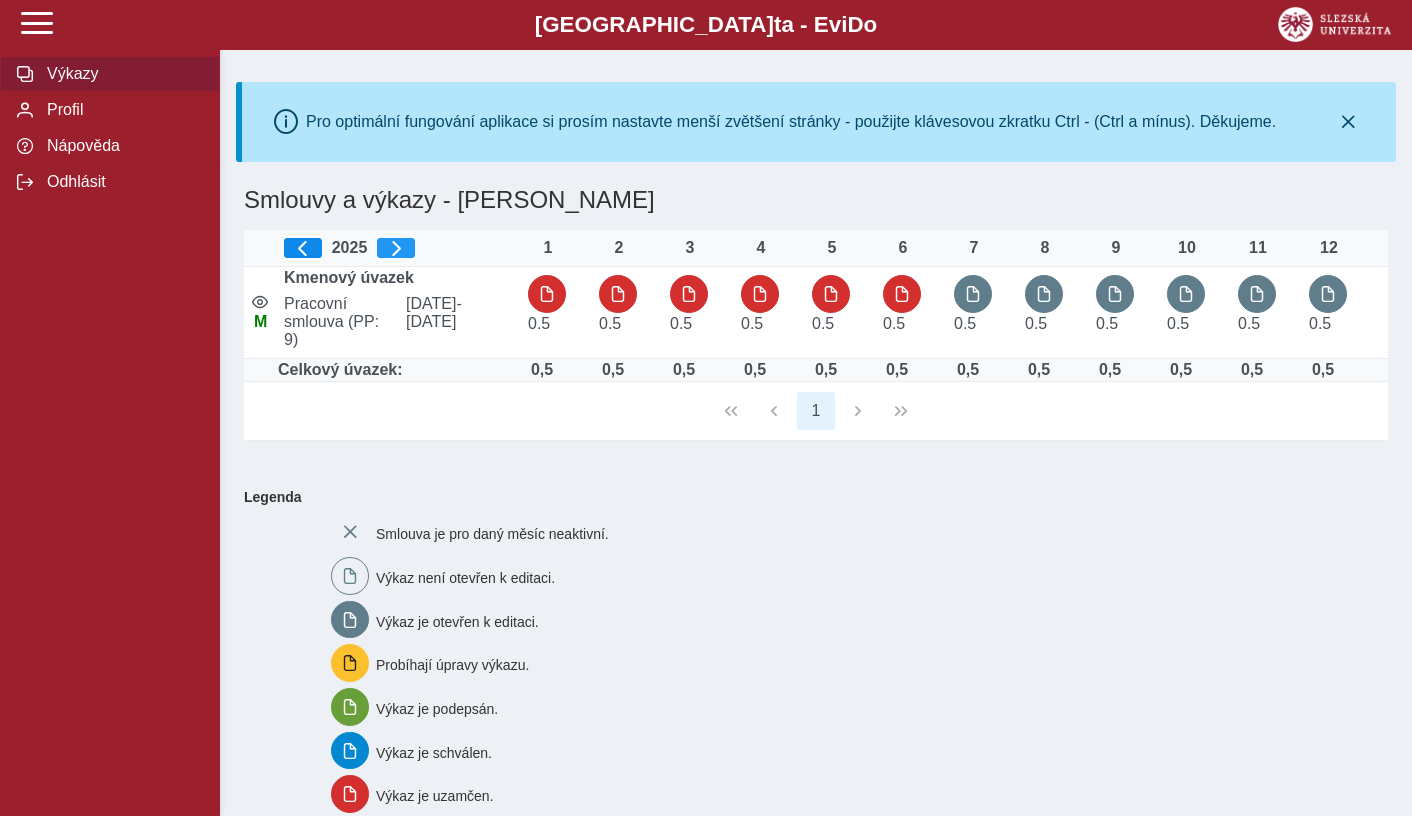 click at bounding box center [303, 248] 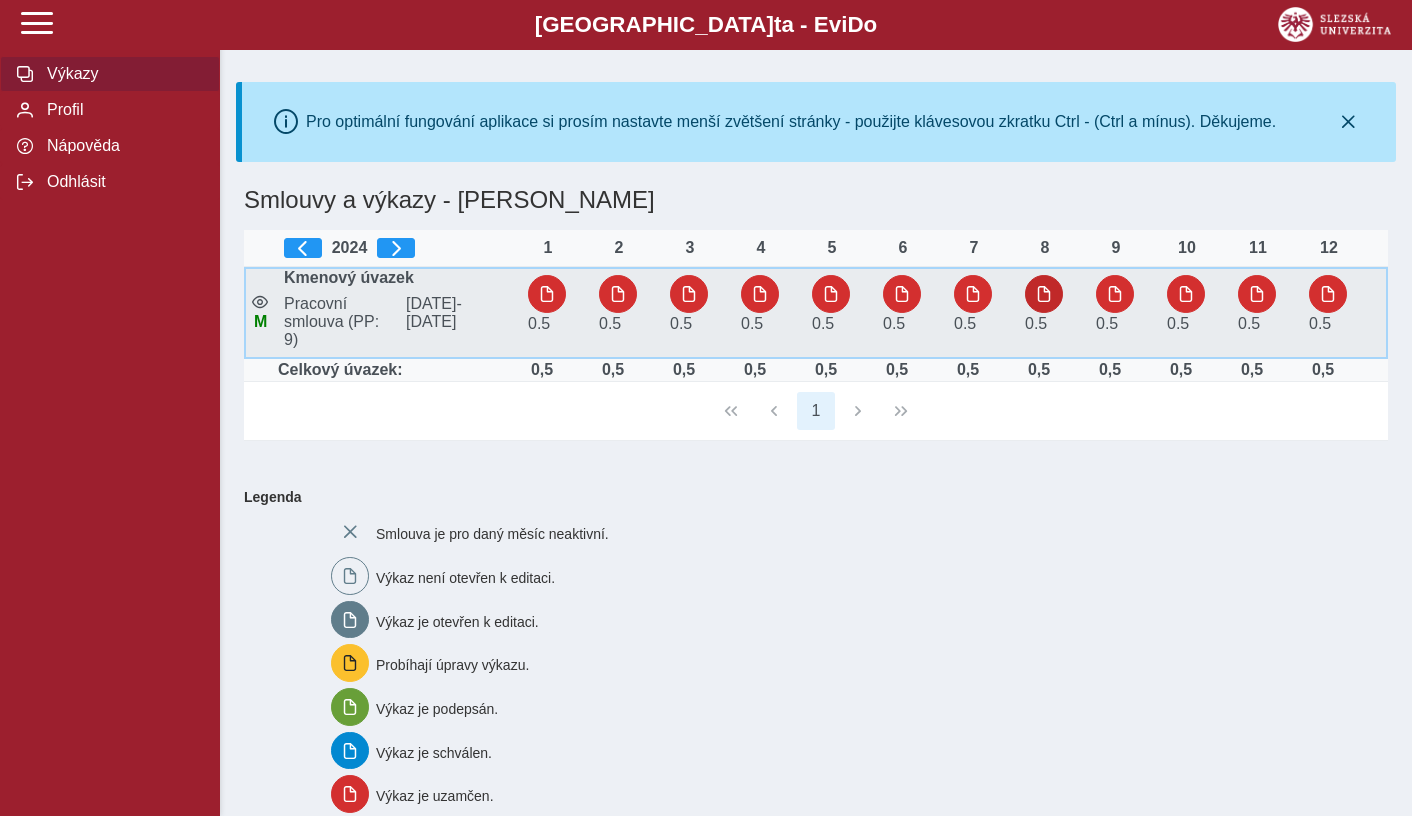 click at bounding box center (1044, 294) 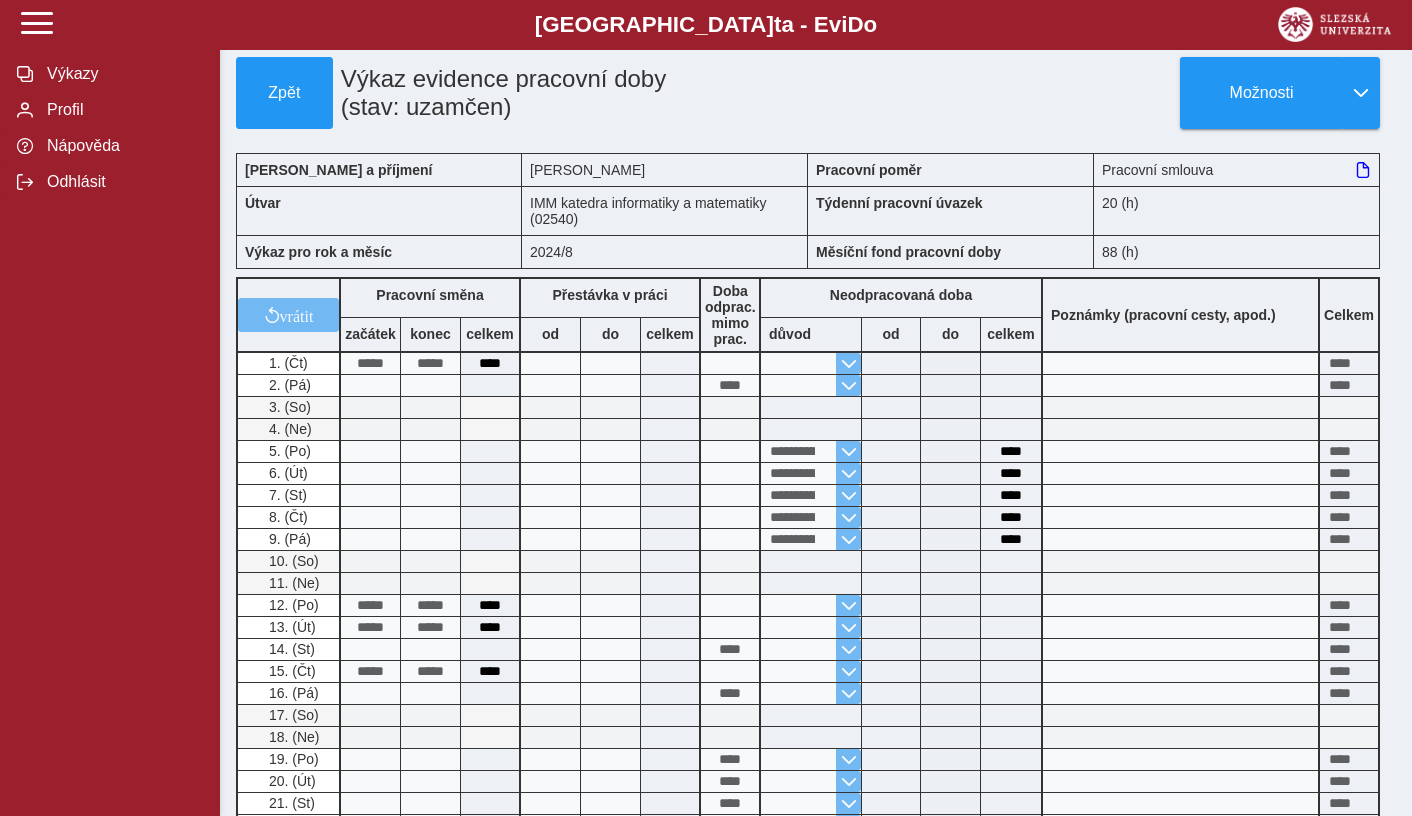 scroll, scrollTop: 111, scrollLeft: 0, axis: vertical 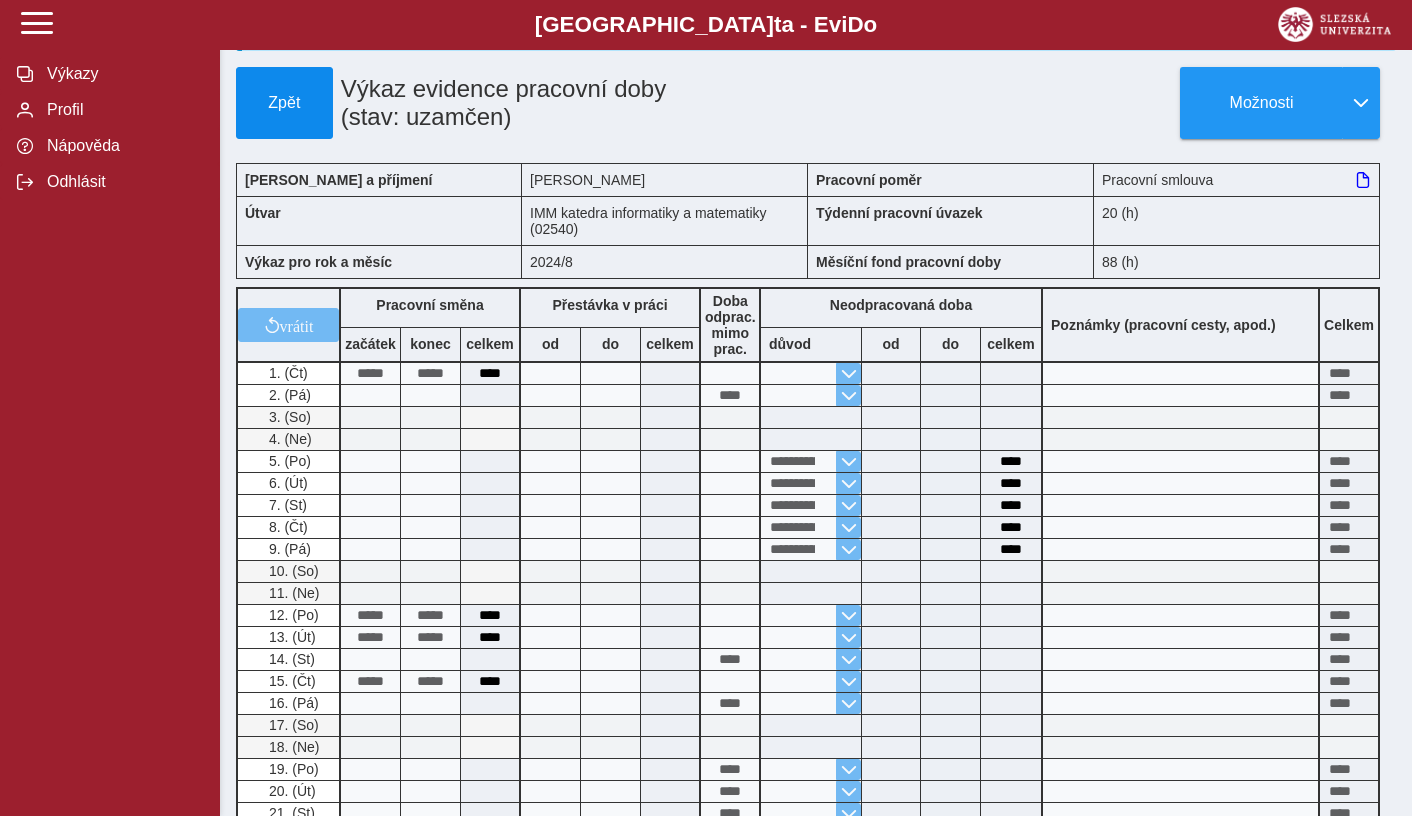 click on "Zpět" at bounding box center [284, 103] 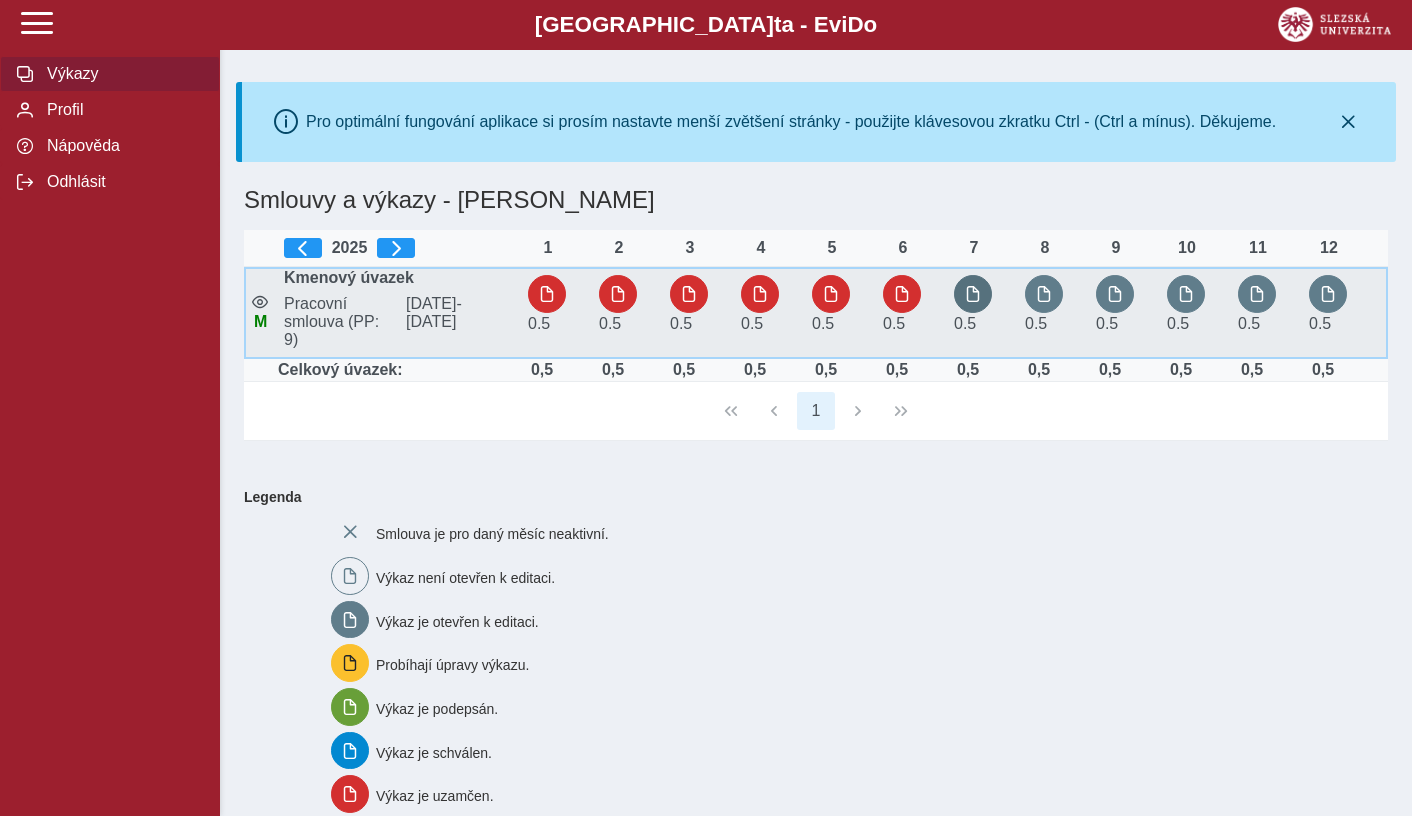 click at bounding box center (973, 294) 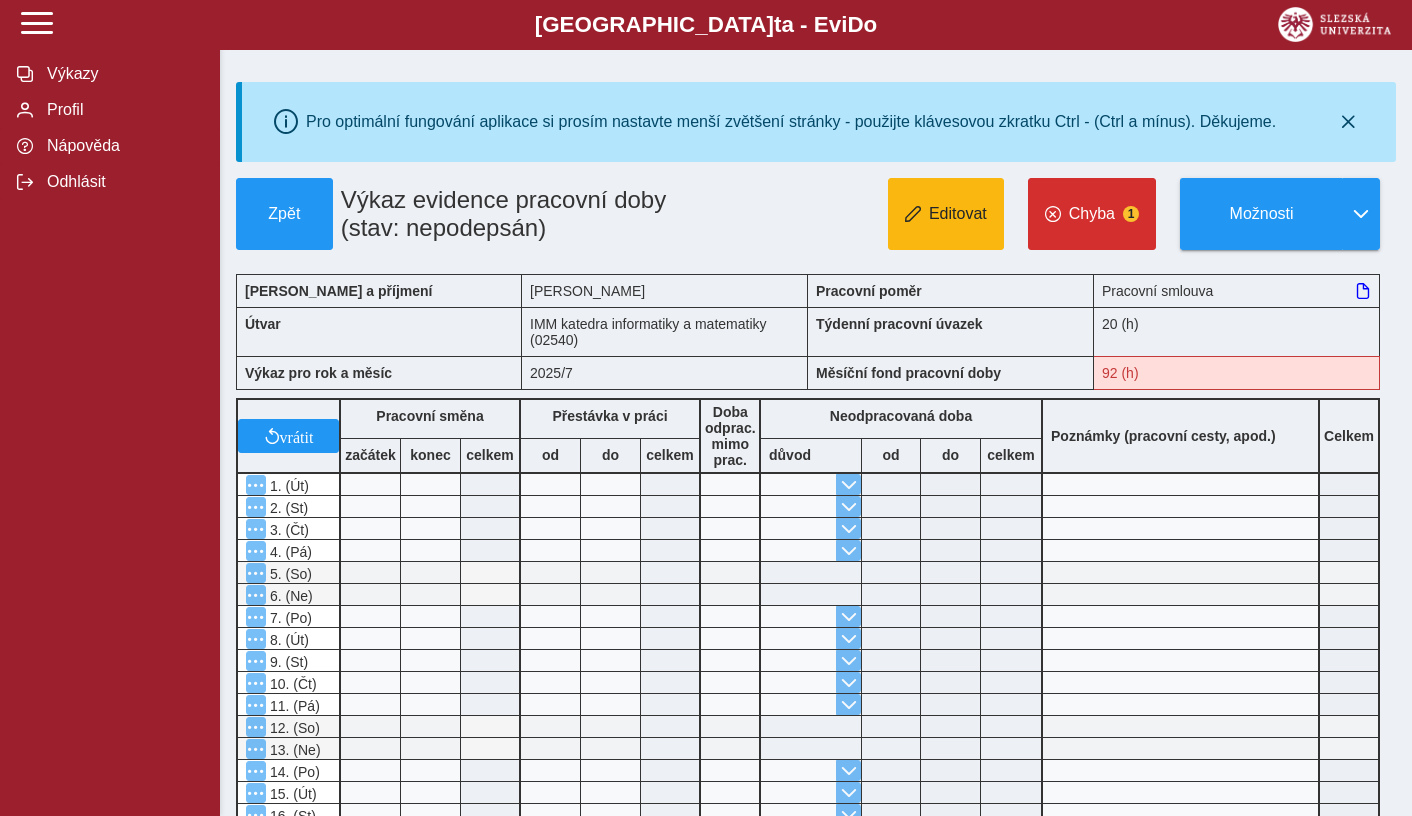 scroll, scrollTop: 0, scrollLeft: 0, axis: both 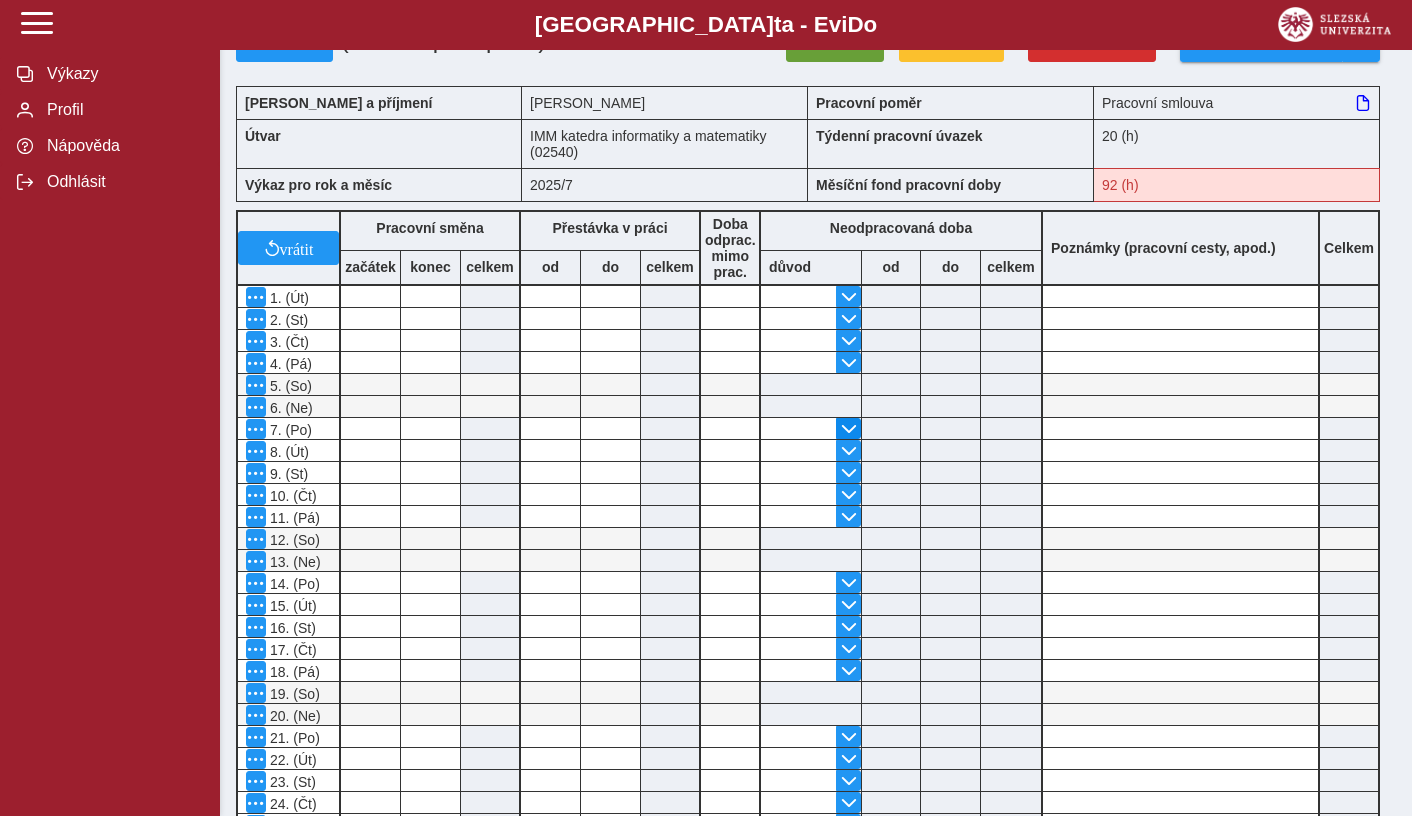 click at bounding box center (849, 429) 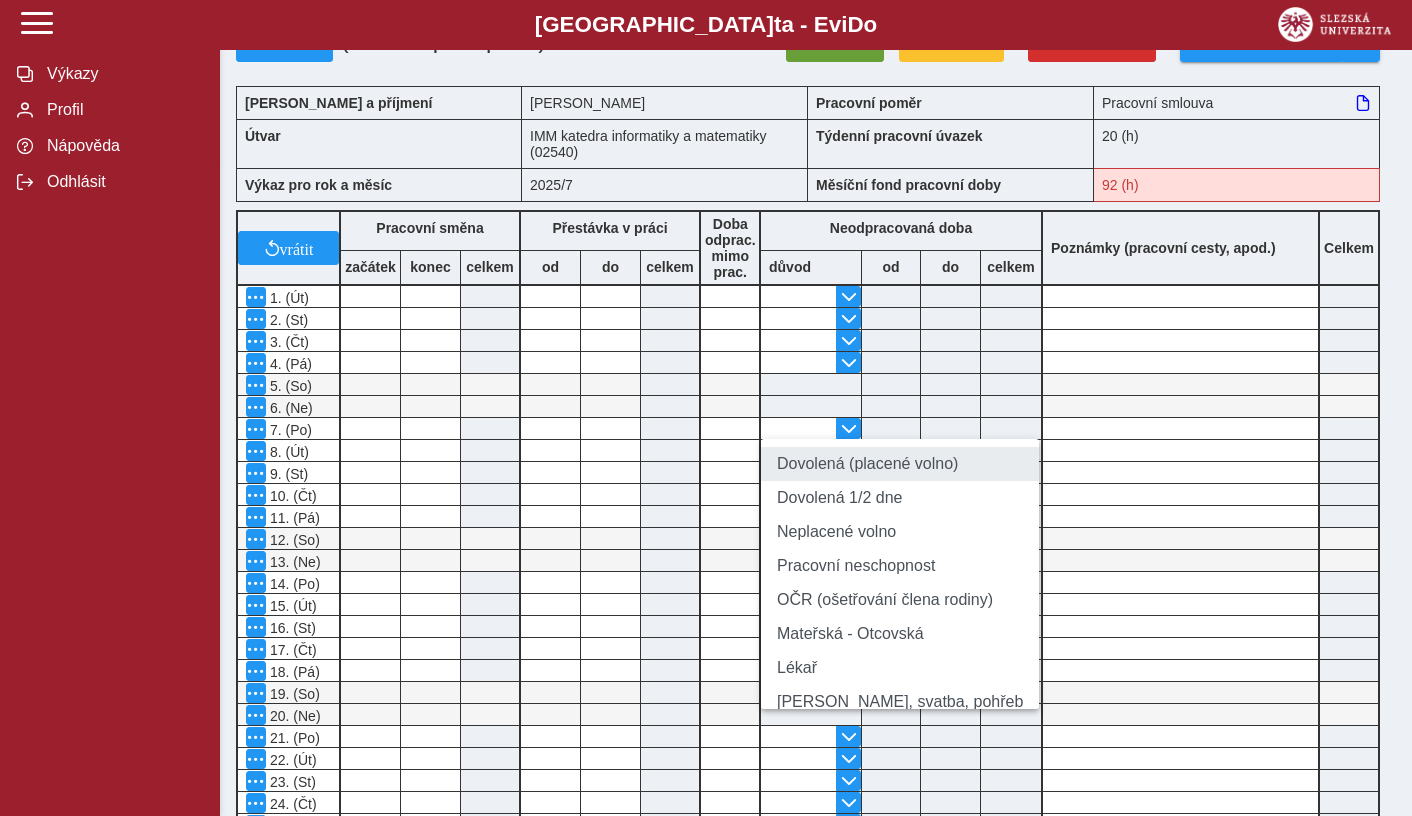click on "Dovolená (placené volno)" at bounding box center (900, 464) 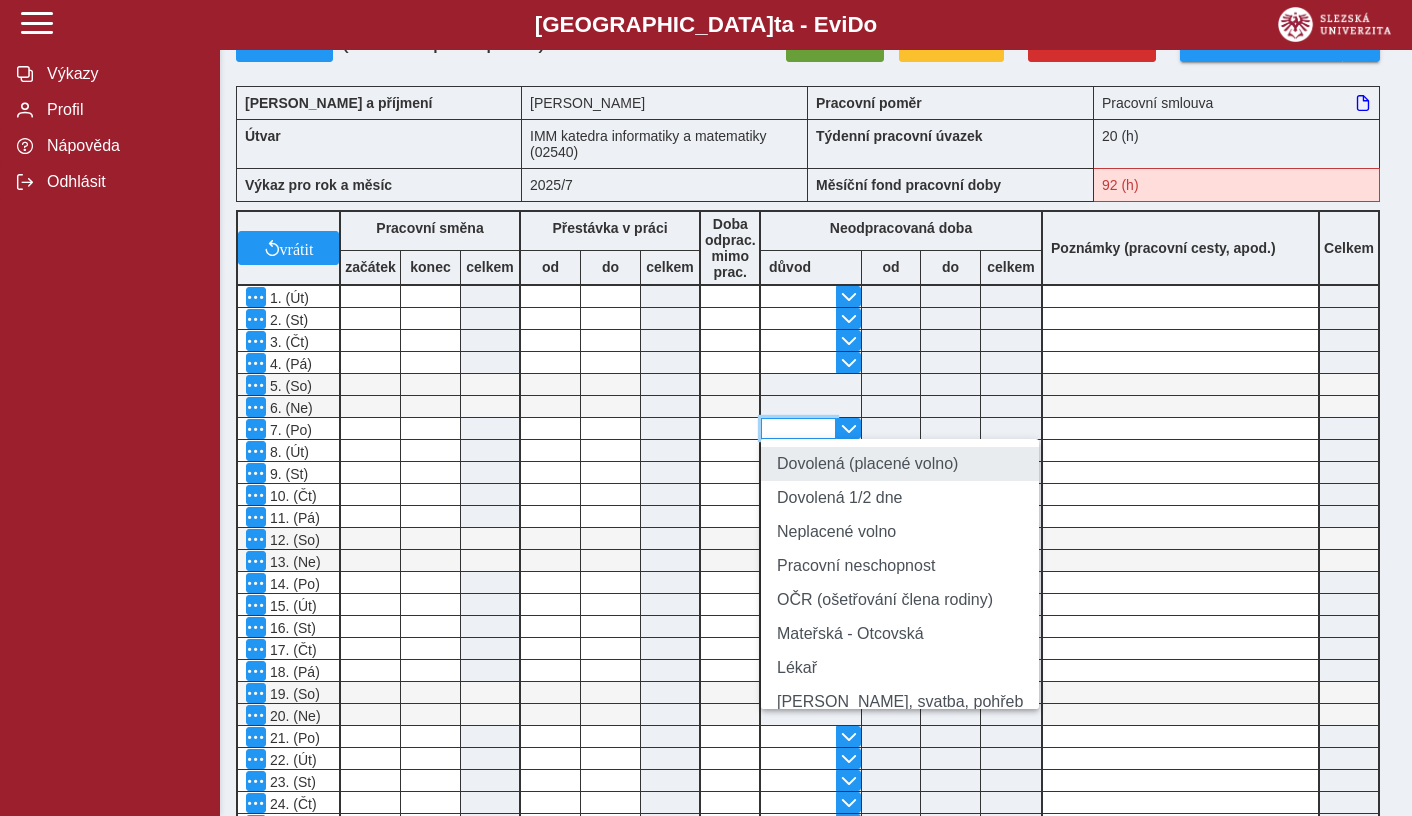 type on "**********" 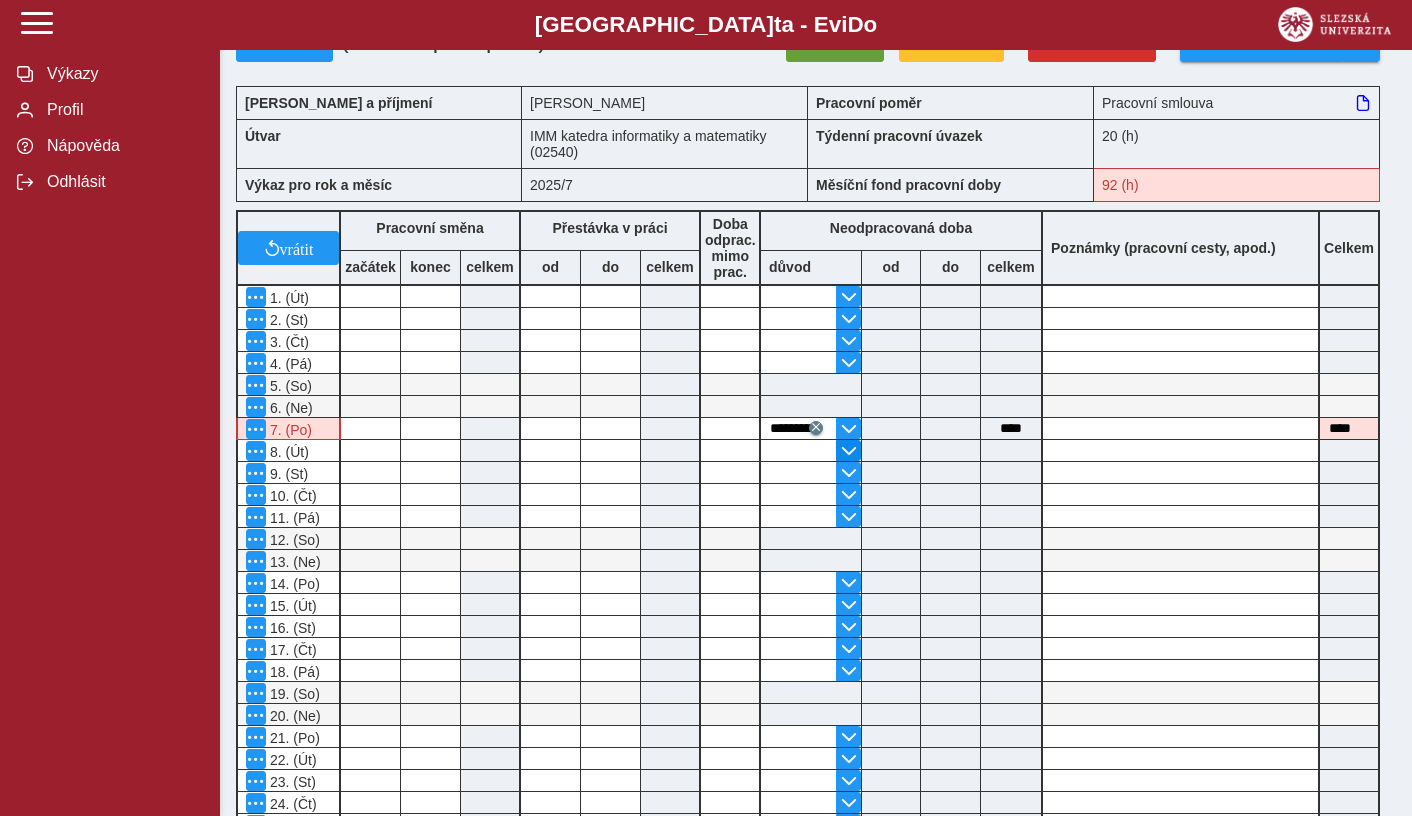 click at bounding box center (849, 451) 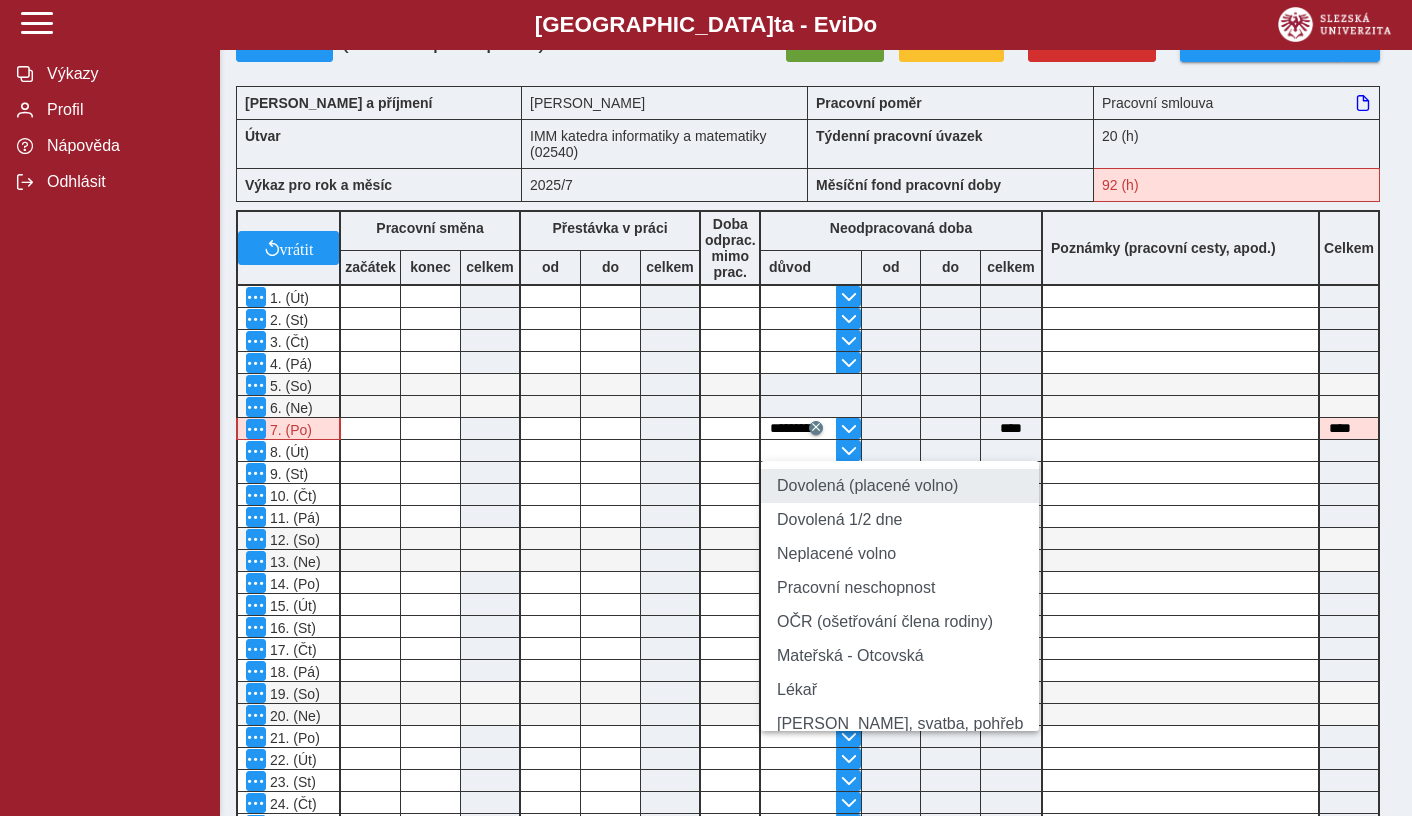 click on "Dovolená (placené volno)" at bounding box center [900, 486] 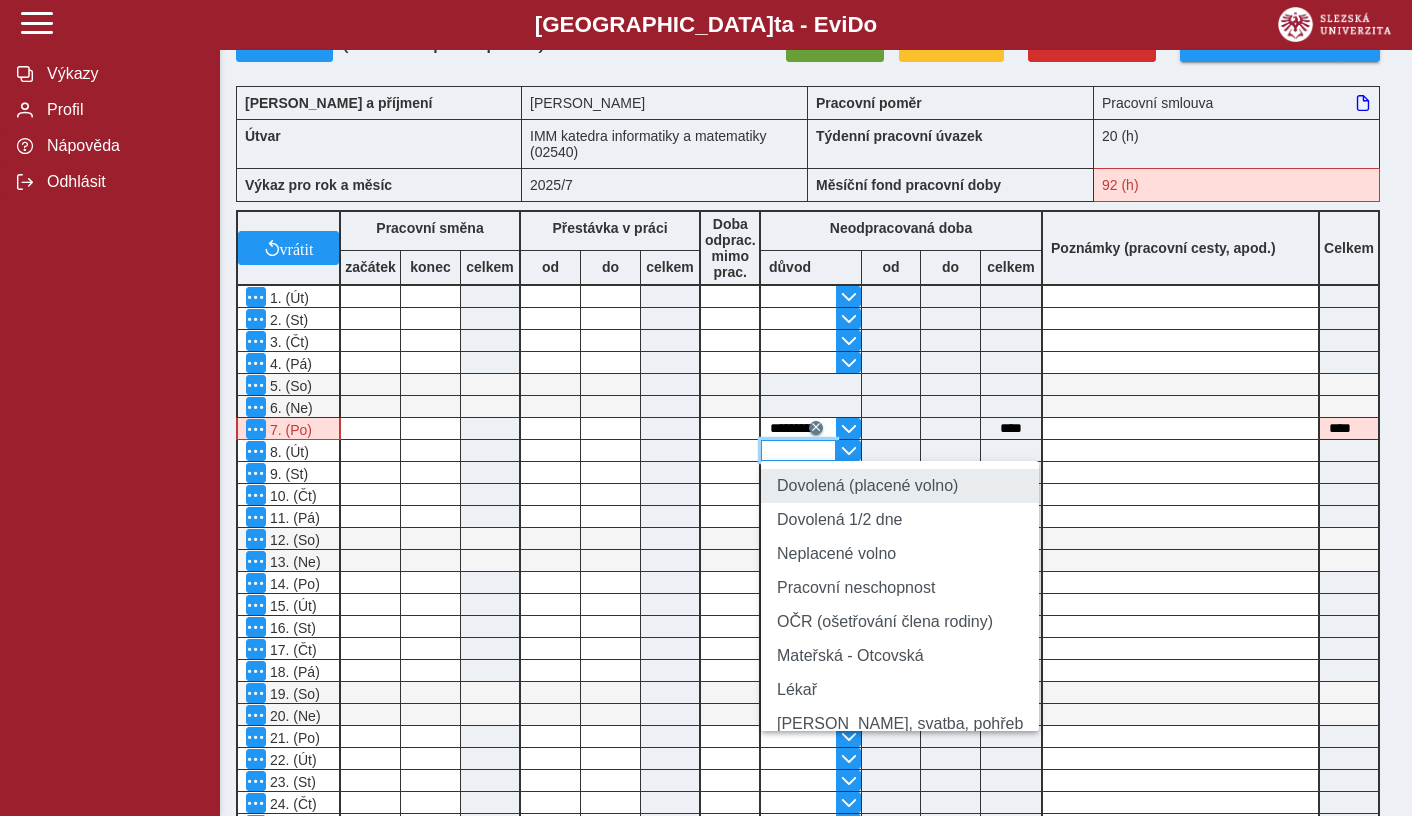 type on "**********" 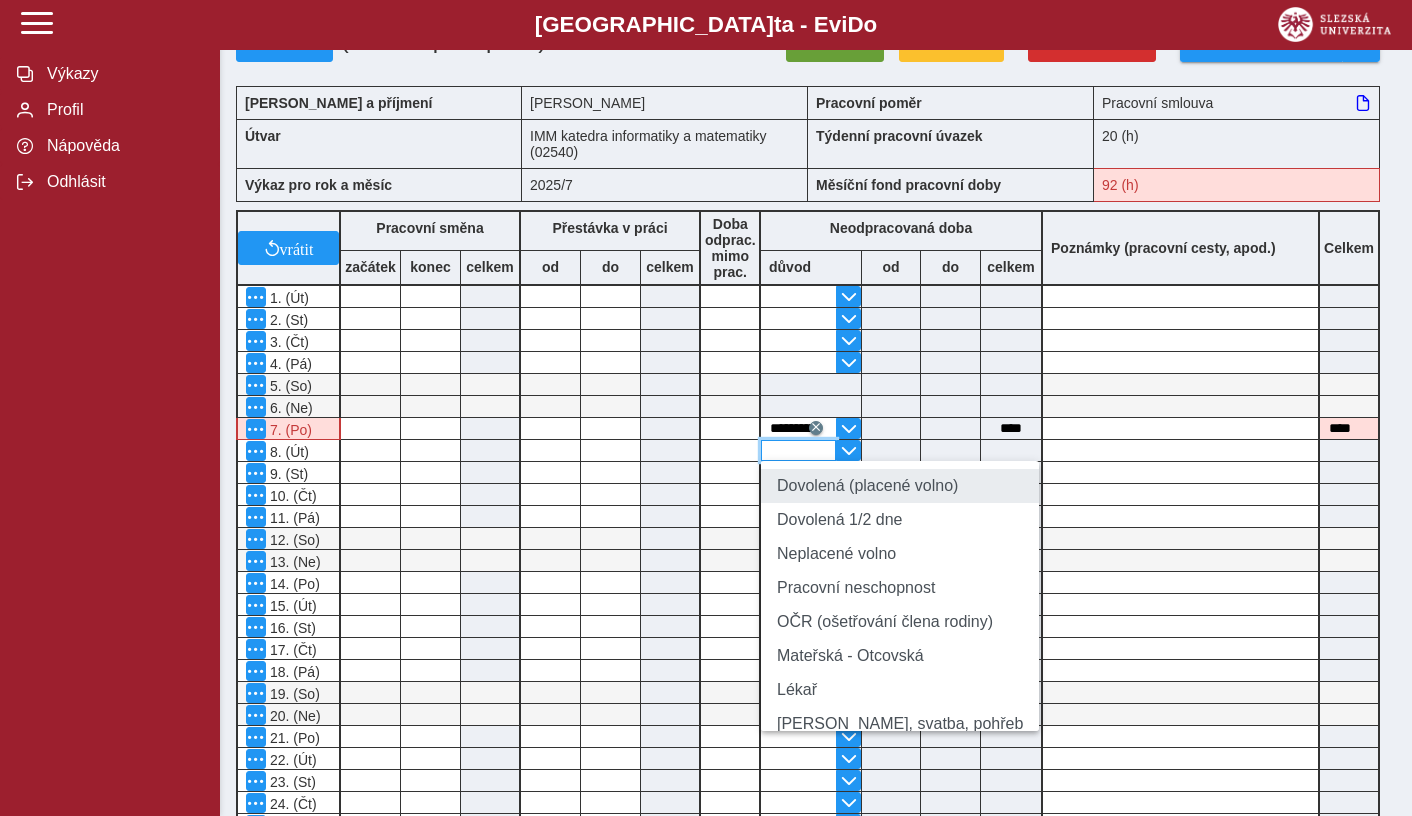 type on "****" 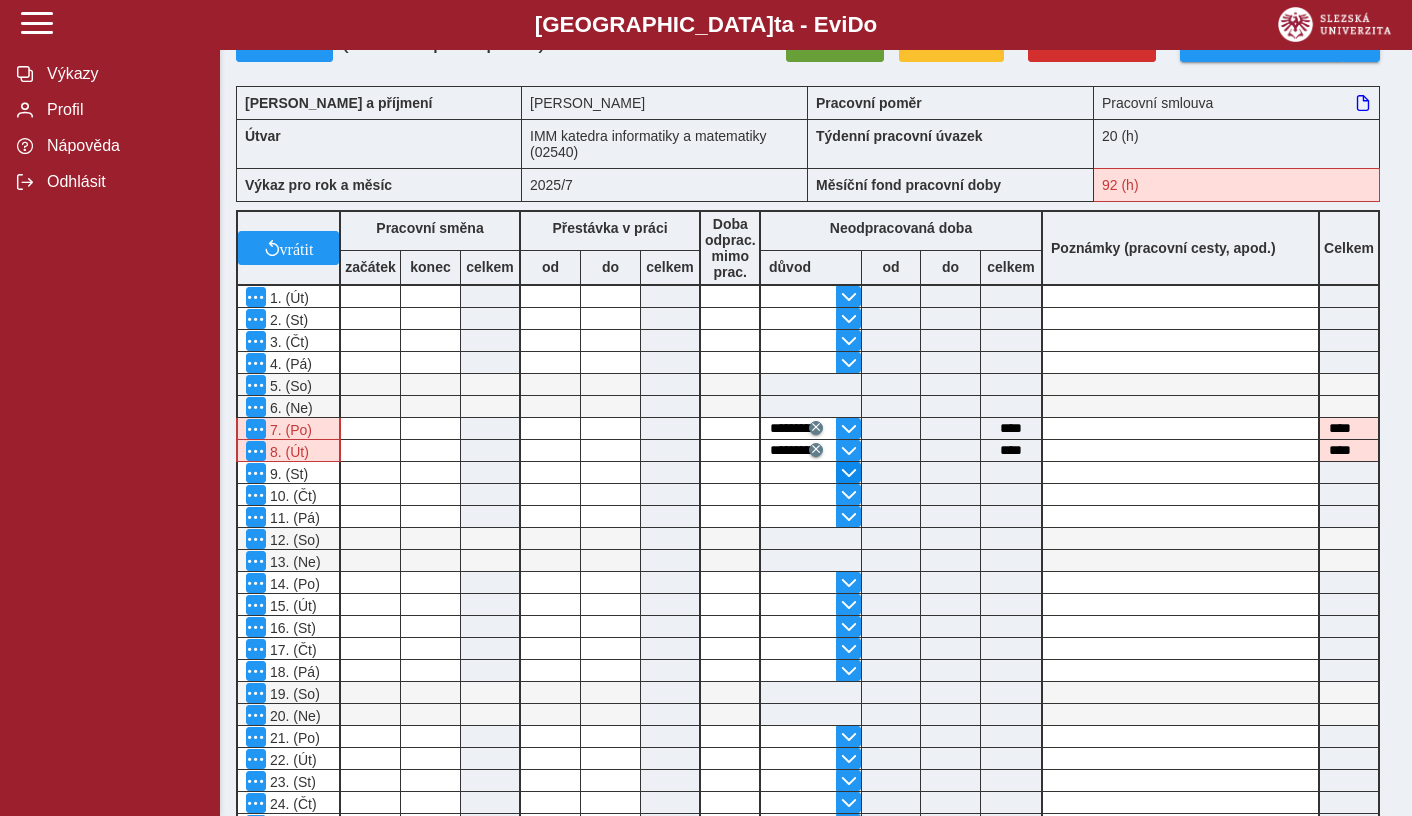 click at bounding box center [849, 473] 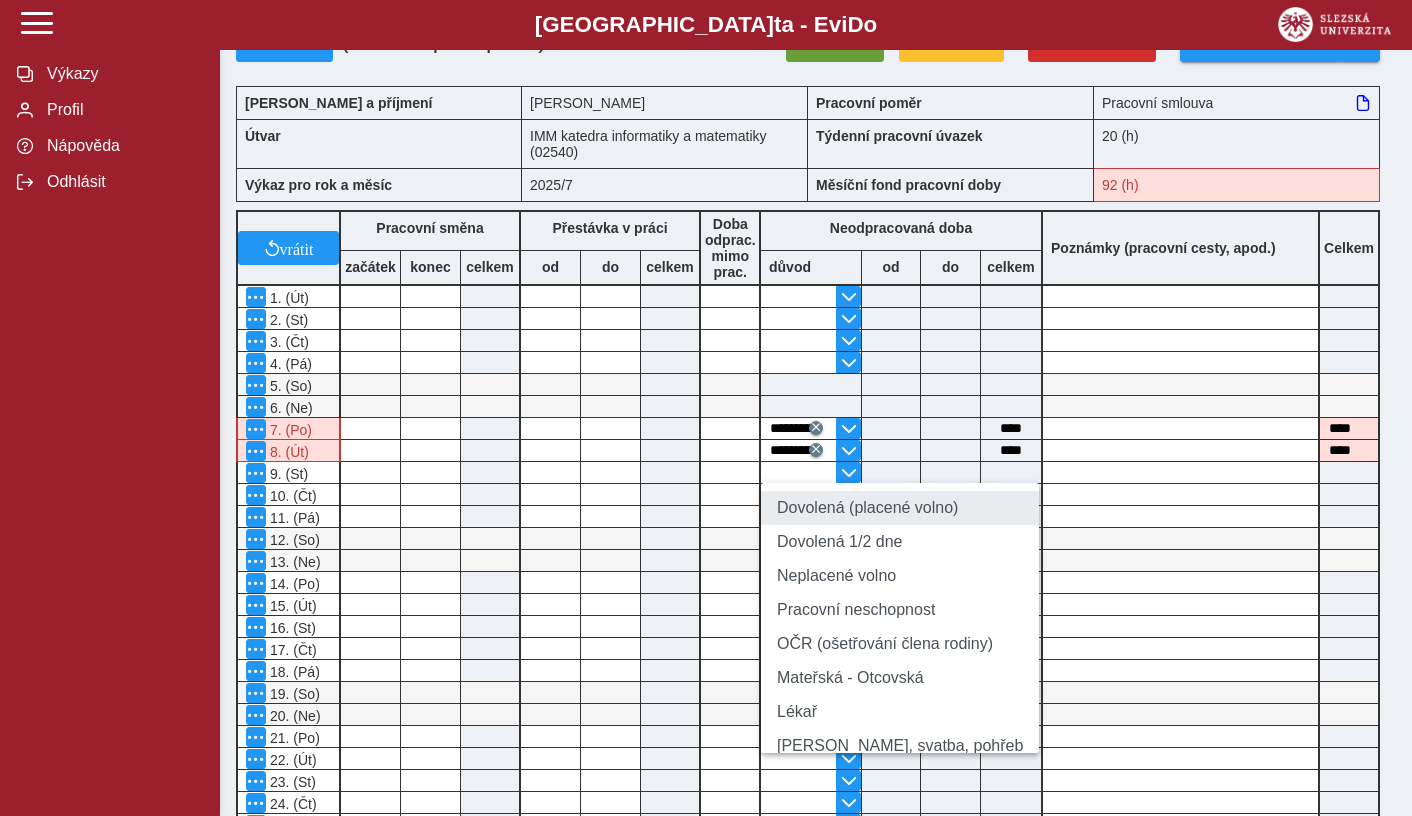 click on "Dovolená (placené volno)" at bounding box center [900, 508] 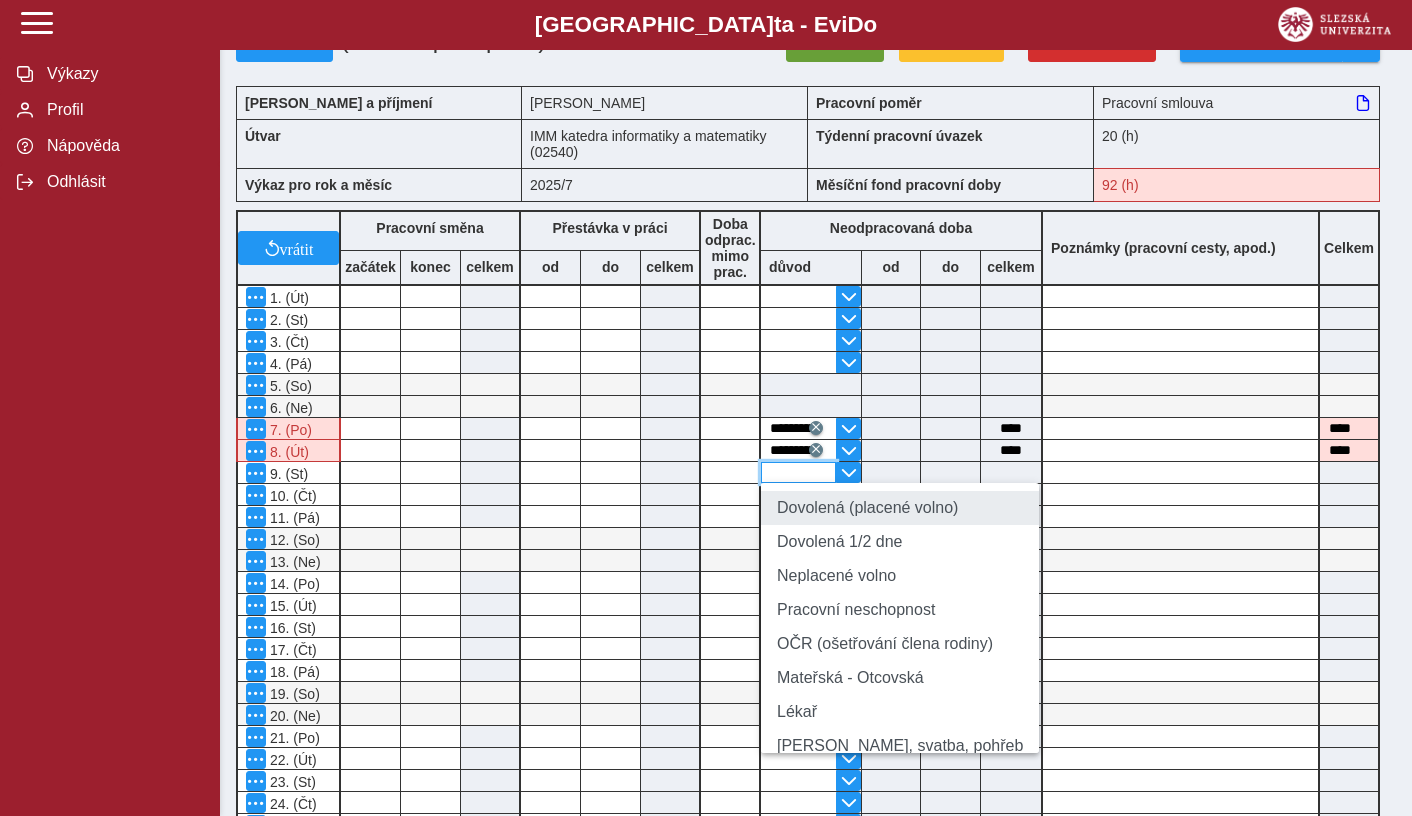 type on "**********" 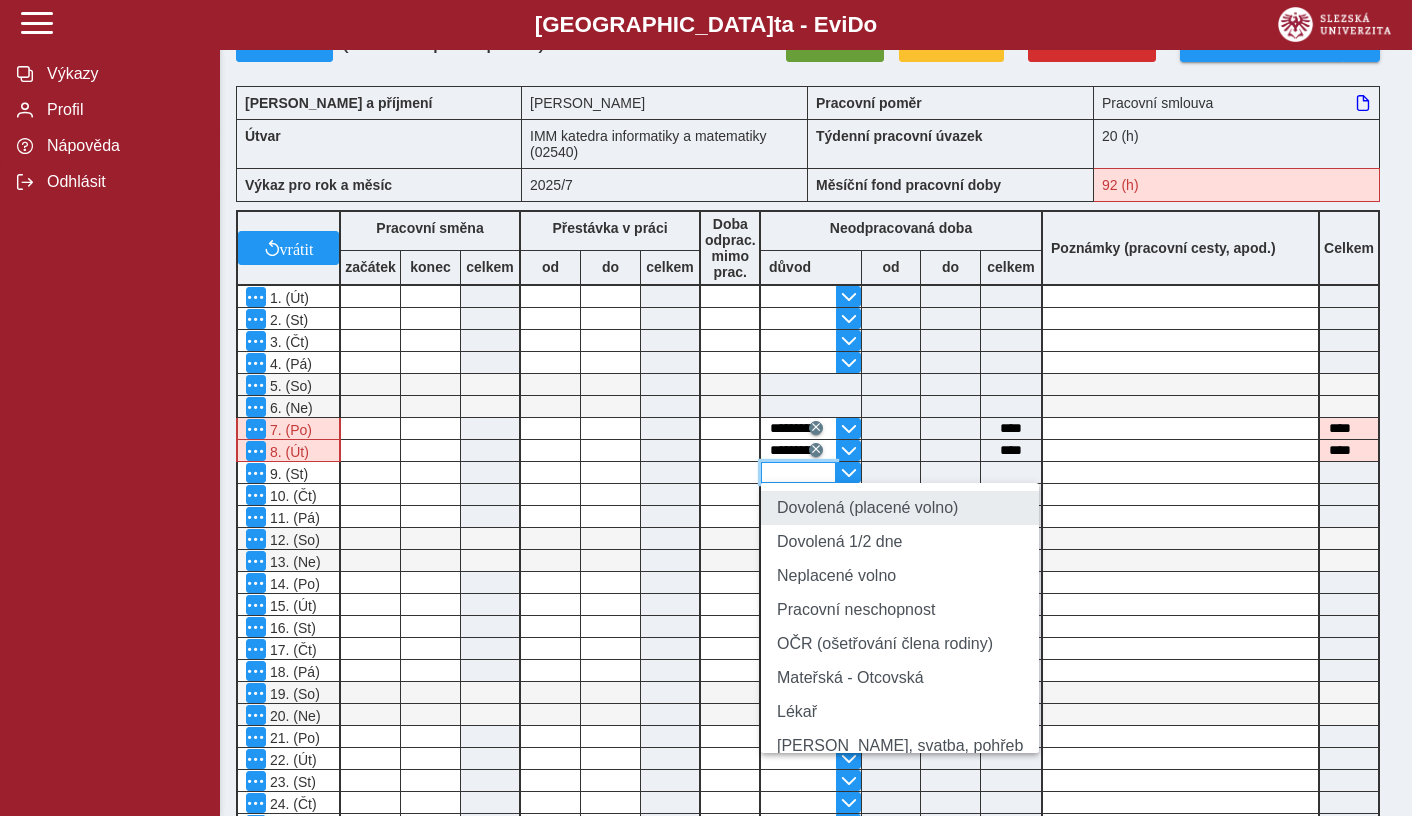 type on "****" 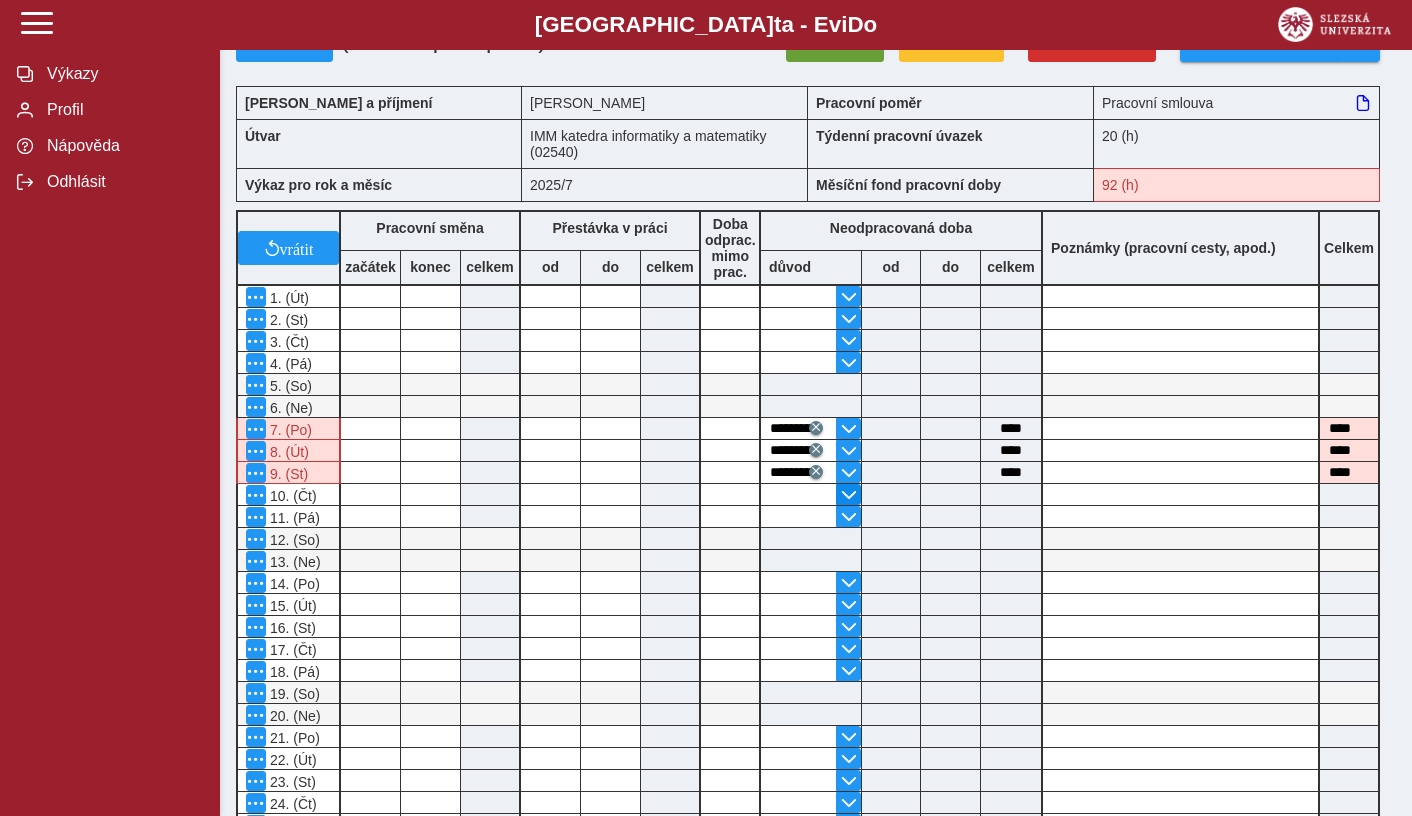 click at bounding box center [849, 495] 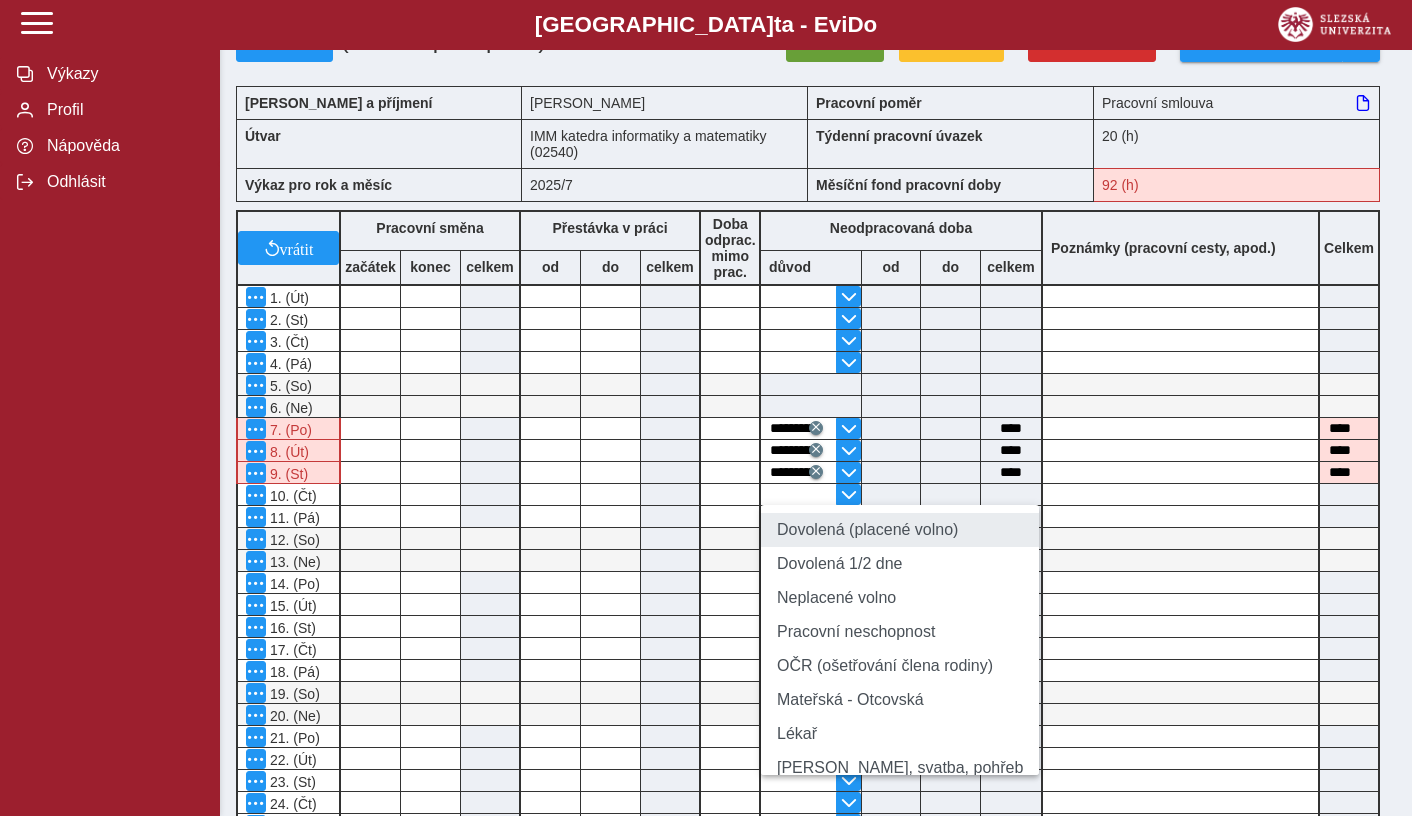 click on "Dovolená (placené volno)" at bounding box center [900, 530] 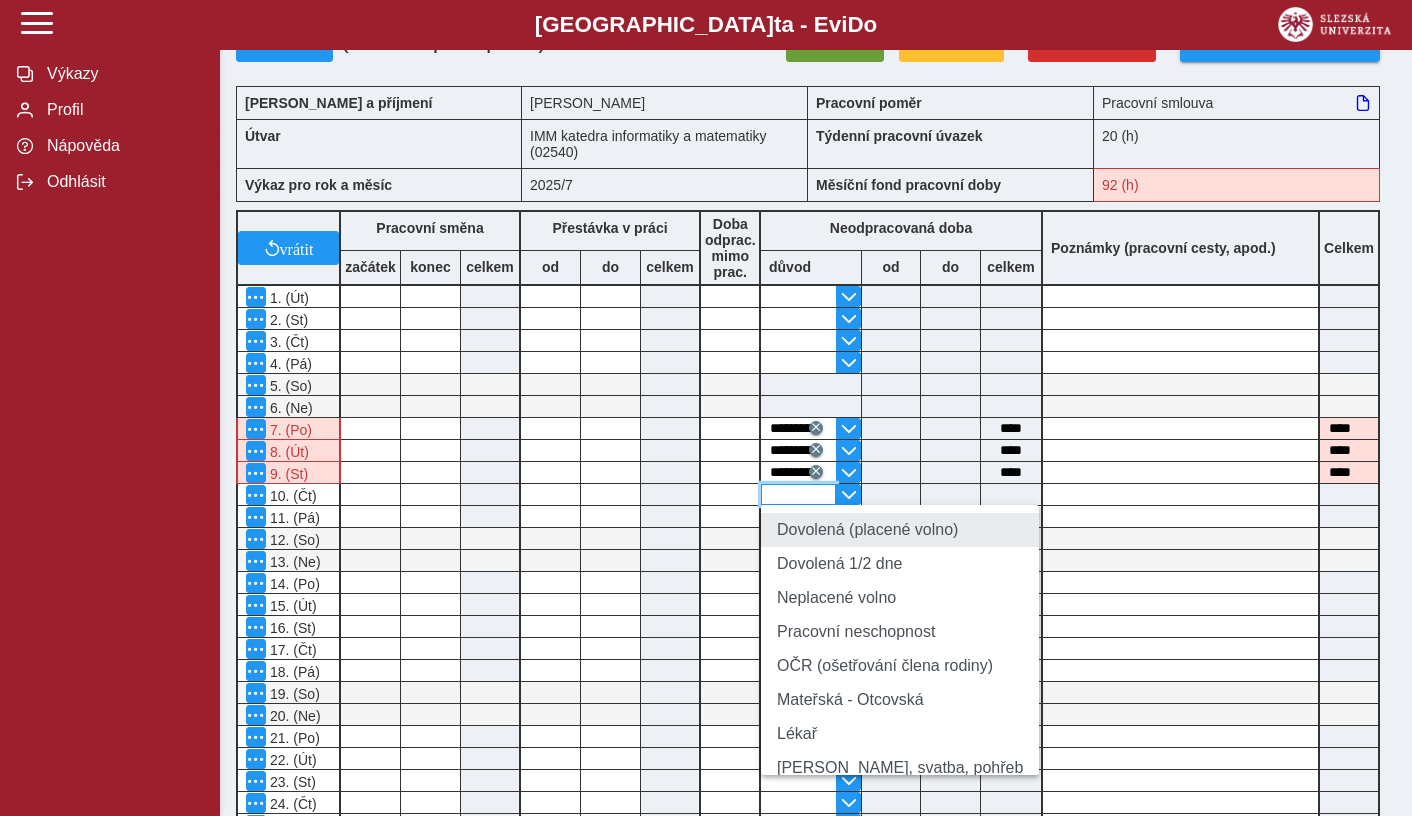 type on "**********" 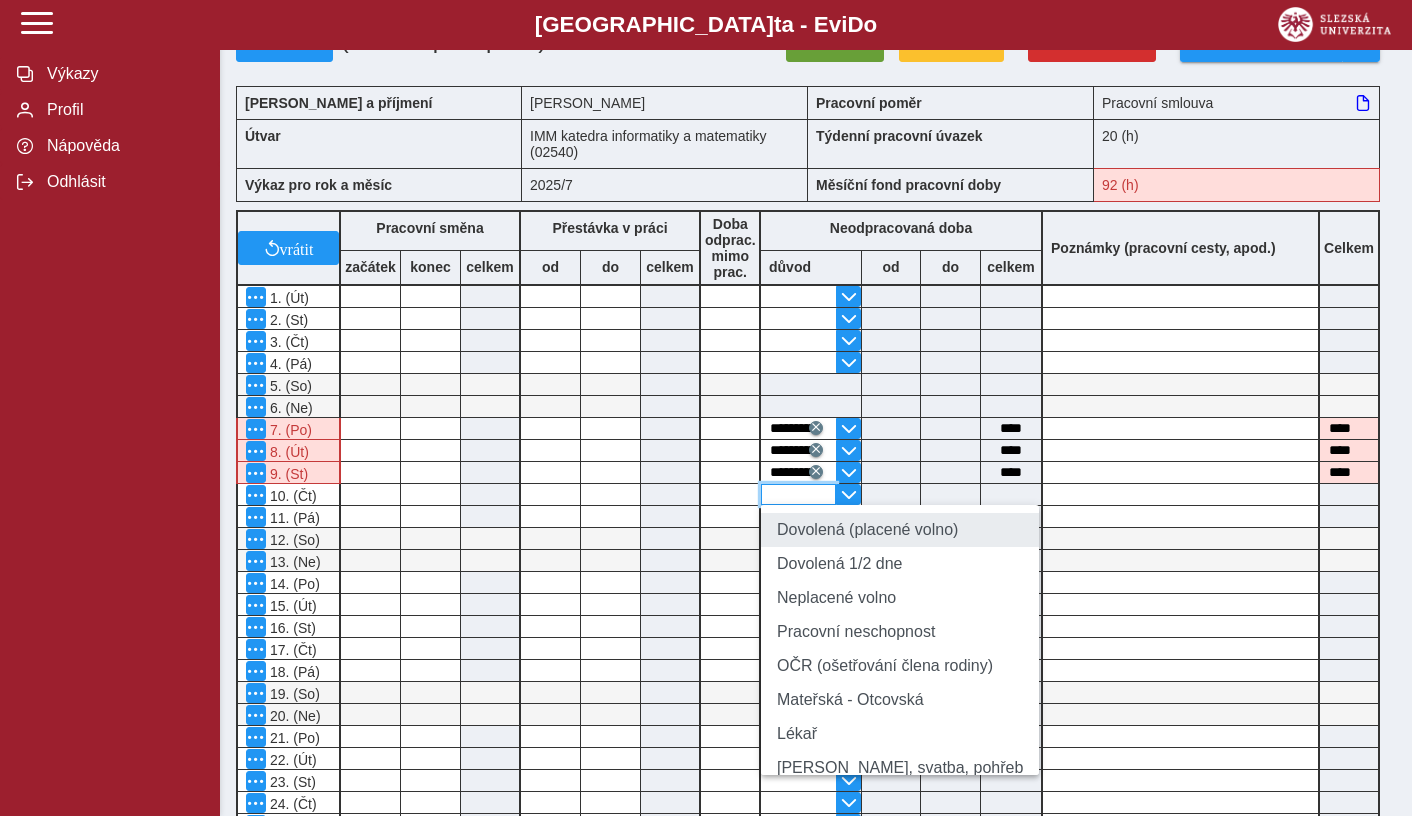 type on "****" 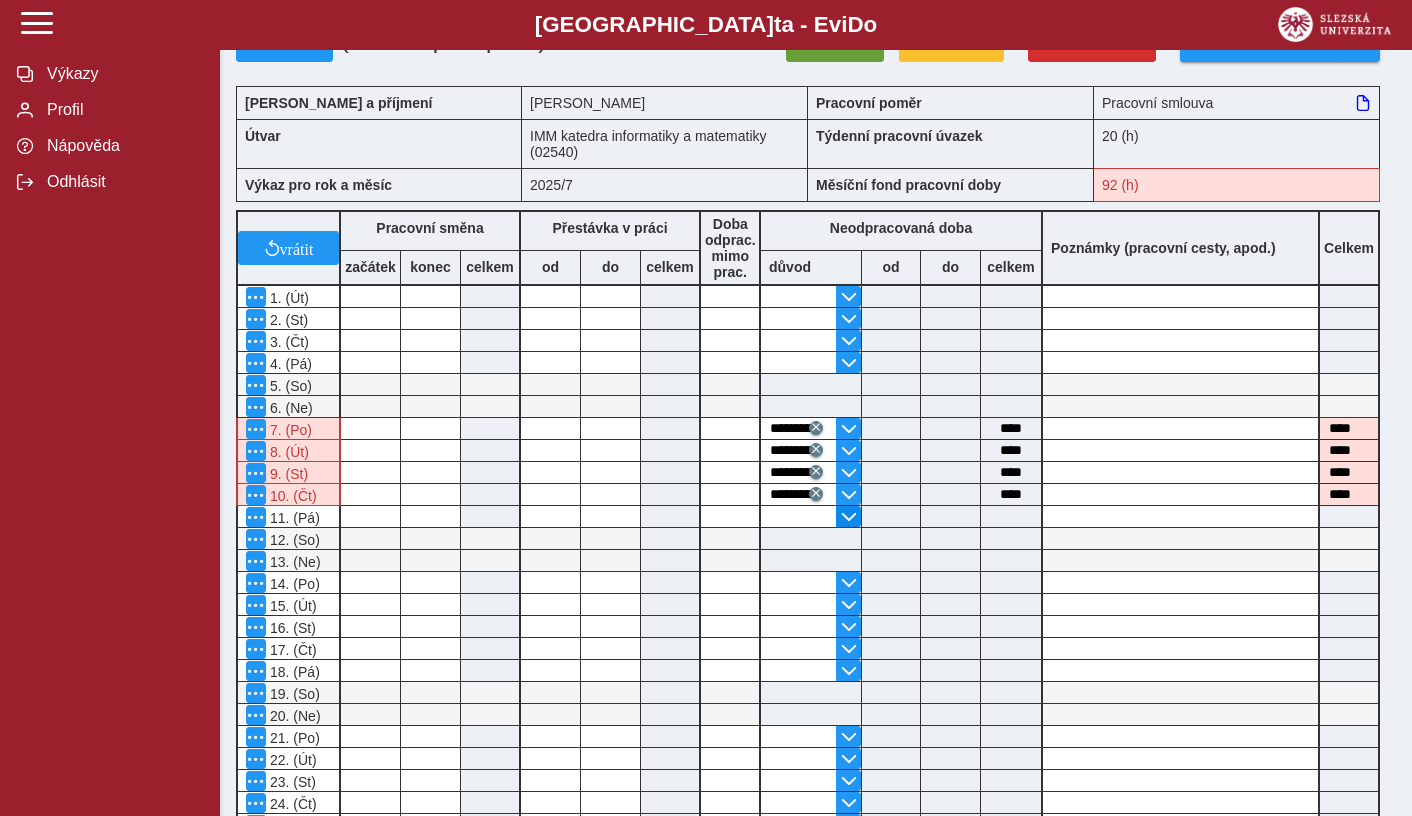 click at bounding box center [849, 517] 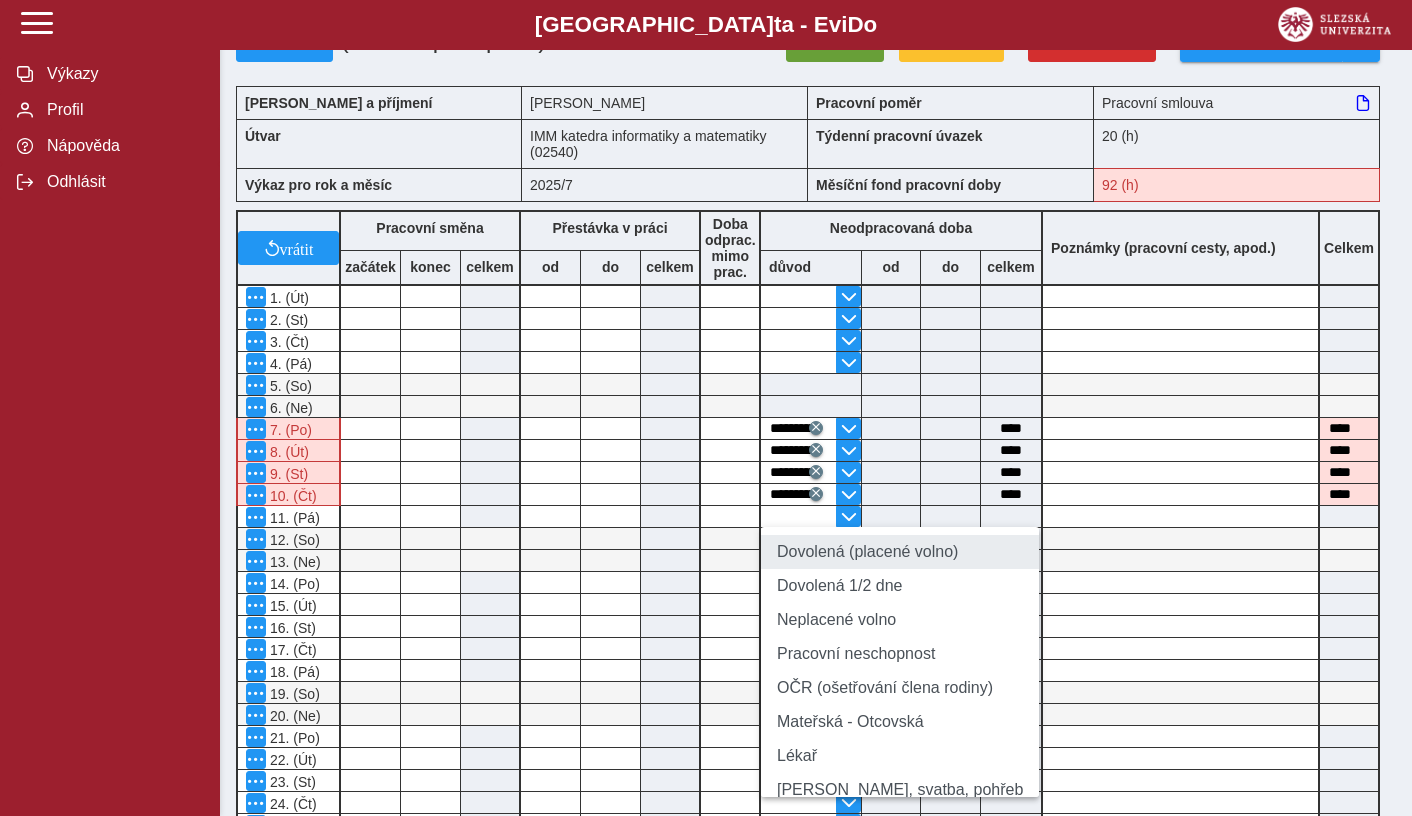 click on "Dovolená (placené volno)" at bounding box center [900, 552] 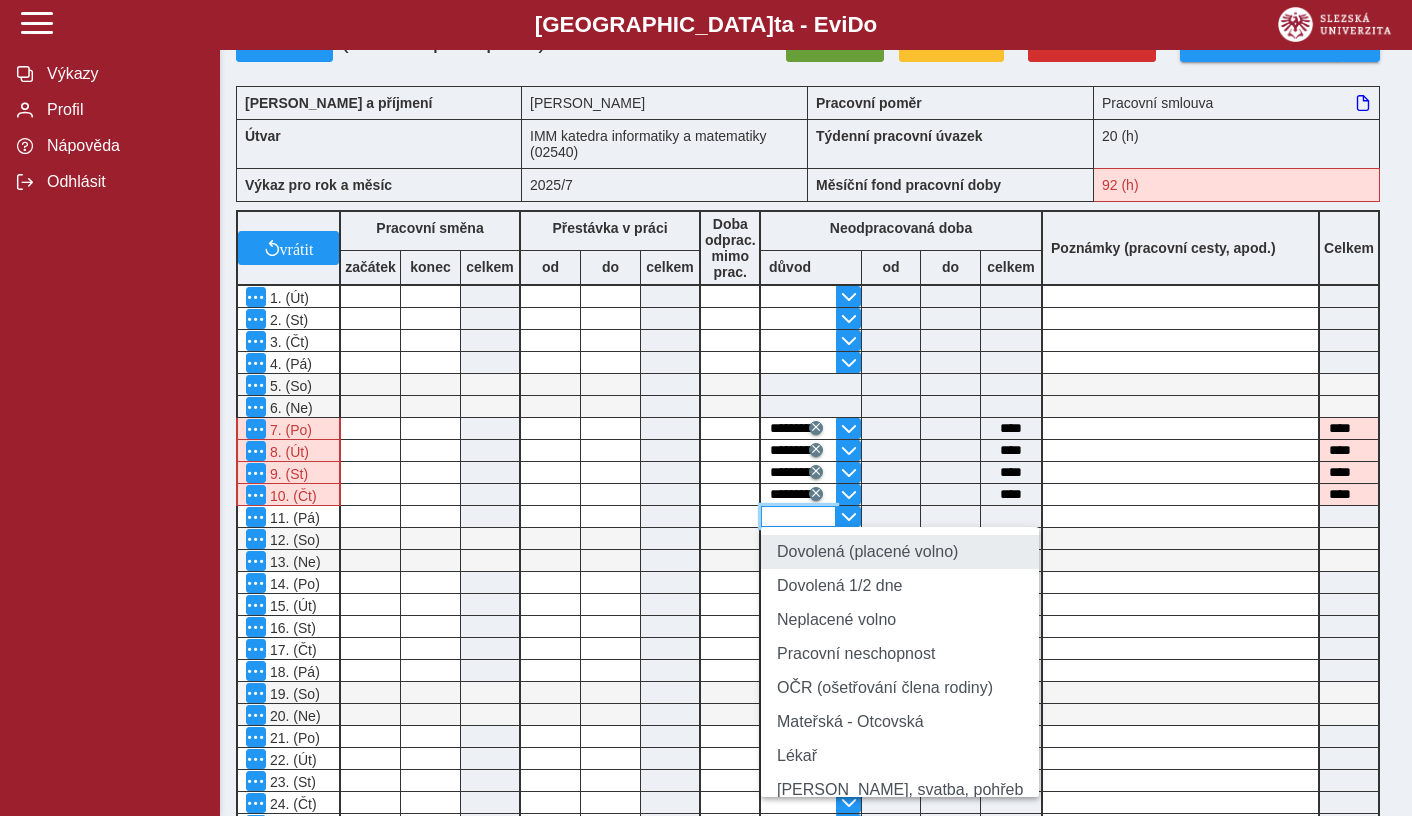 type on "**********" 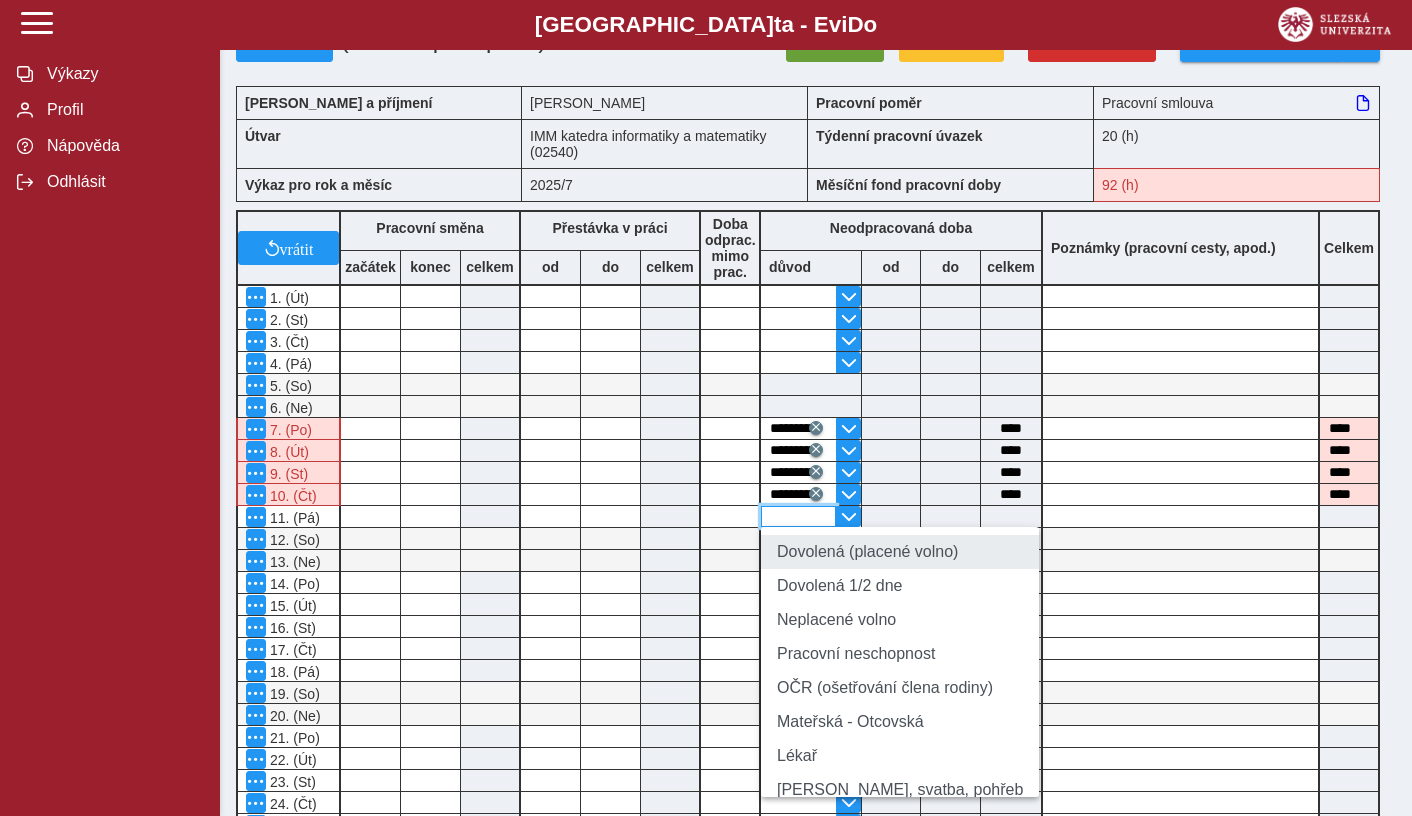 type on "****" 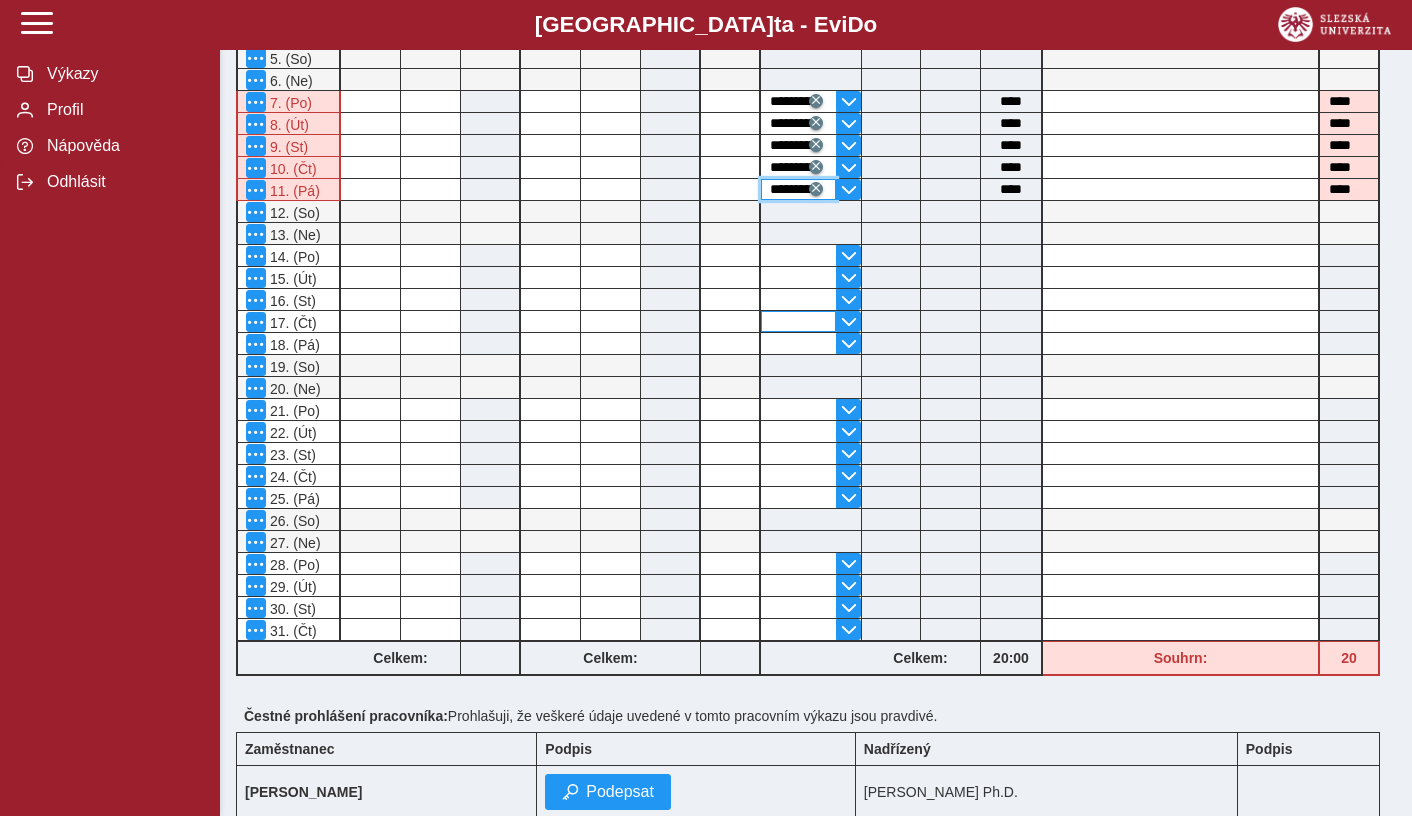 scroll, scrollTop: 548, scrollLeft: 0, axis: vertical 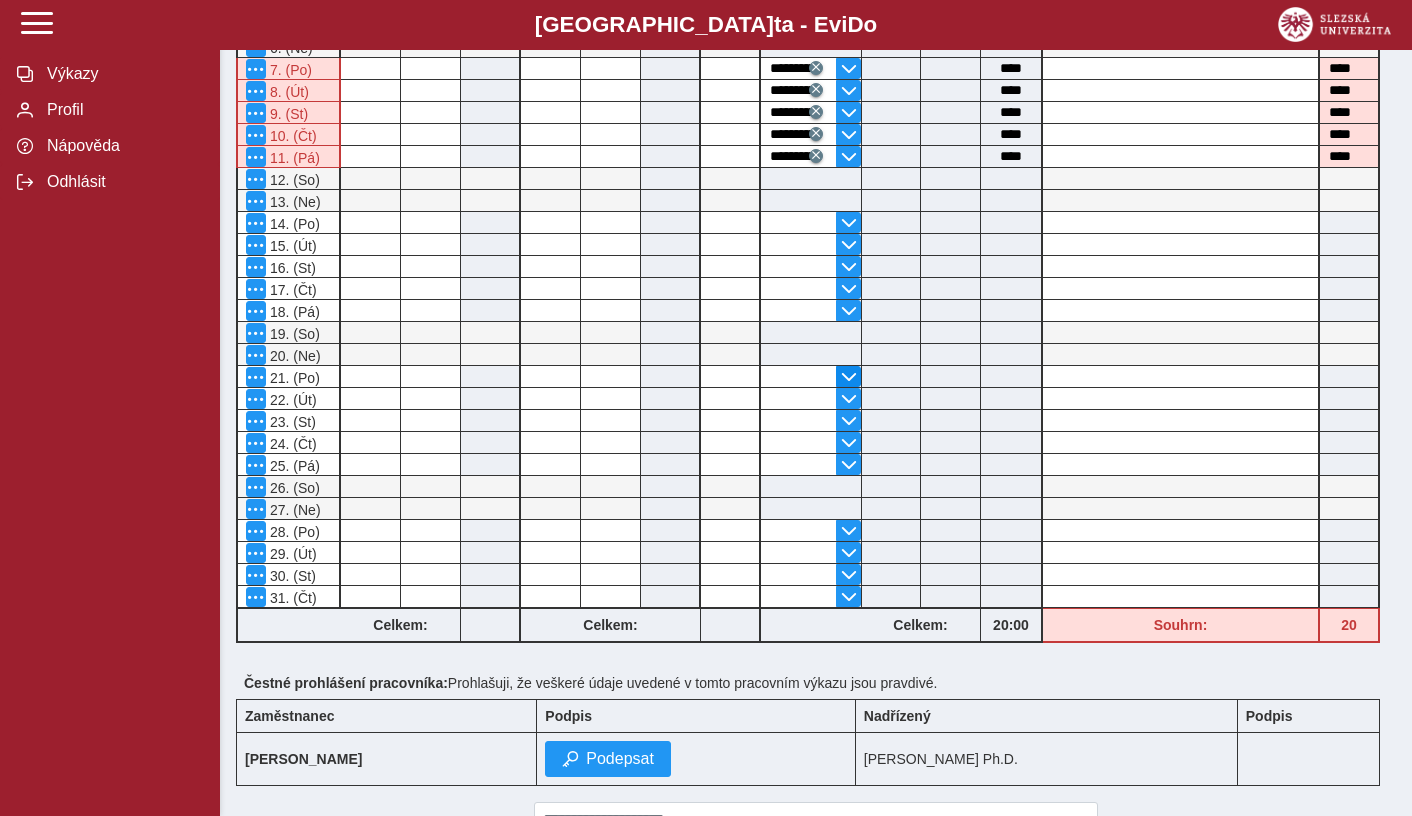 click at bounding box center (849, 377) 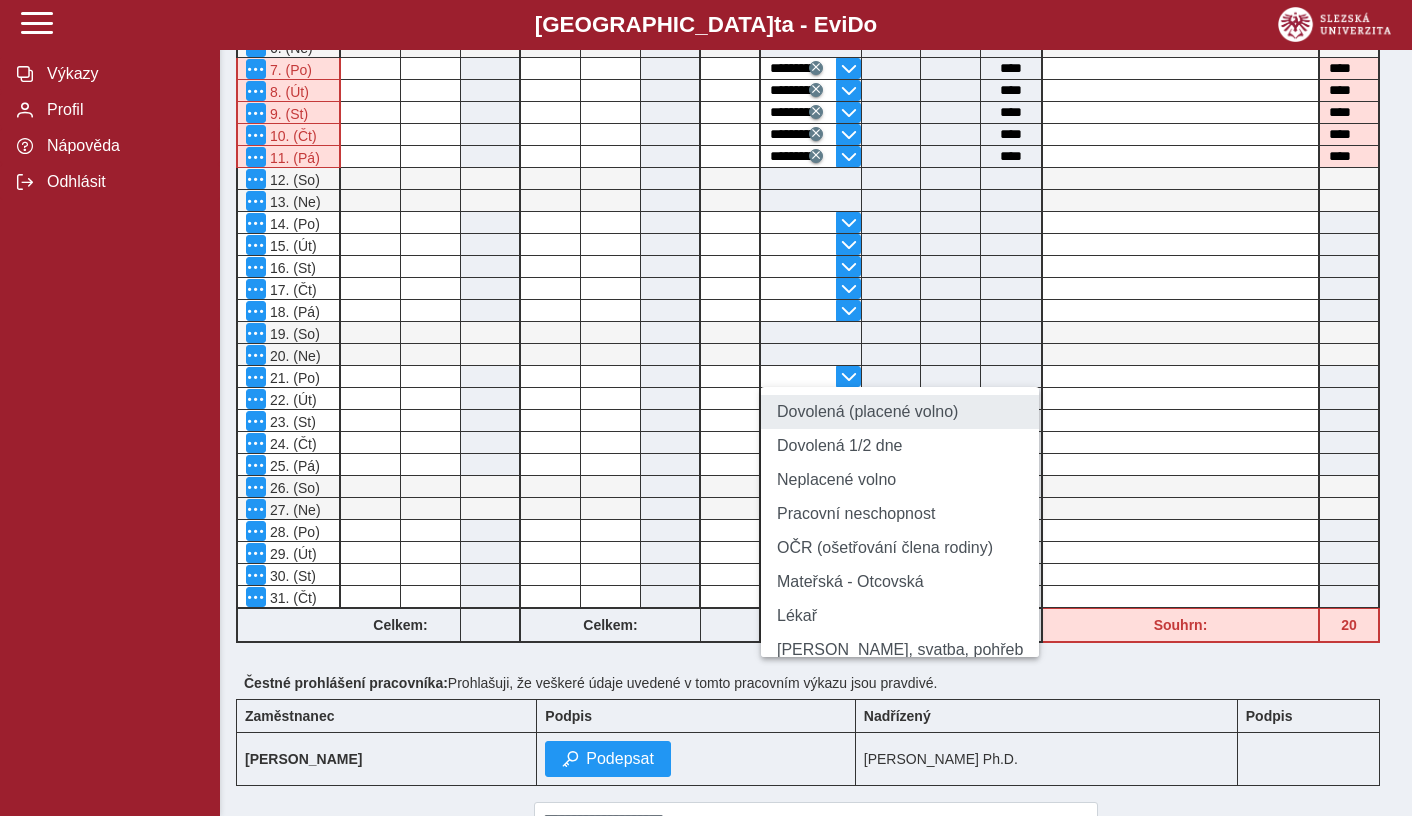 click on "Dovolená (placené volno)" at bounding box center (900, 412) 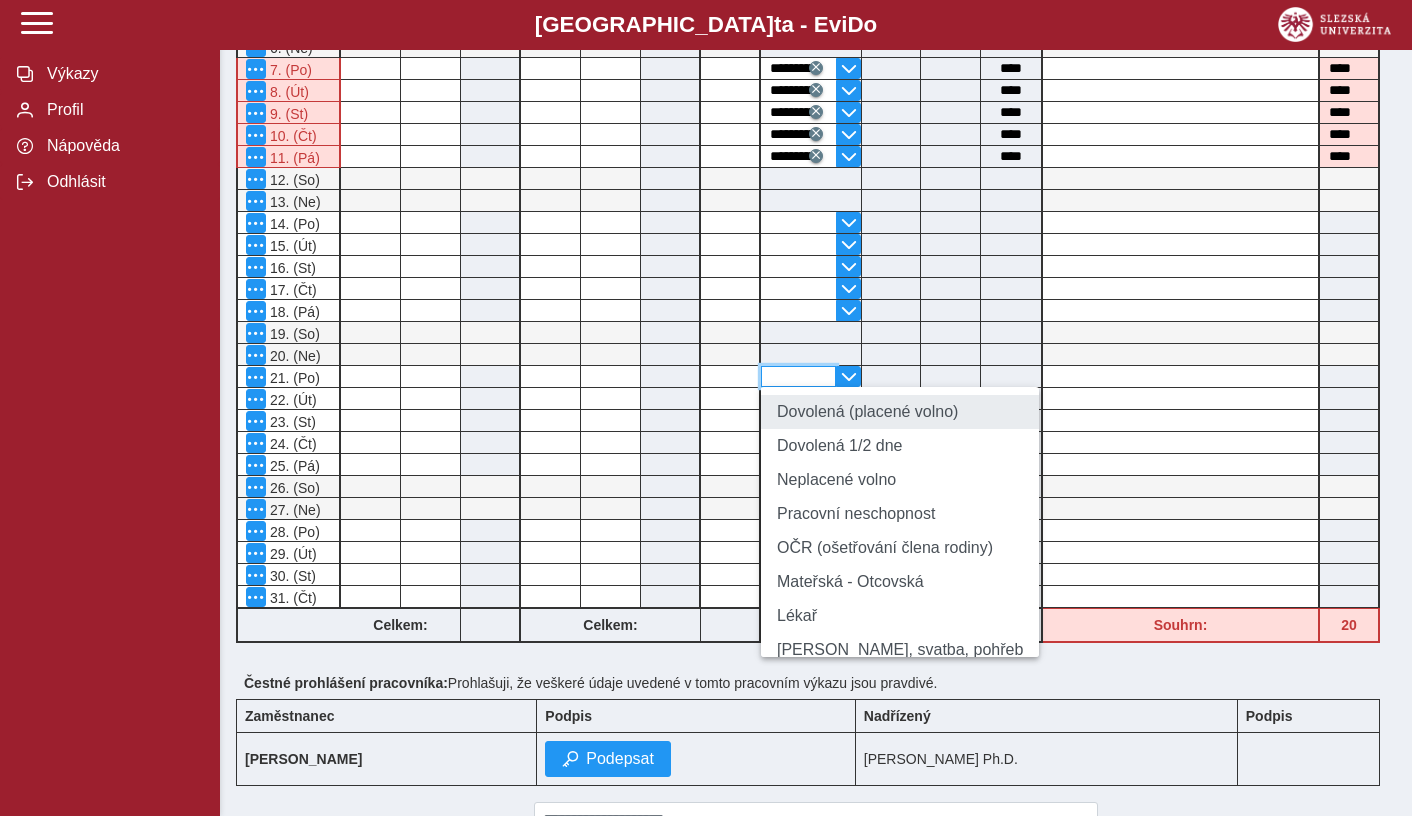 type on "**********" 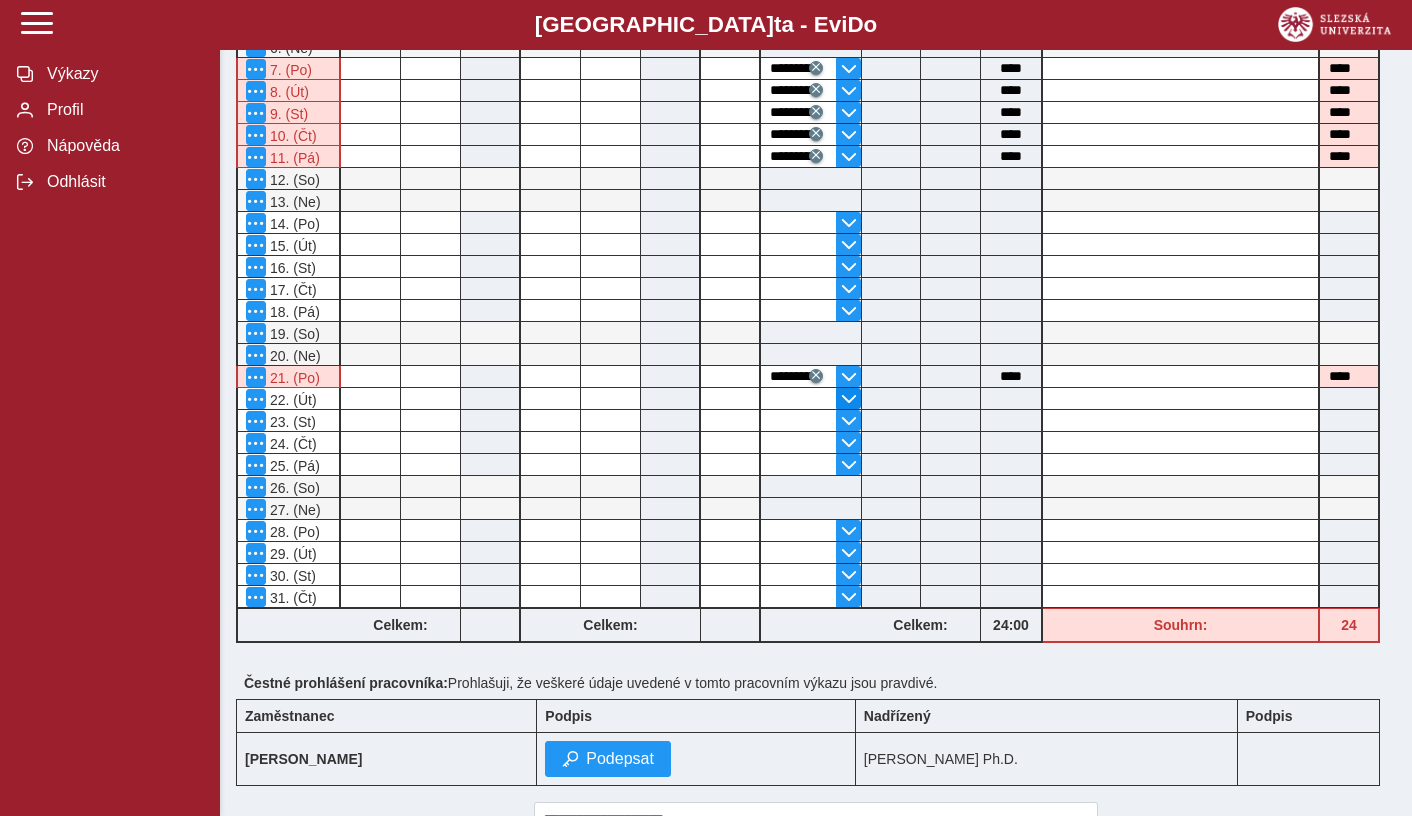 click at bounding box center (849, 399) 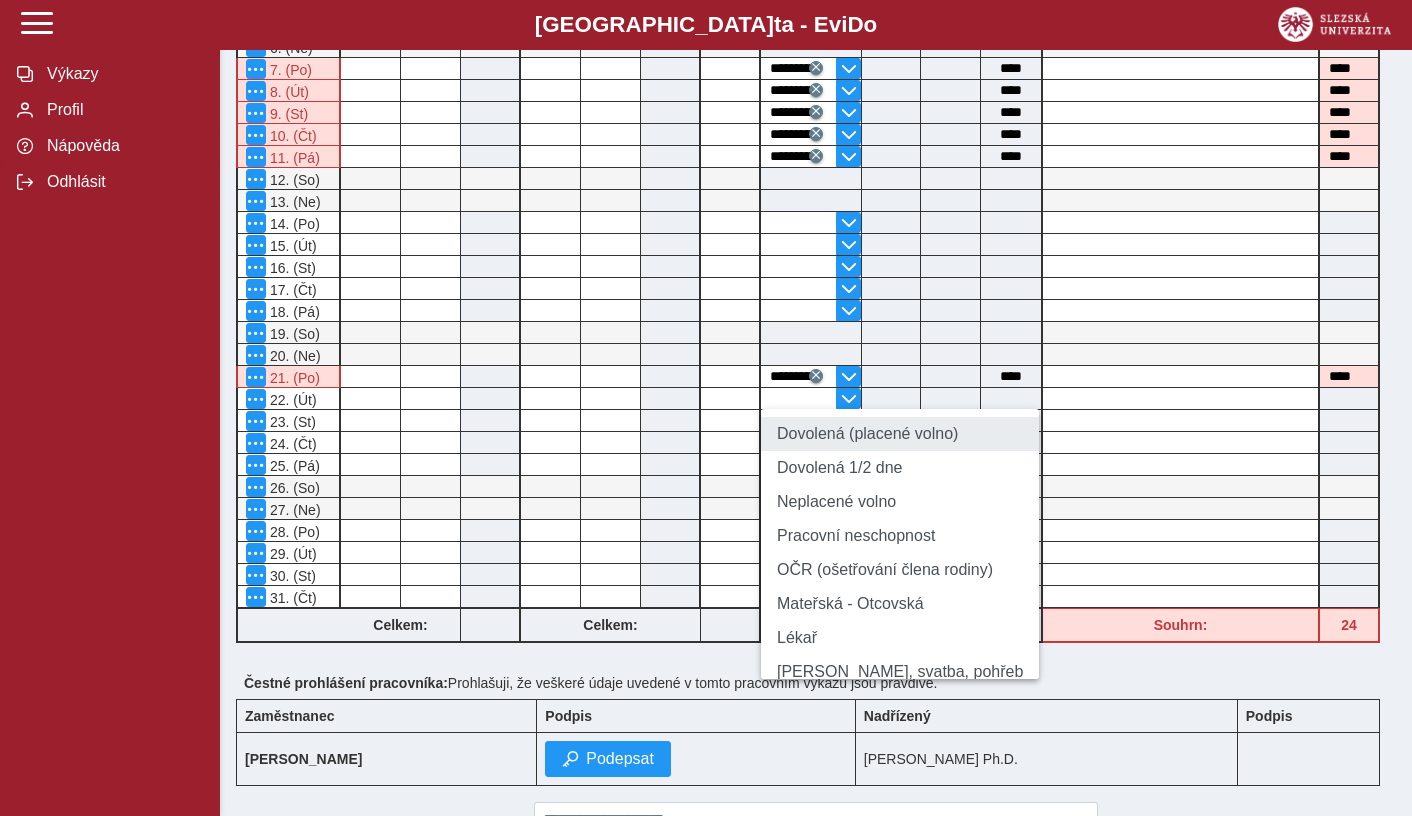 click on "Dovolená (placené volno)" at bounding box center (900, 434) 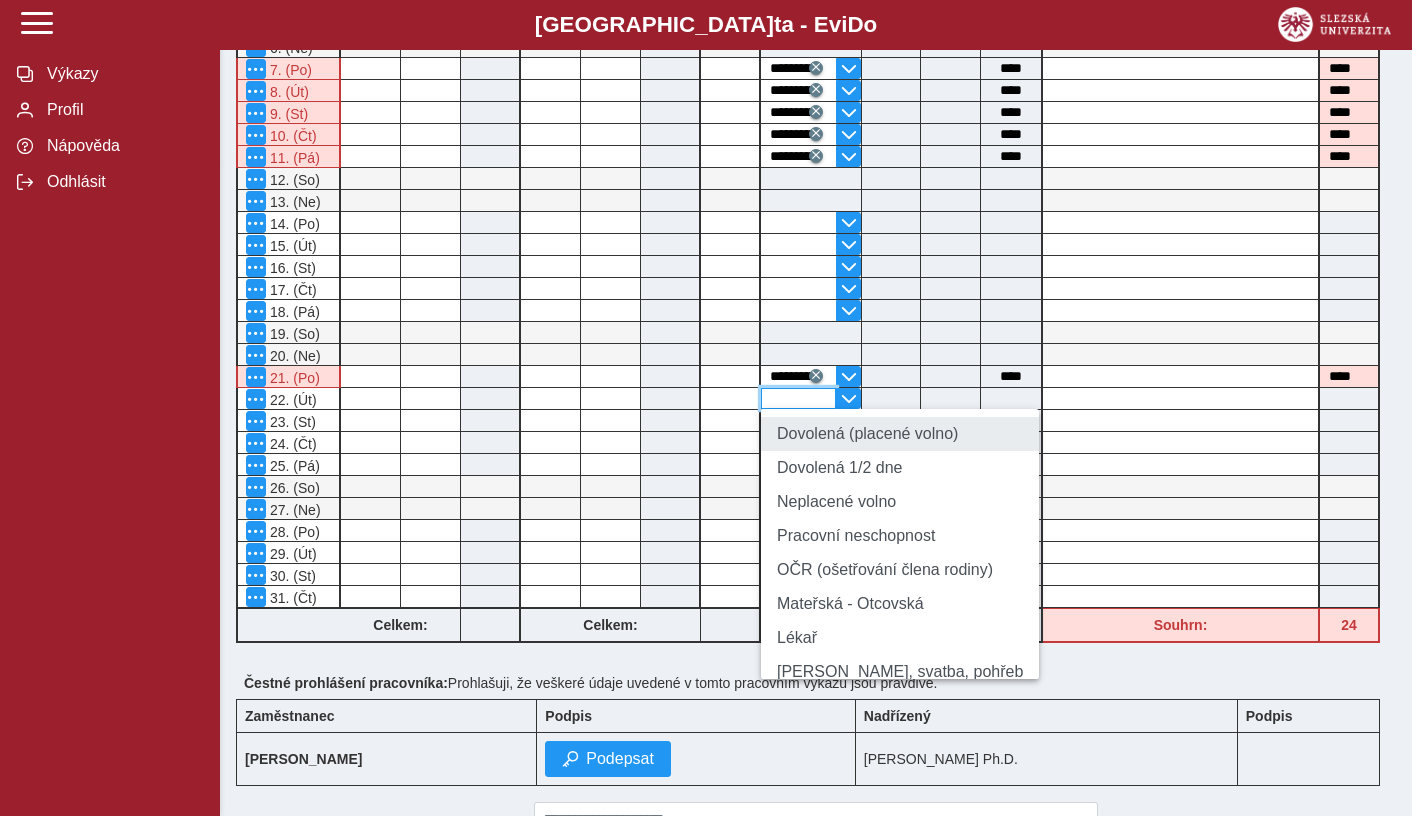 type on "**********" 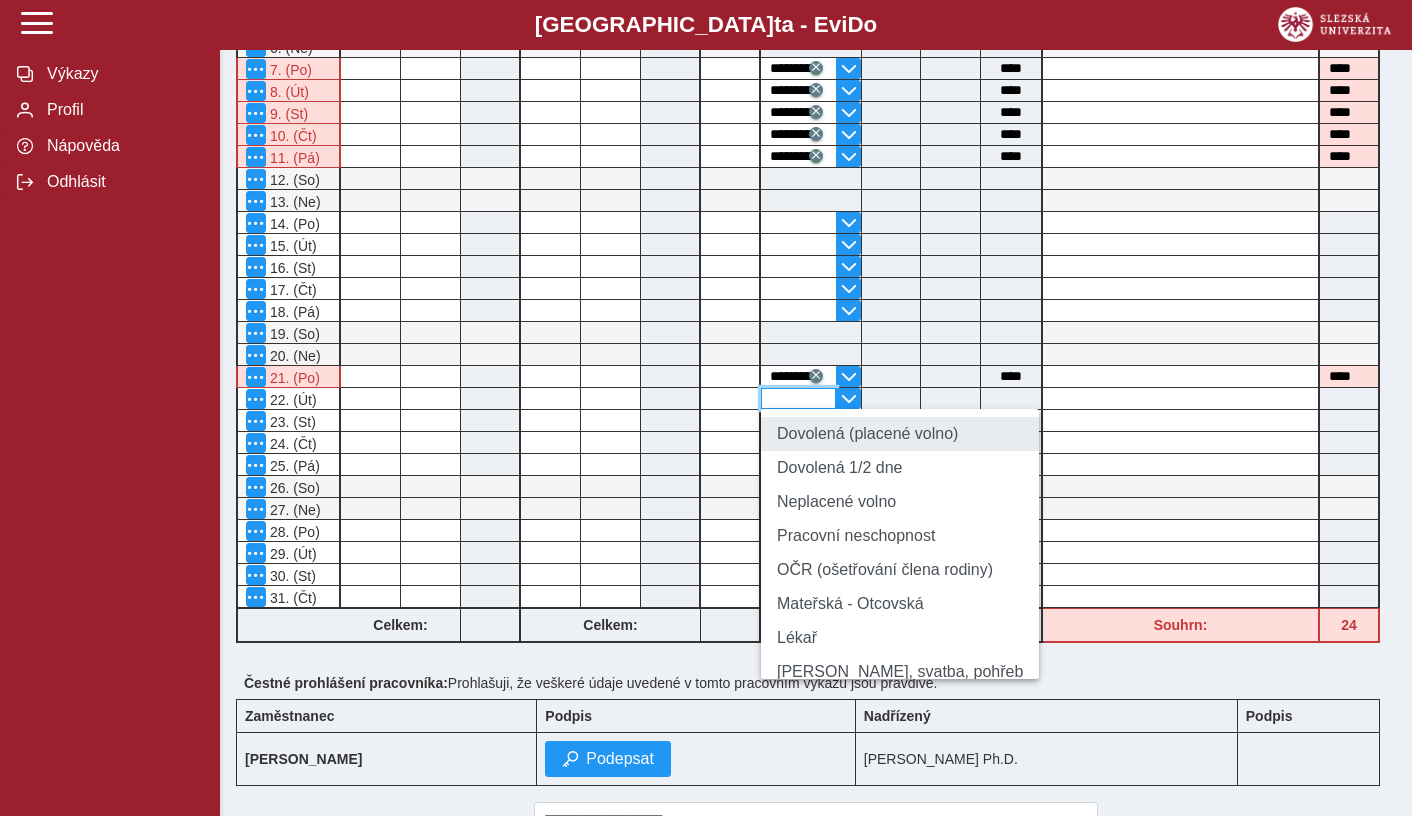 type on "****" 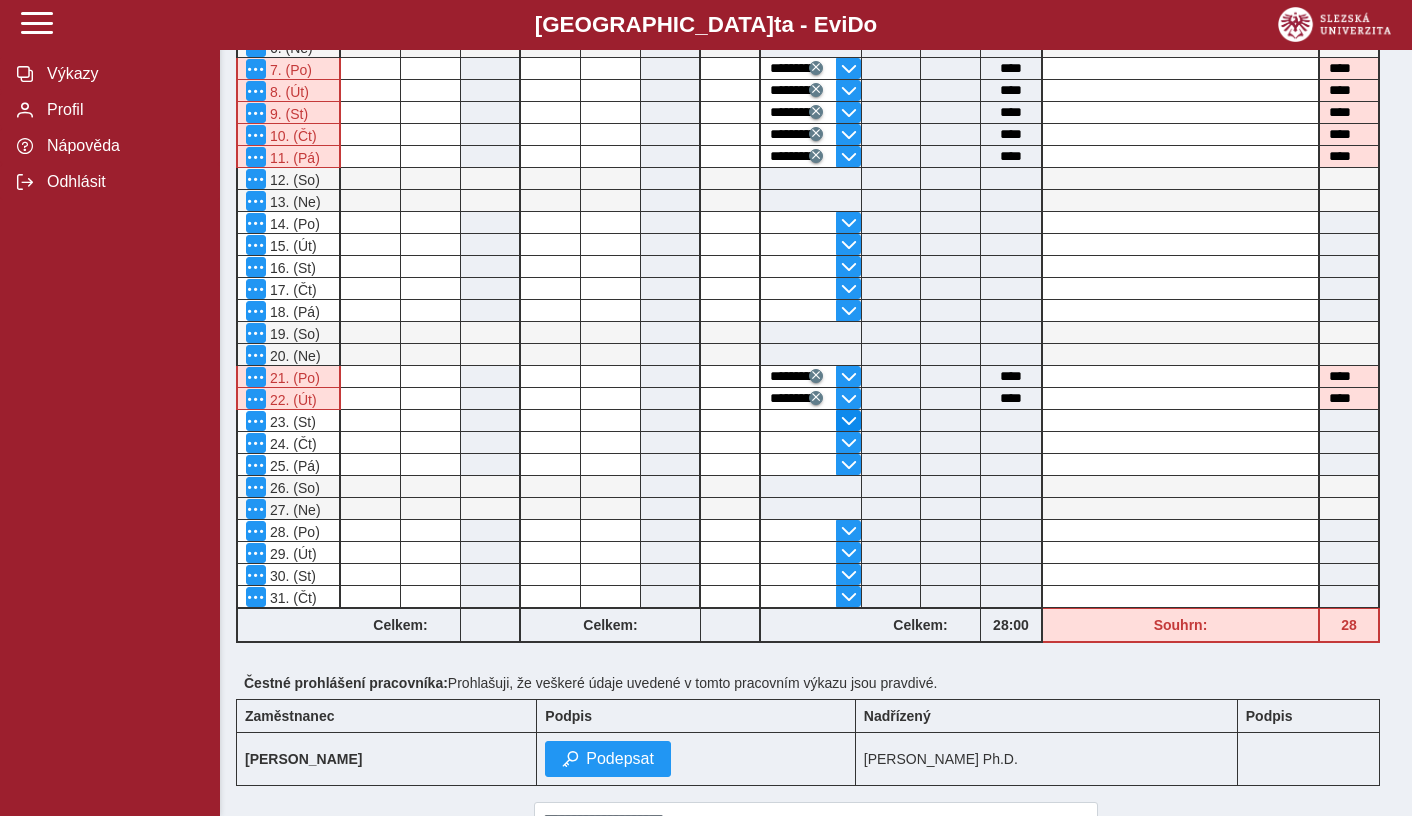 click at bounding box center (849, 421) 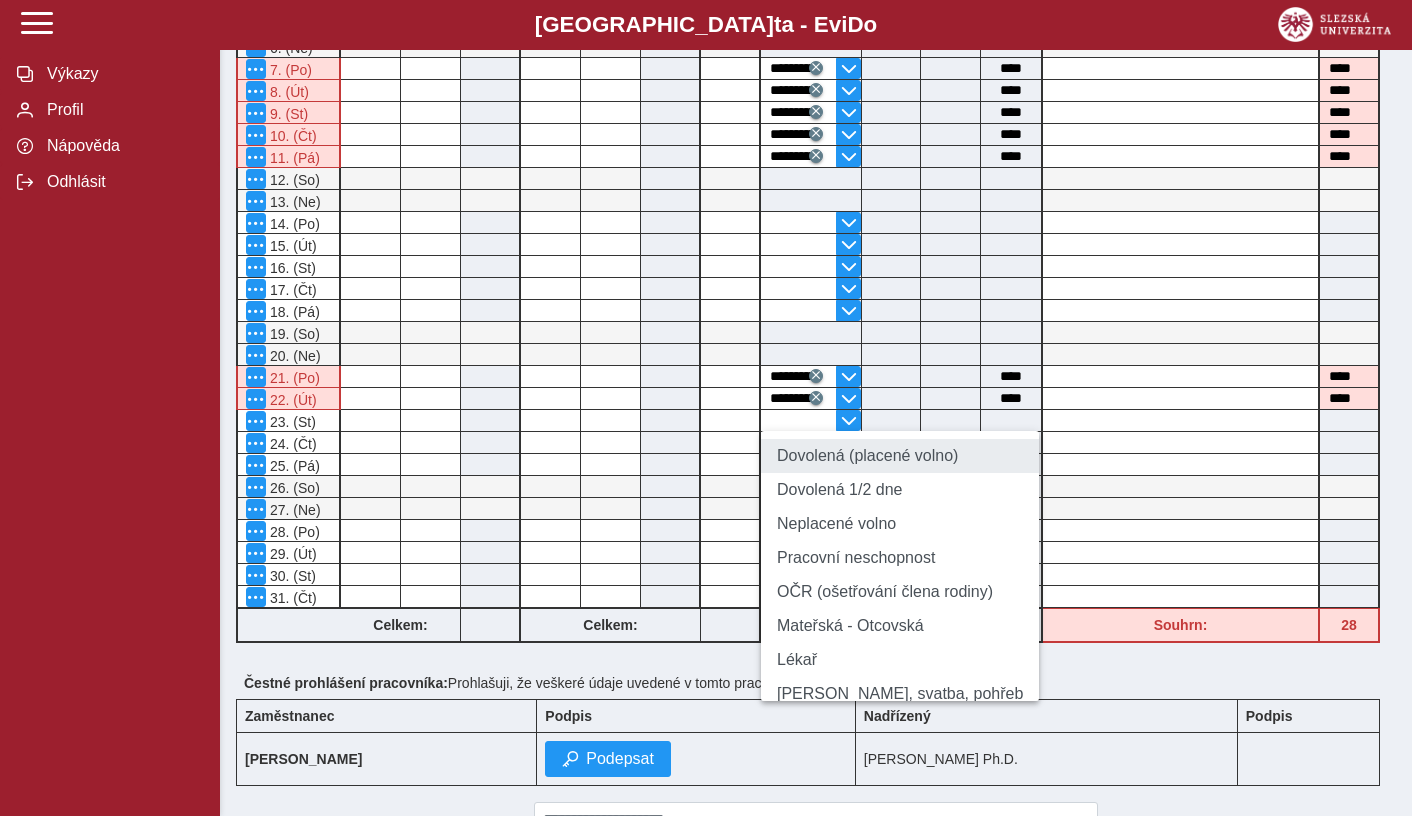 click on "Dovolená (placené volno)" at bounding box center [900, 456] 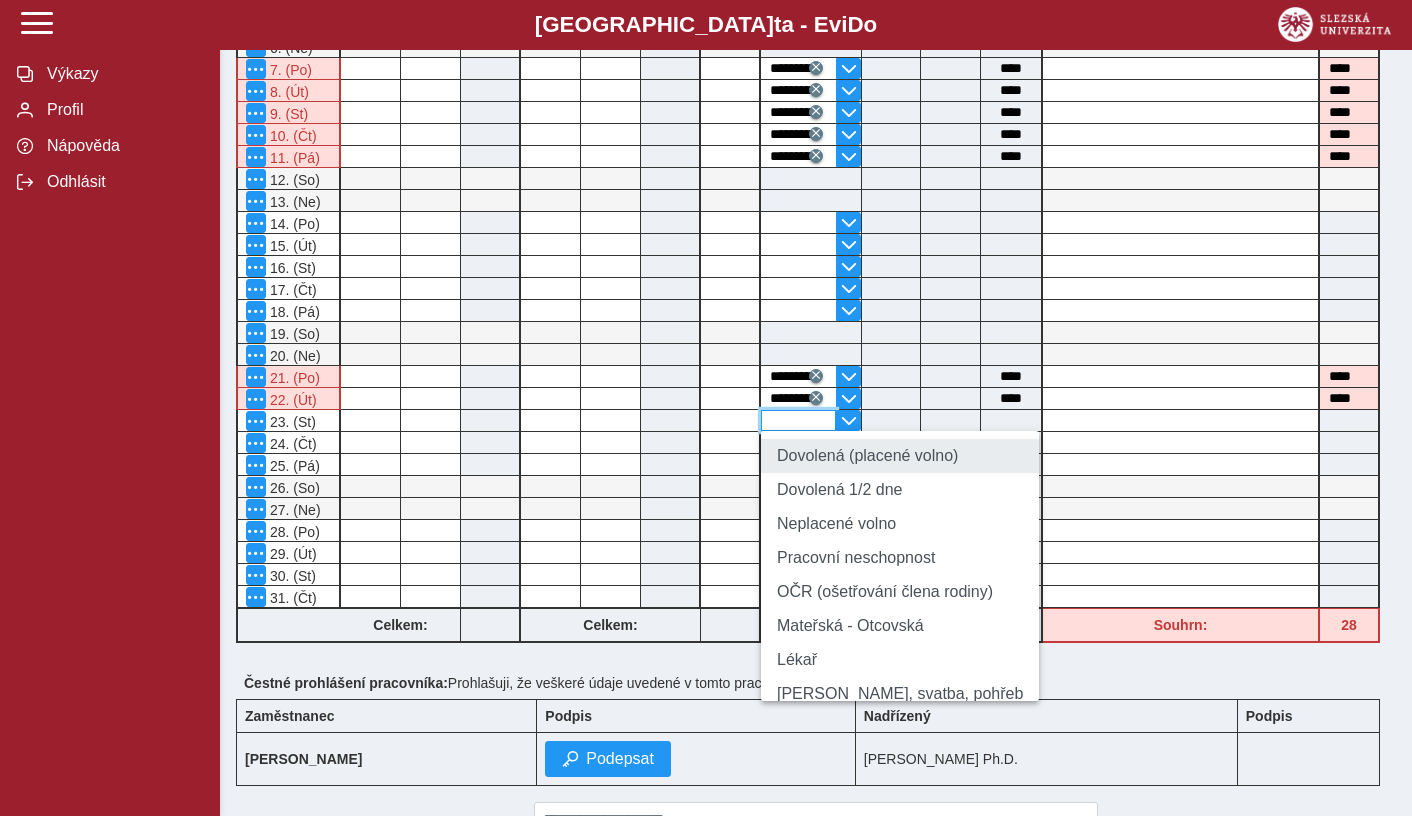 type on "**********" 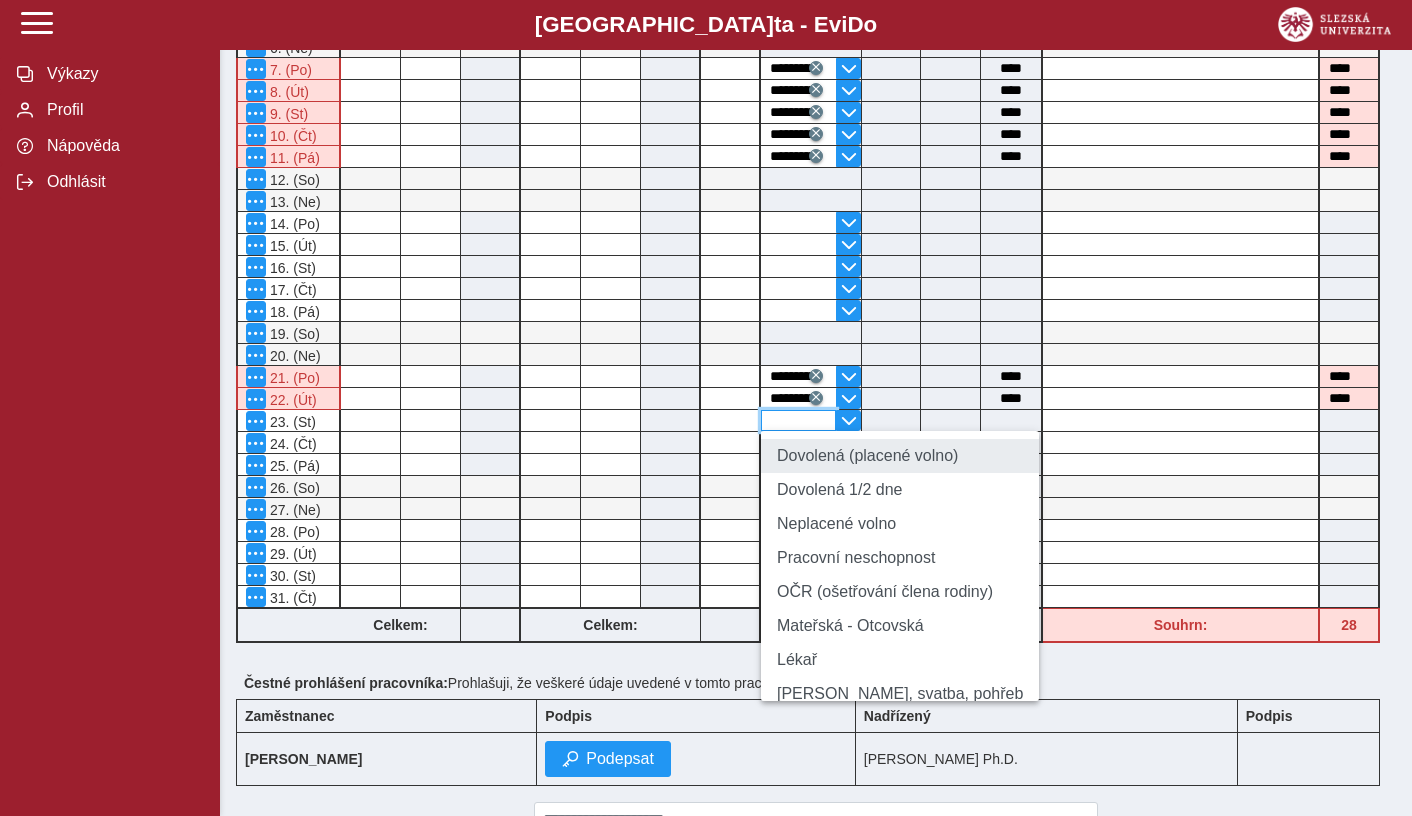 type on "****" 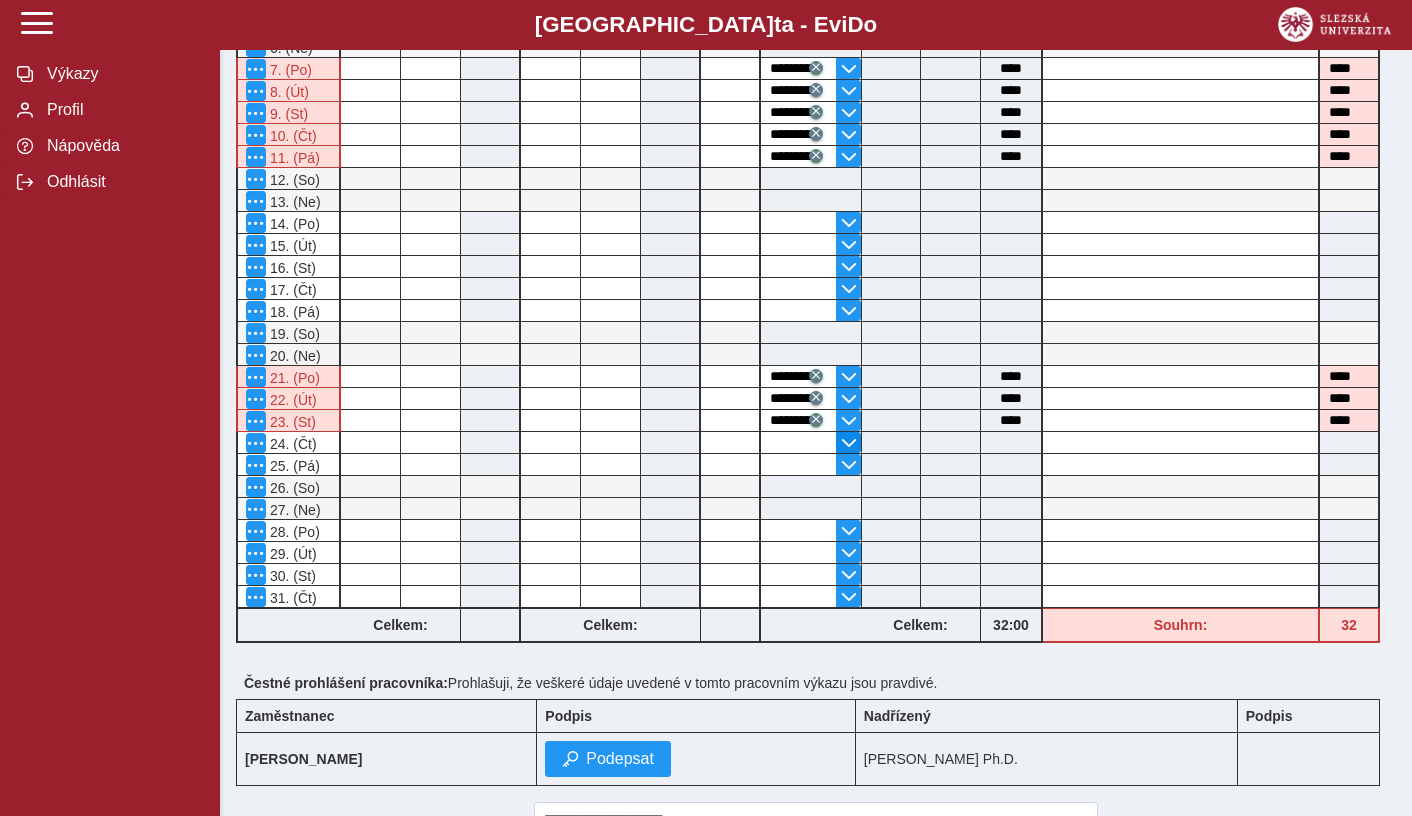 click at bounding box center (849, 443) 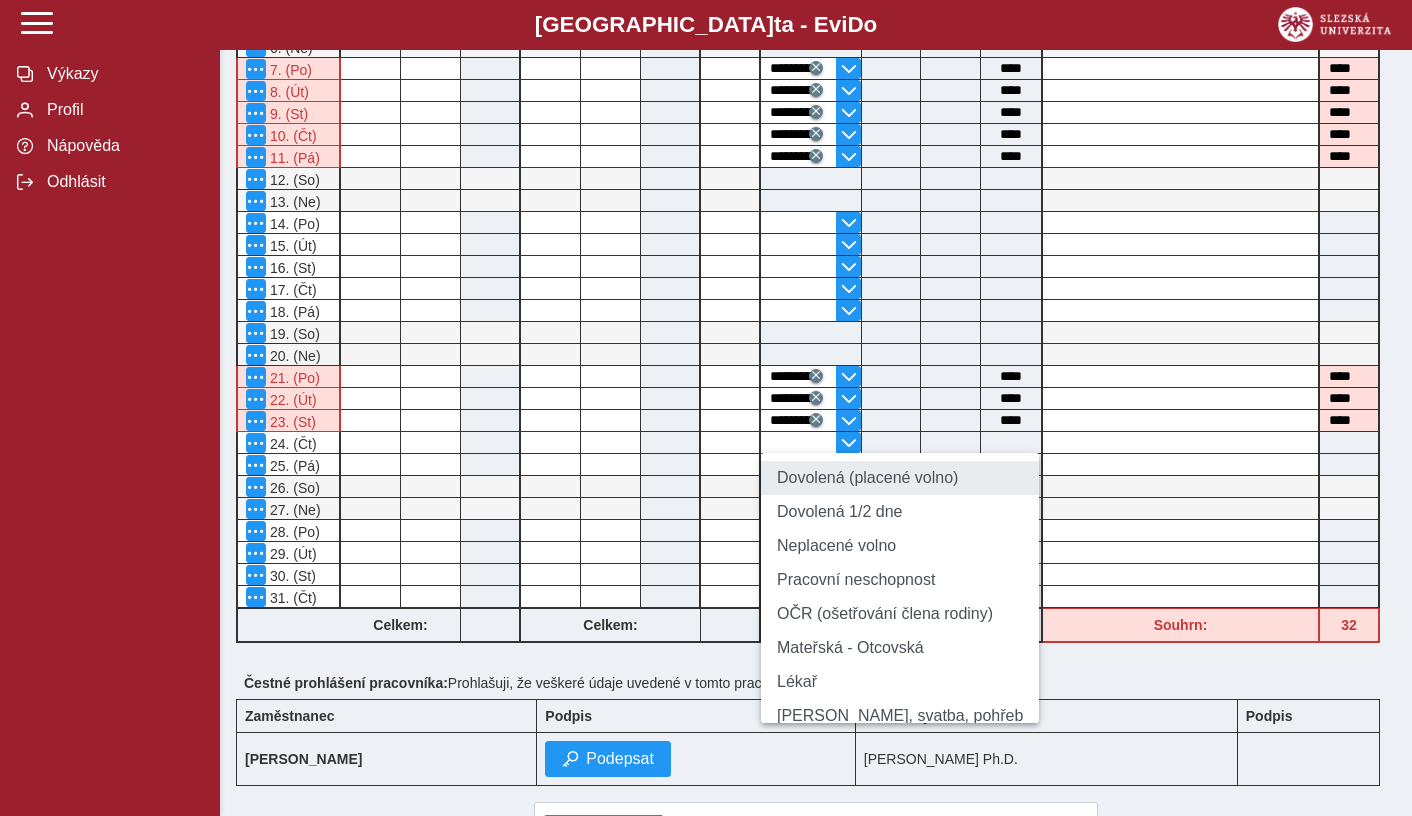 click on "Dovolená (placené volno)" at bounding box center (900, 478) 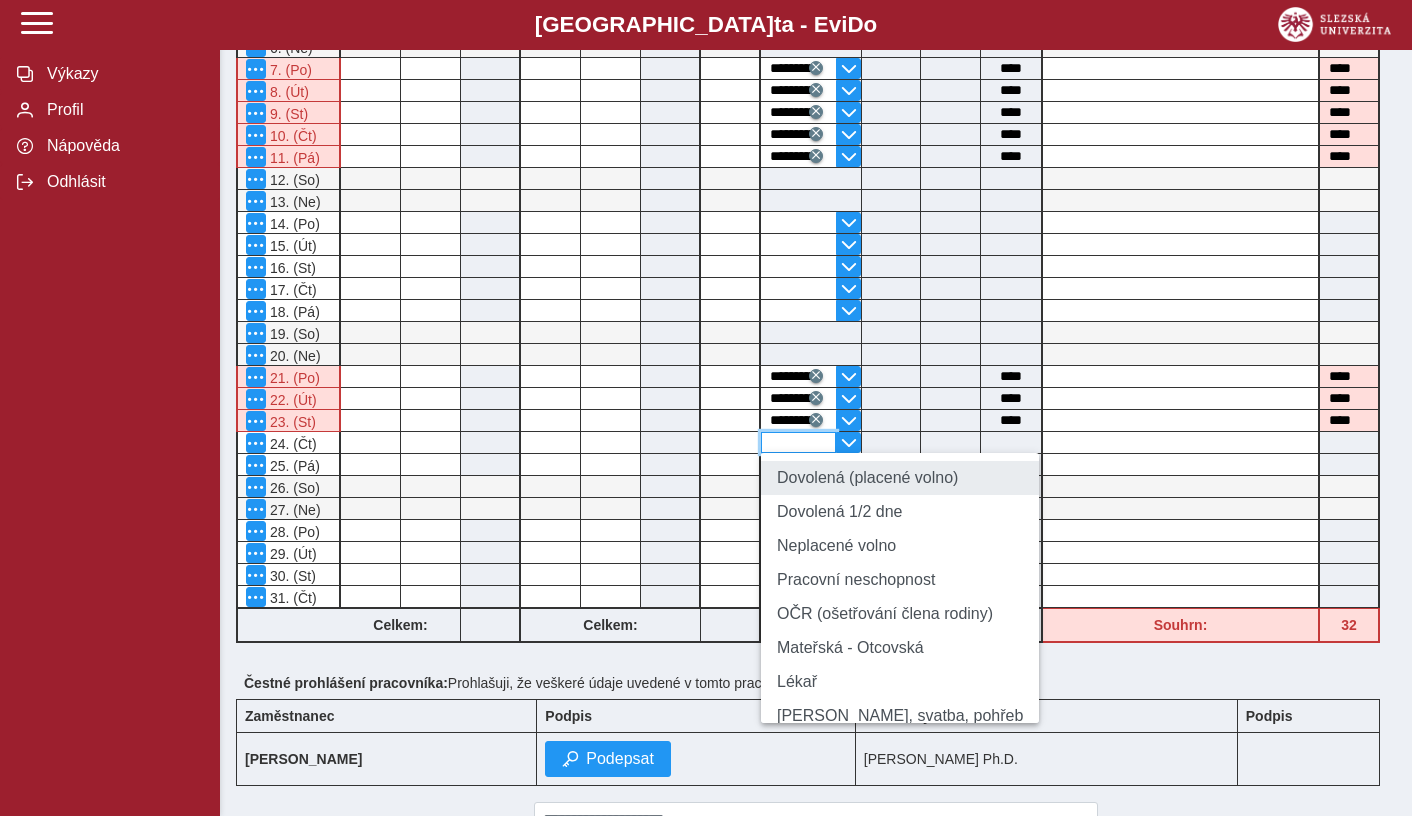 type on "**********" 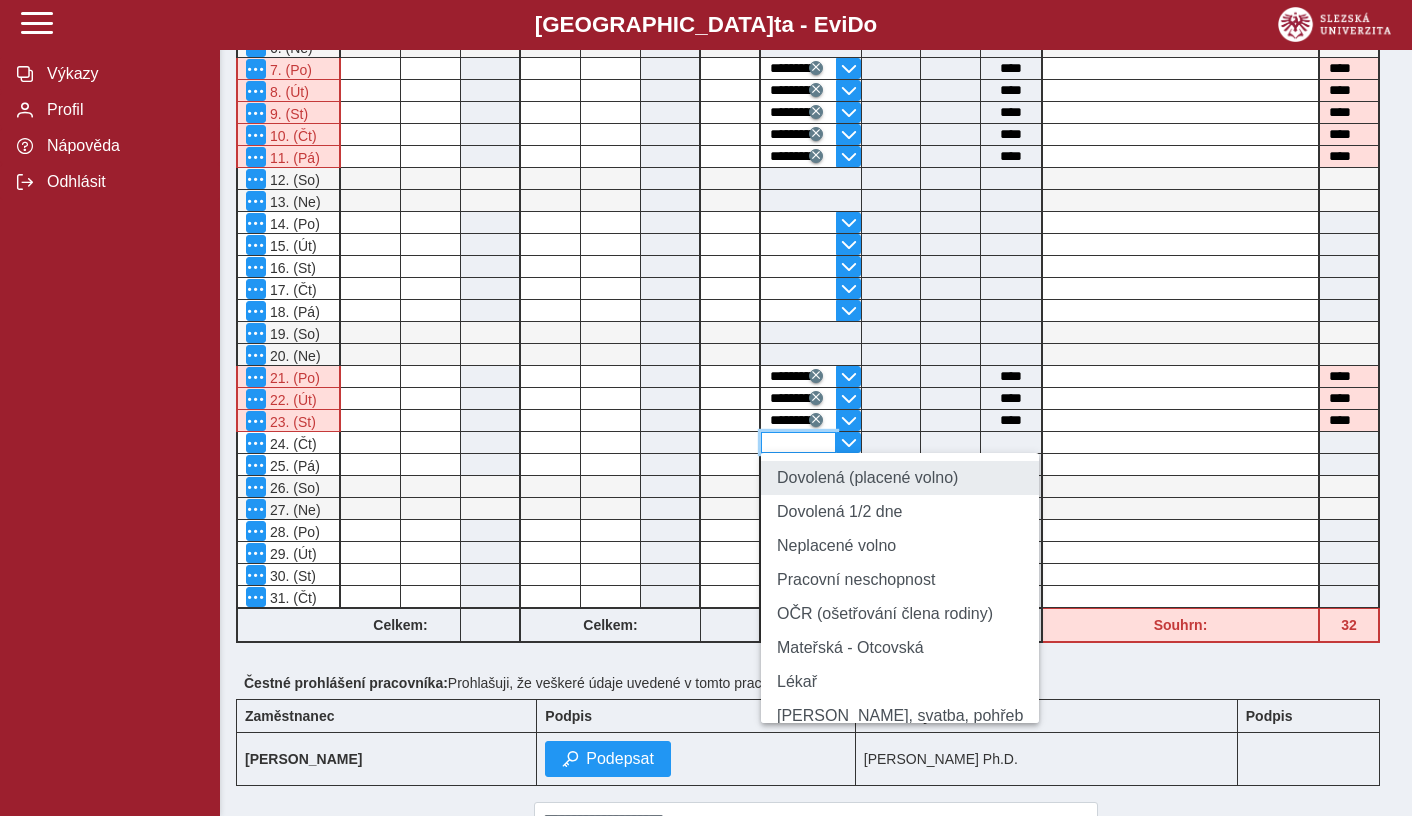 type on "****" 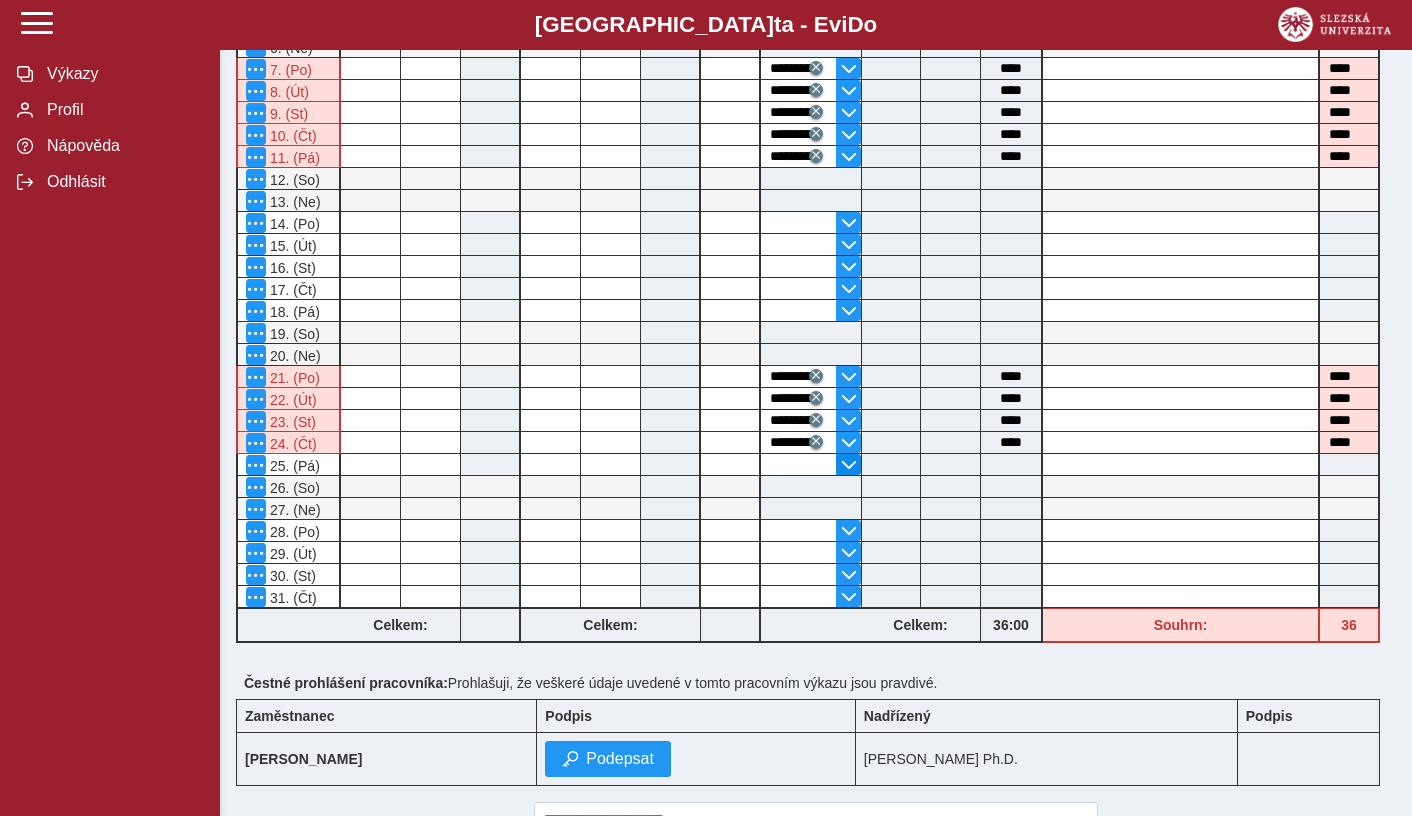 click at bounding box center [849, 465] 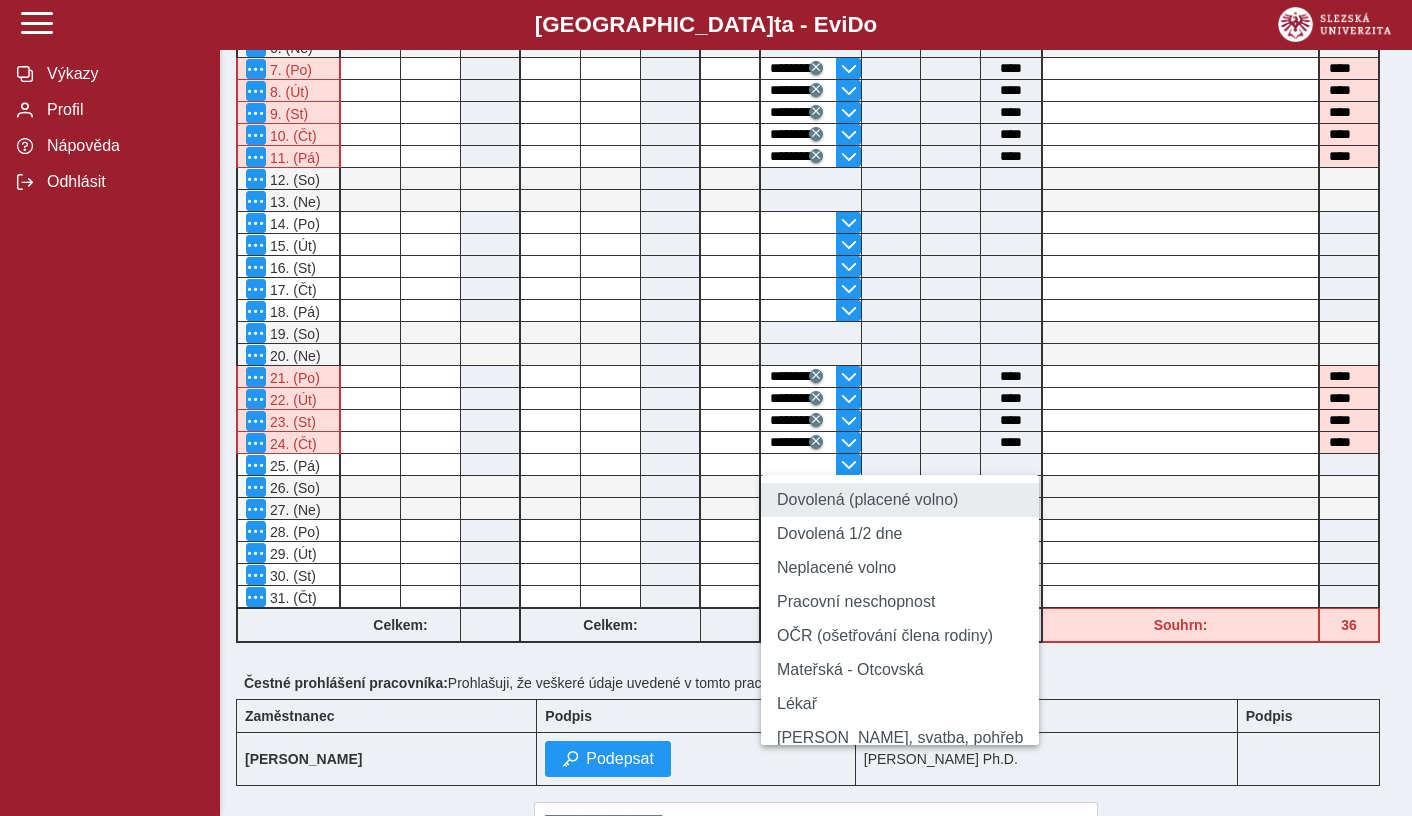 click on "Dovolená (placené volno)" at bounding box center [900, 500] 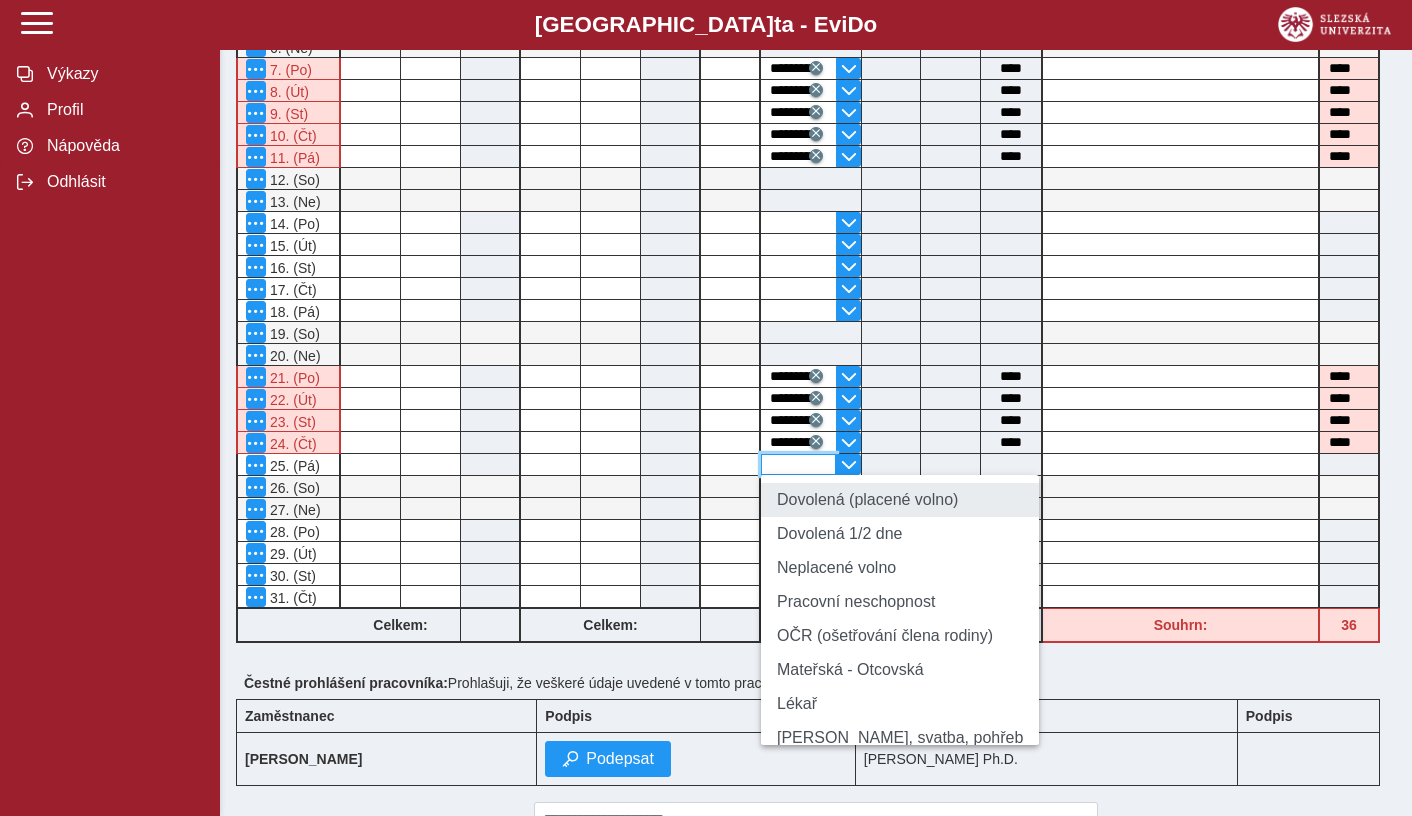 type on "**********" 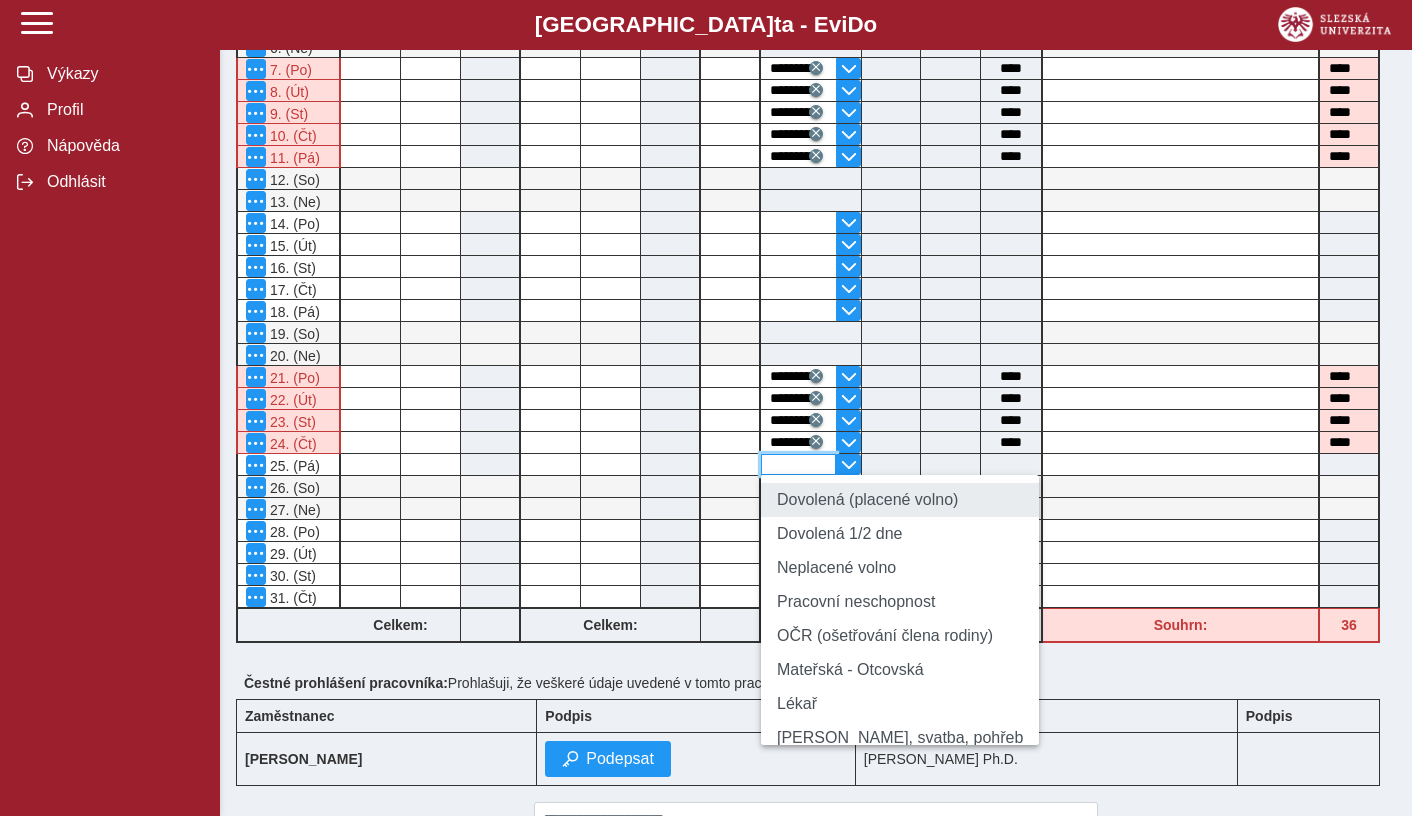 type on "****" 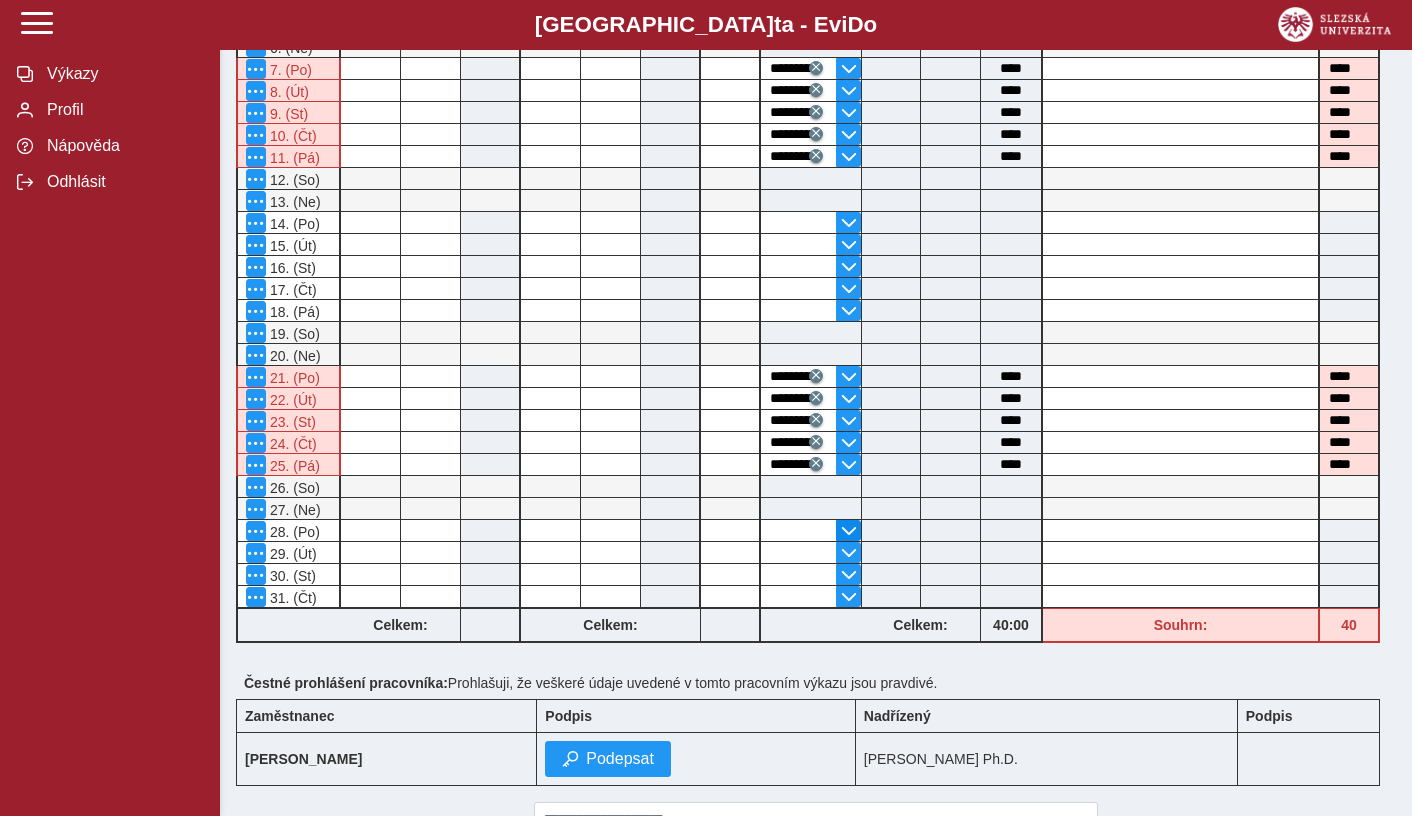 click at bounding box center (849, 531) 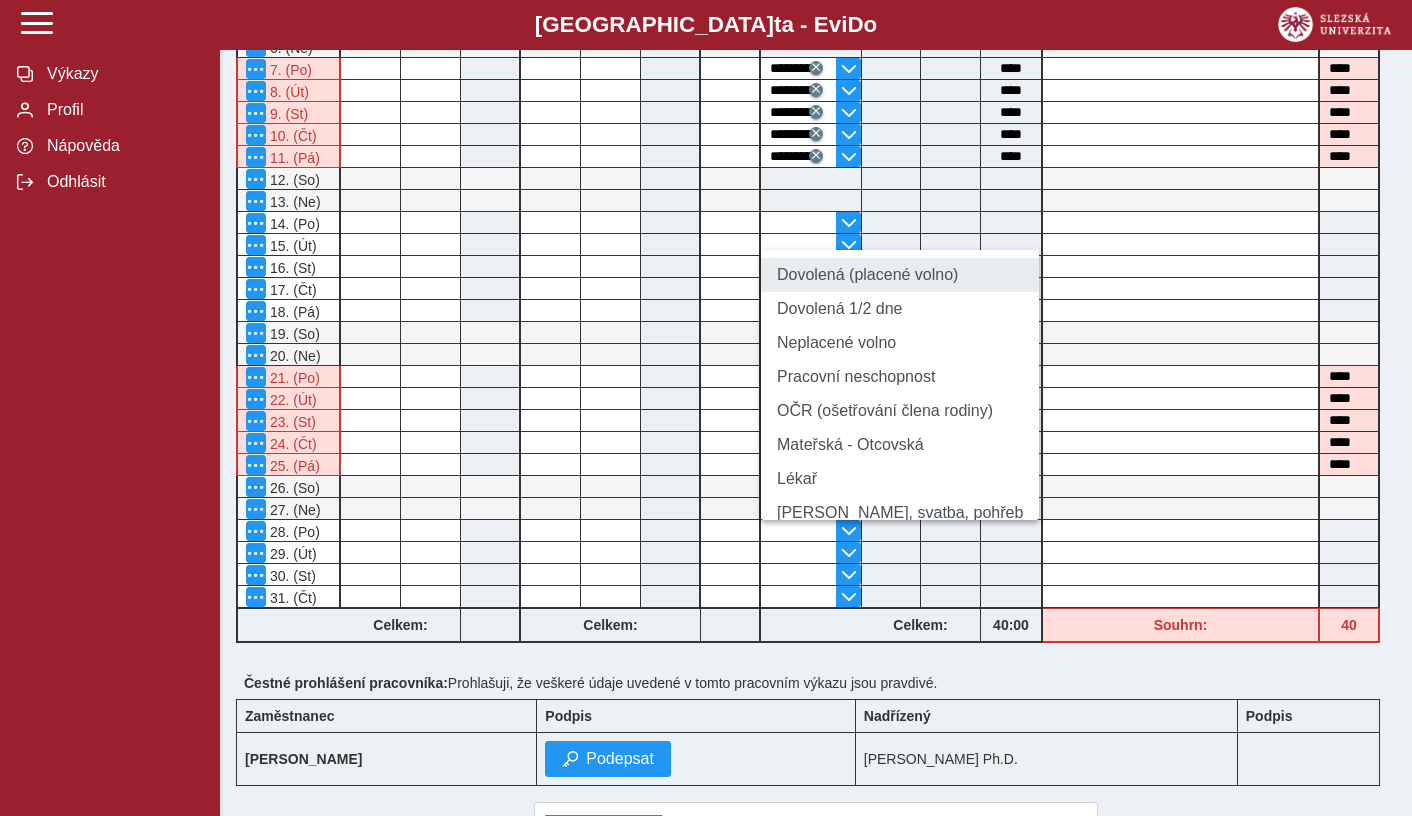 click on "Dovolená (placené volno)" at bounding box center [900, 275] 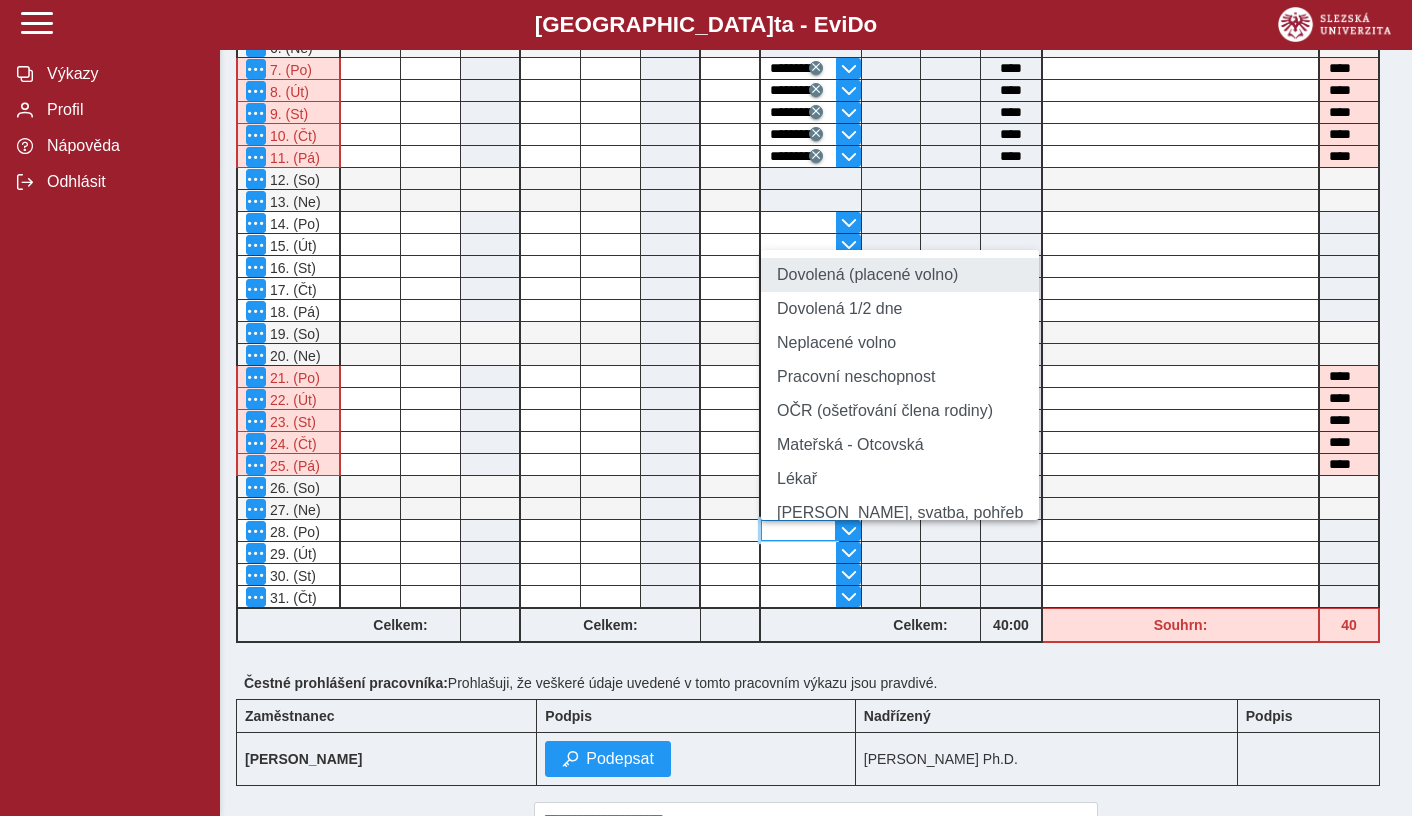 type on "**********" 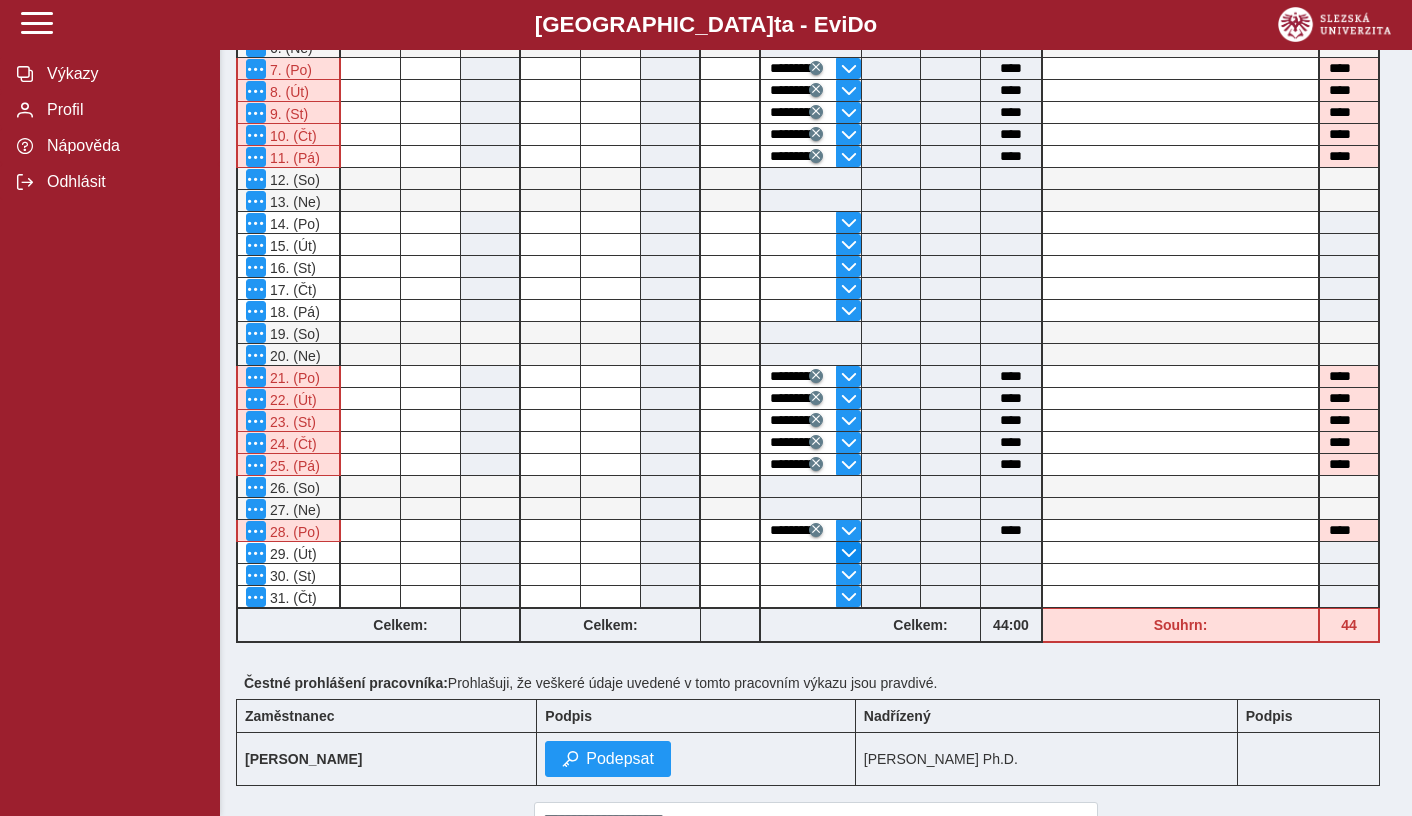 click at bounding box center [849, 553] 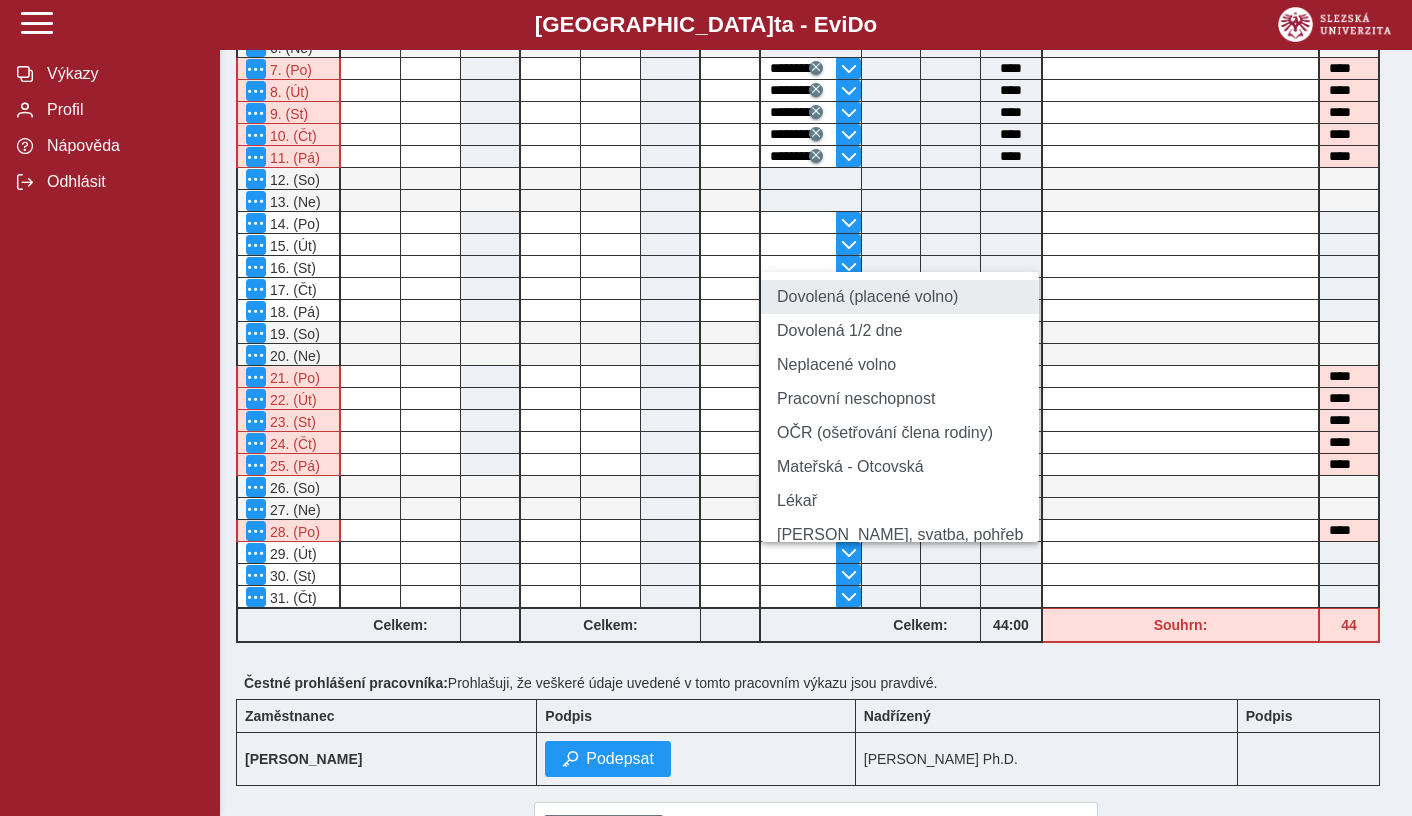click on "Dovolená (placené volno)" at bounding box center (900, 297) 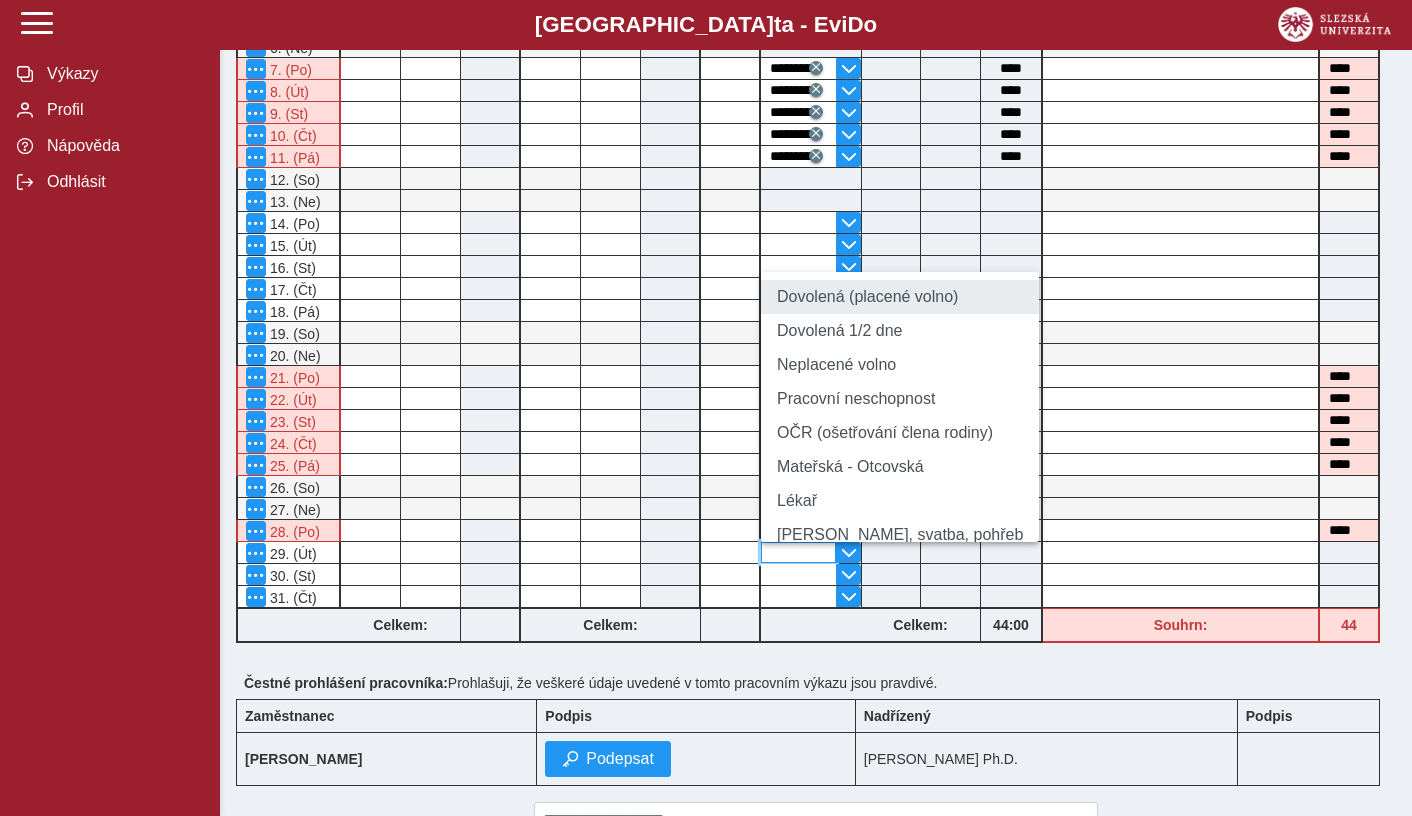 type on "**********" 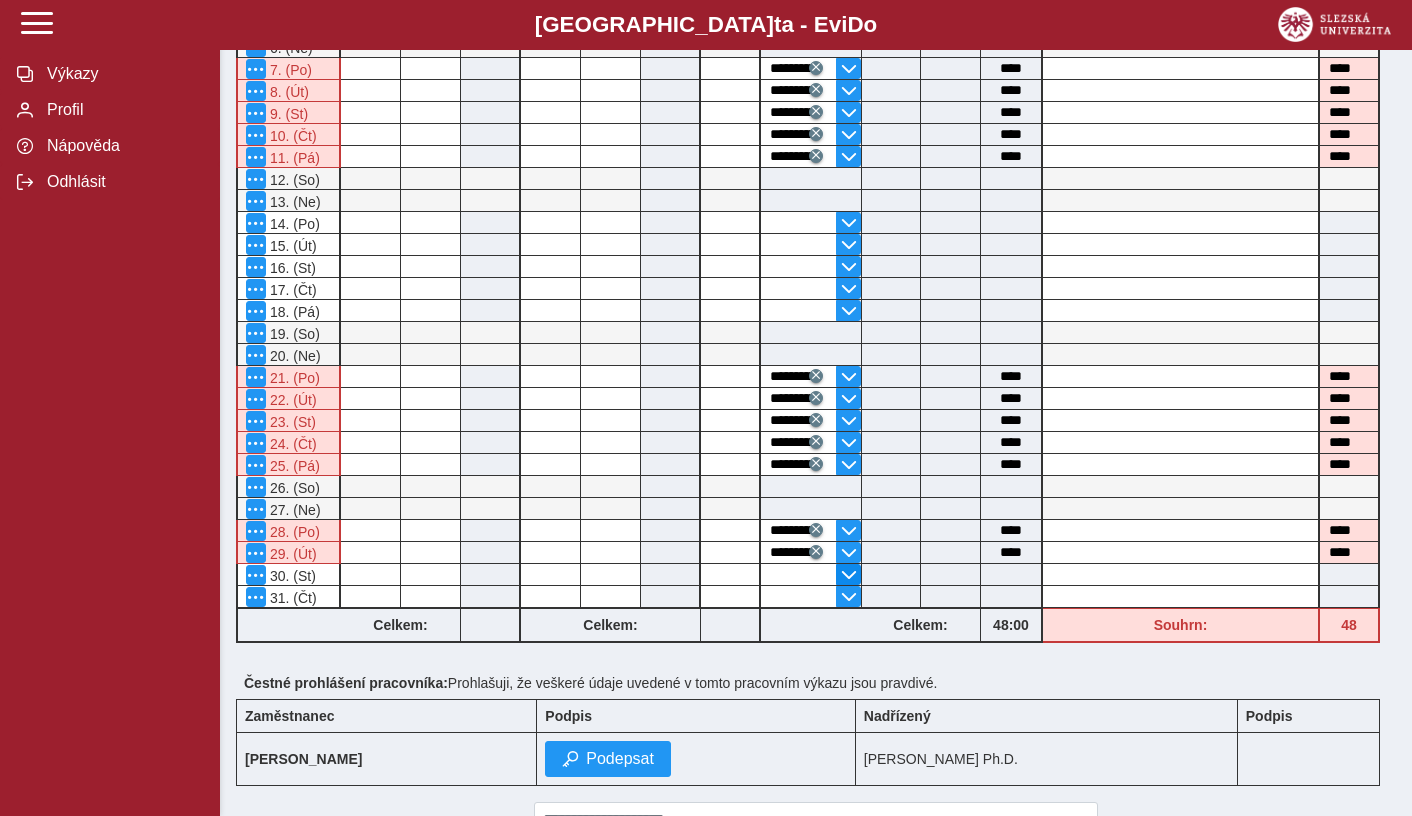 click at bounding box center (849, 575) 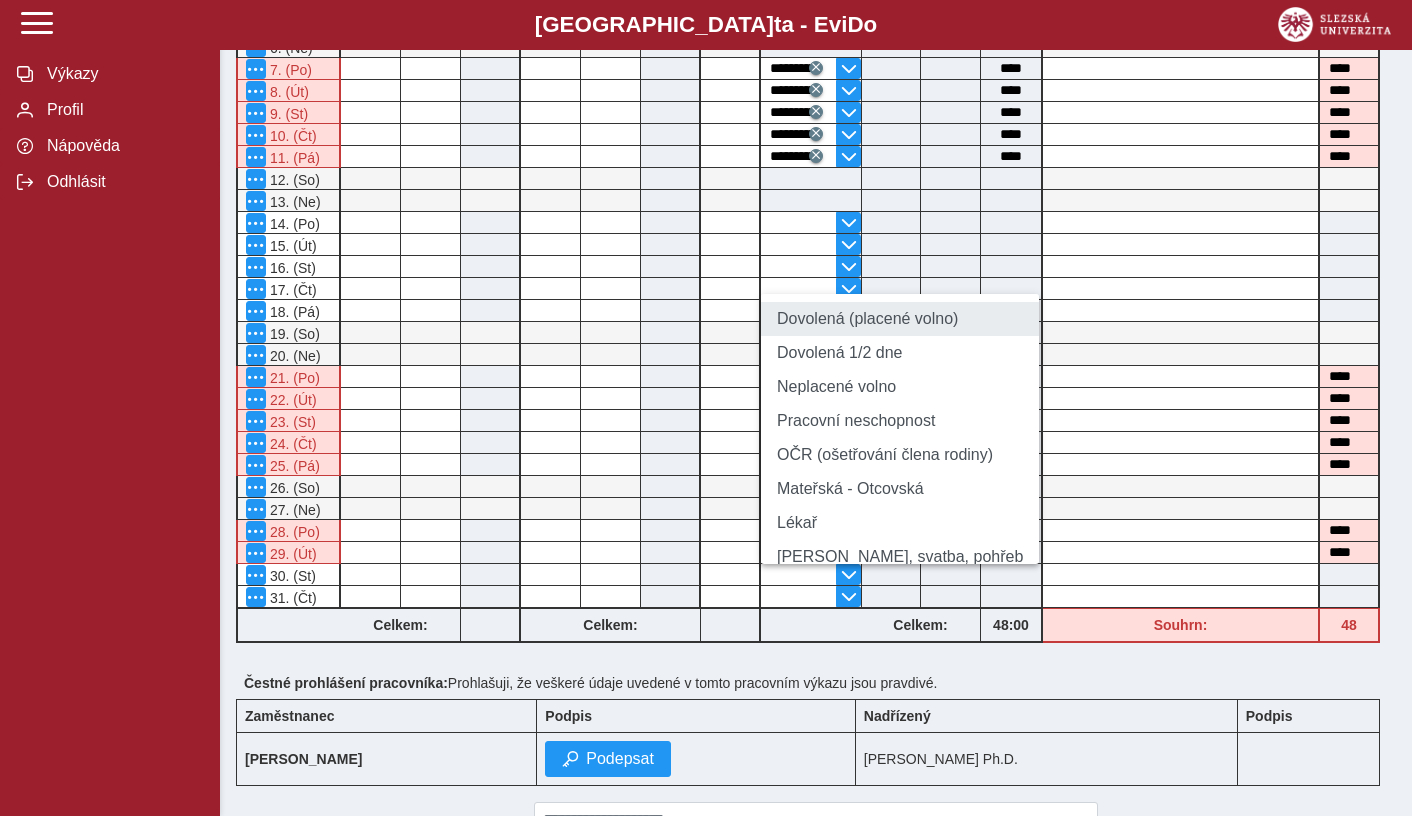 click on "Dovolená (placené volno)" at bounding box center (900, 319) 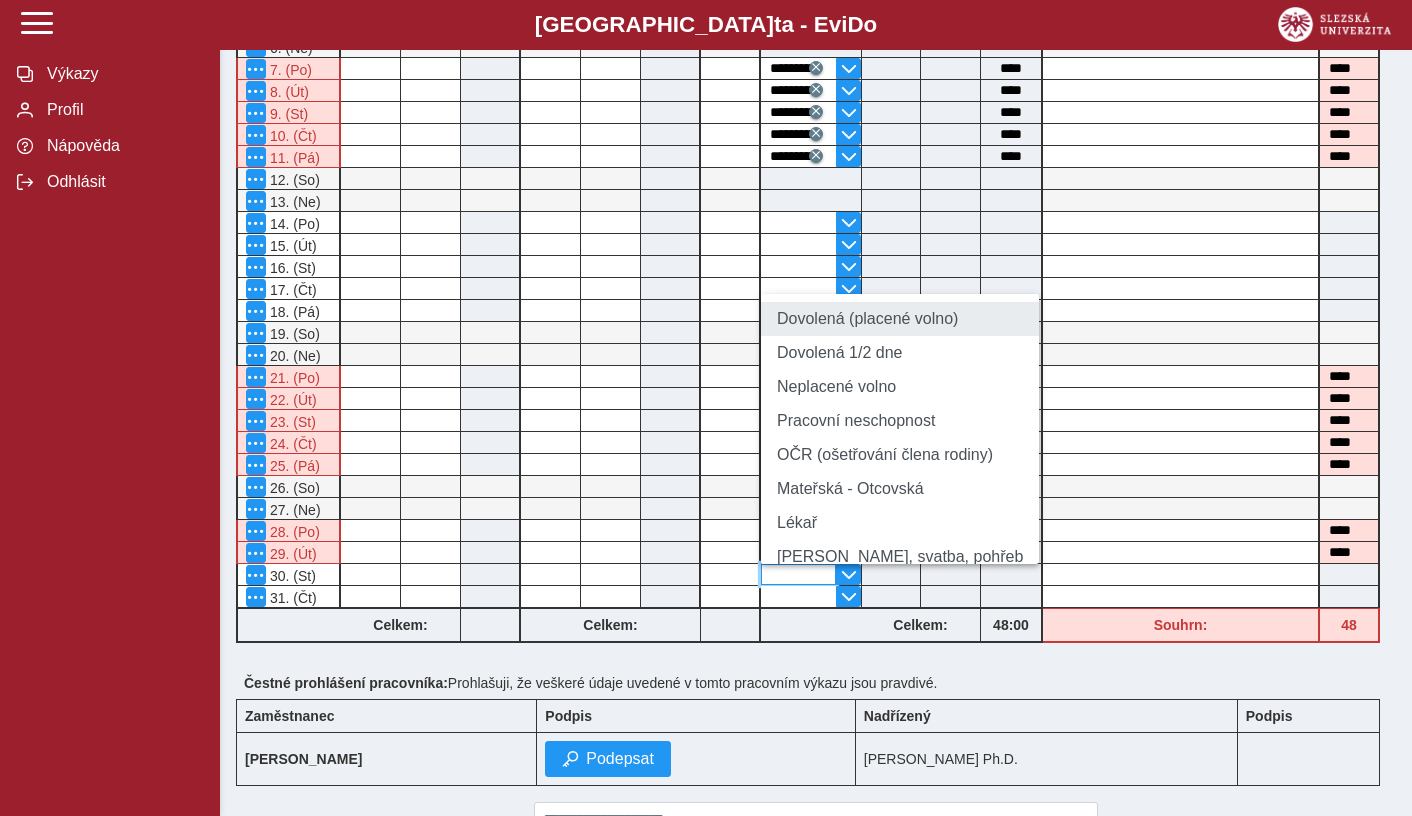 type on "**********" 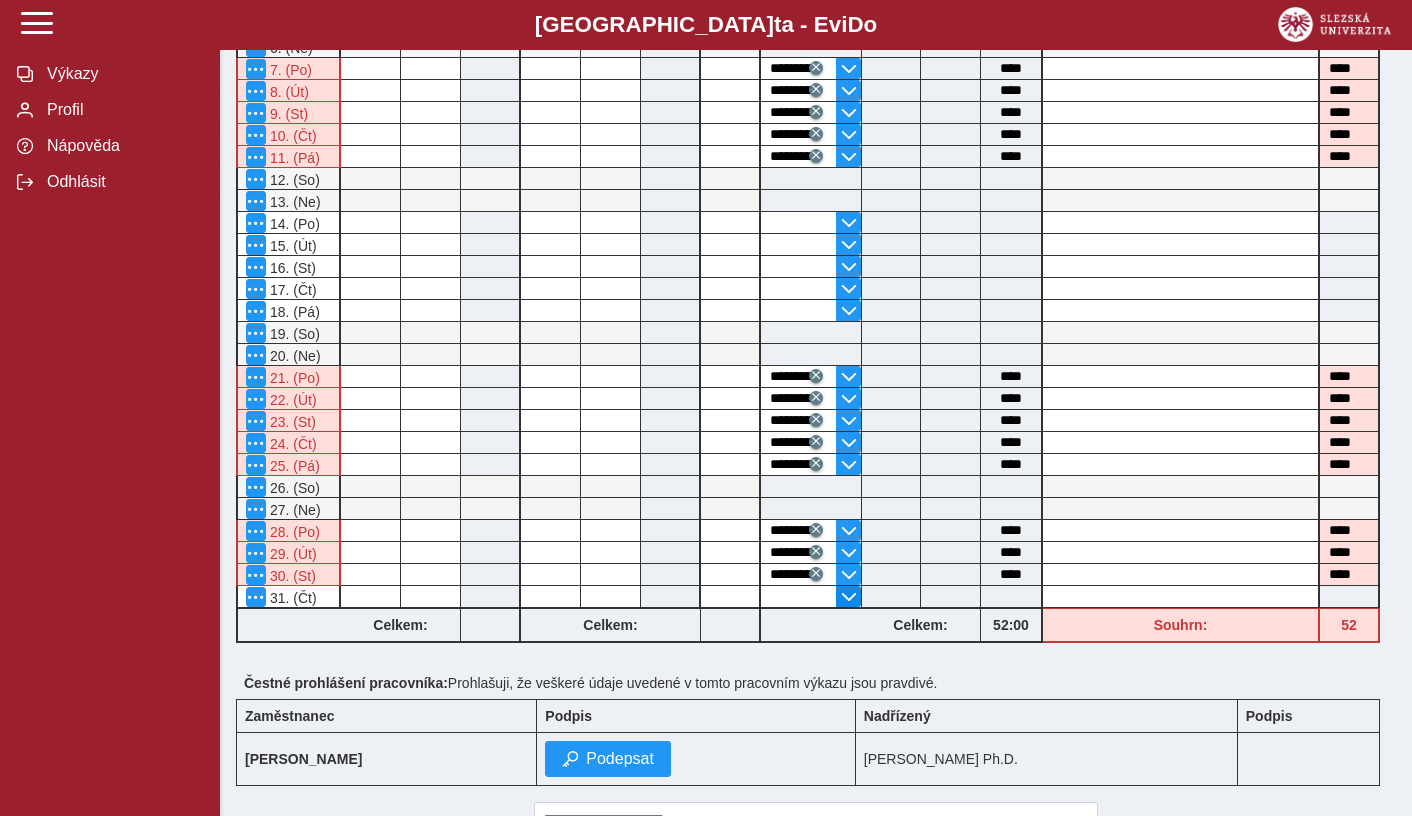click at bounding box center (849, 597) 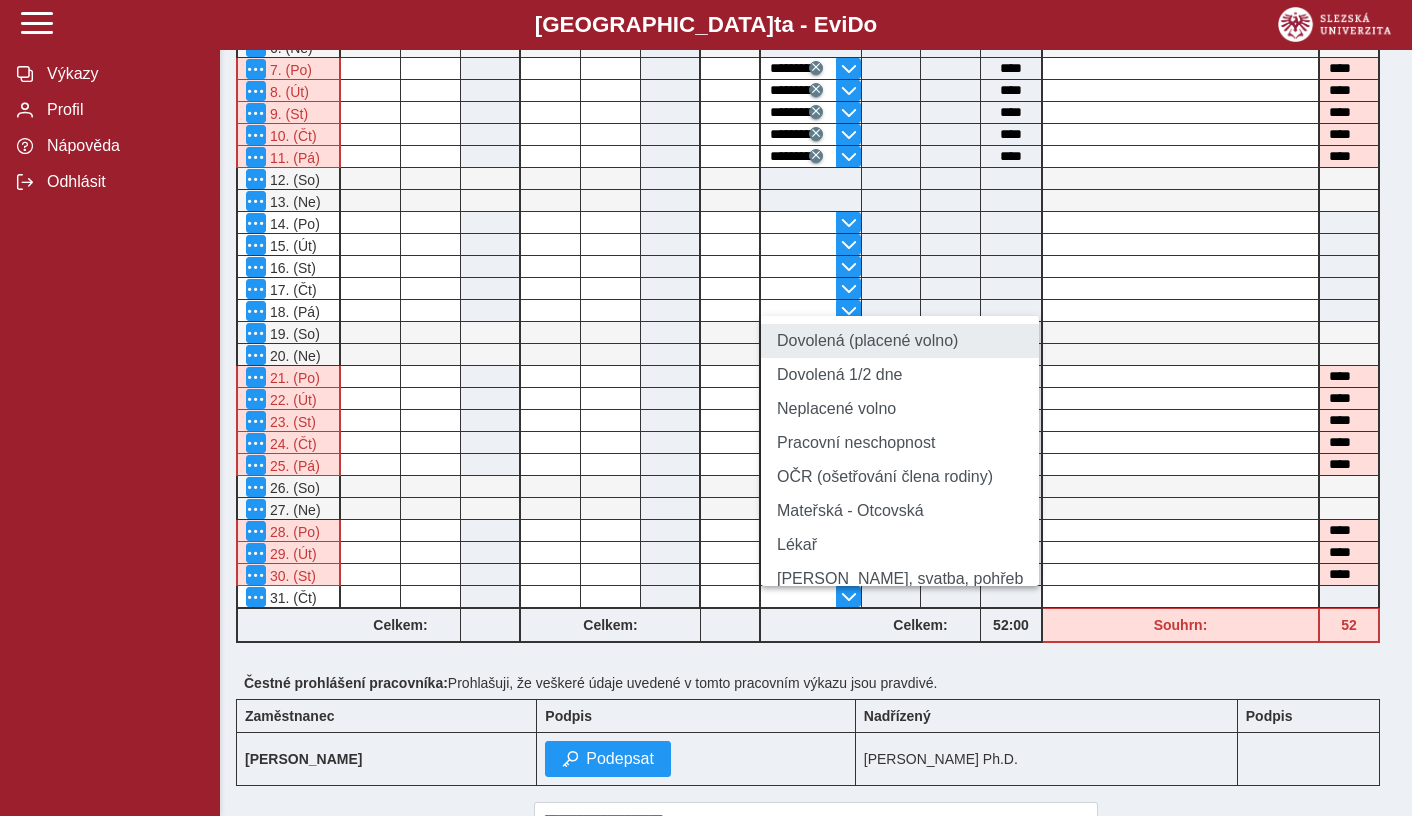 click on "Dovolená (placené volno)" at bounding box center [900, 341] 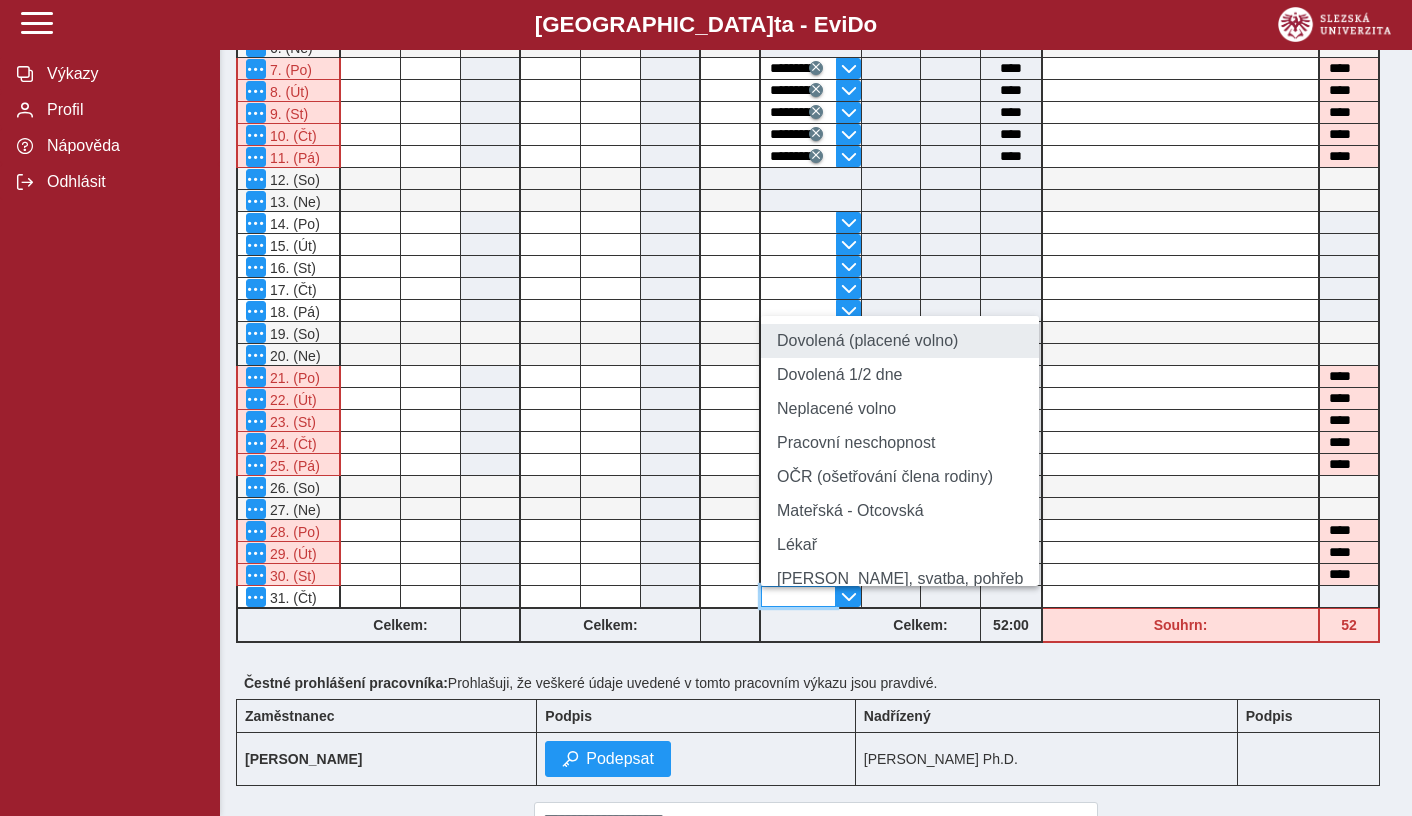 type on "**********" 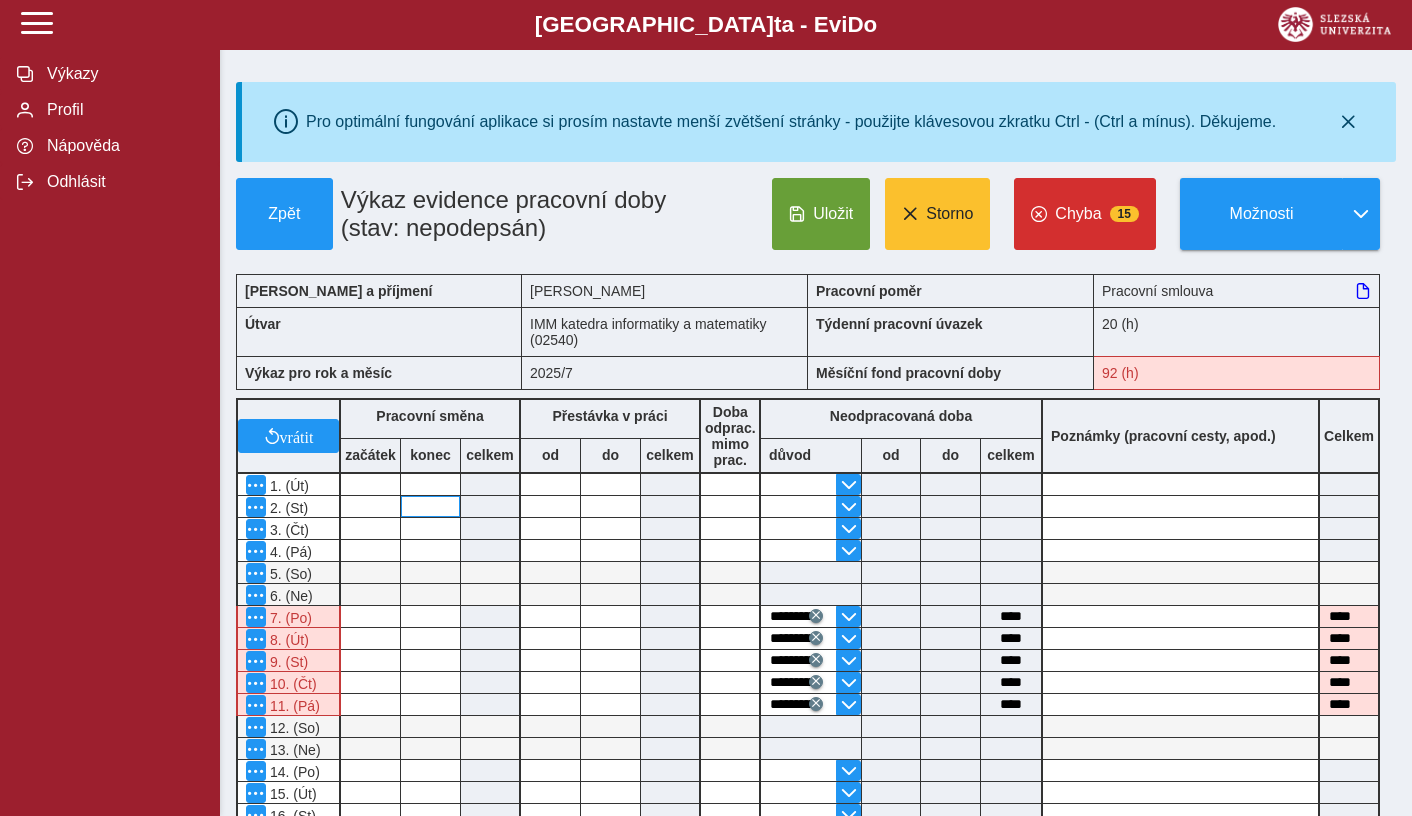scroll, scrollTop: 0, scrollLeft: 0, axis: both 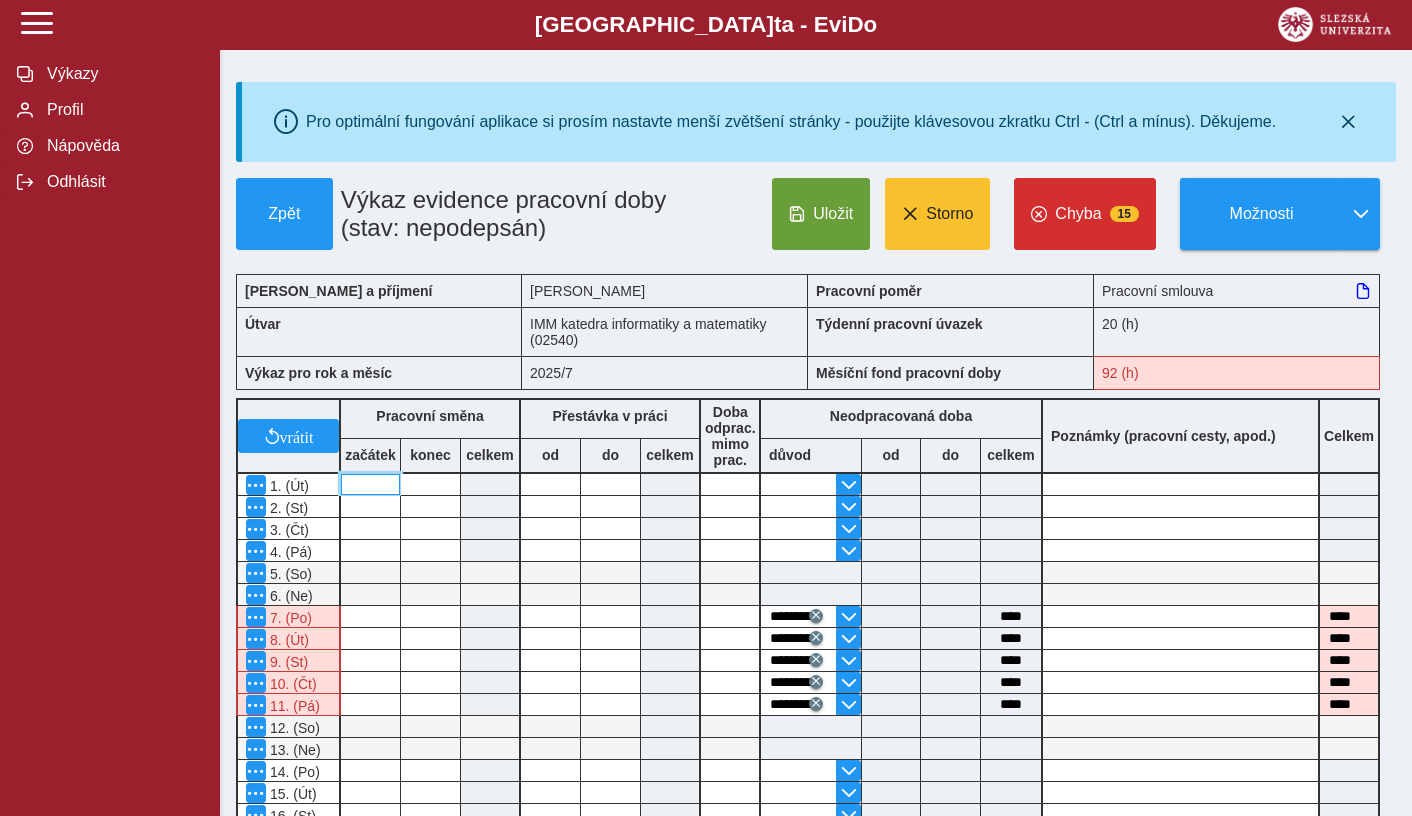 click at bounding box center (370, 484) 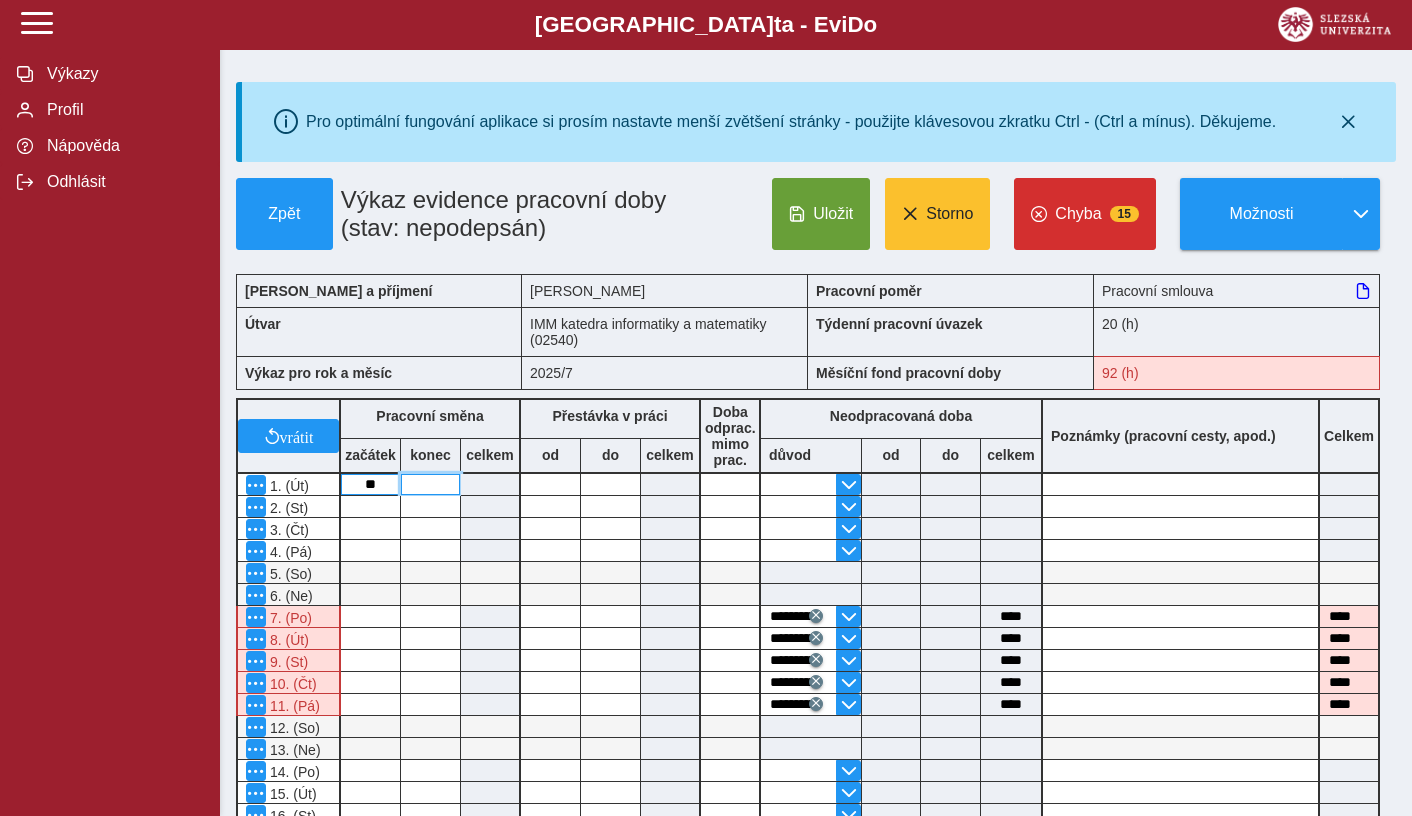 type on "*****" 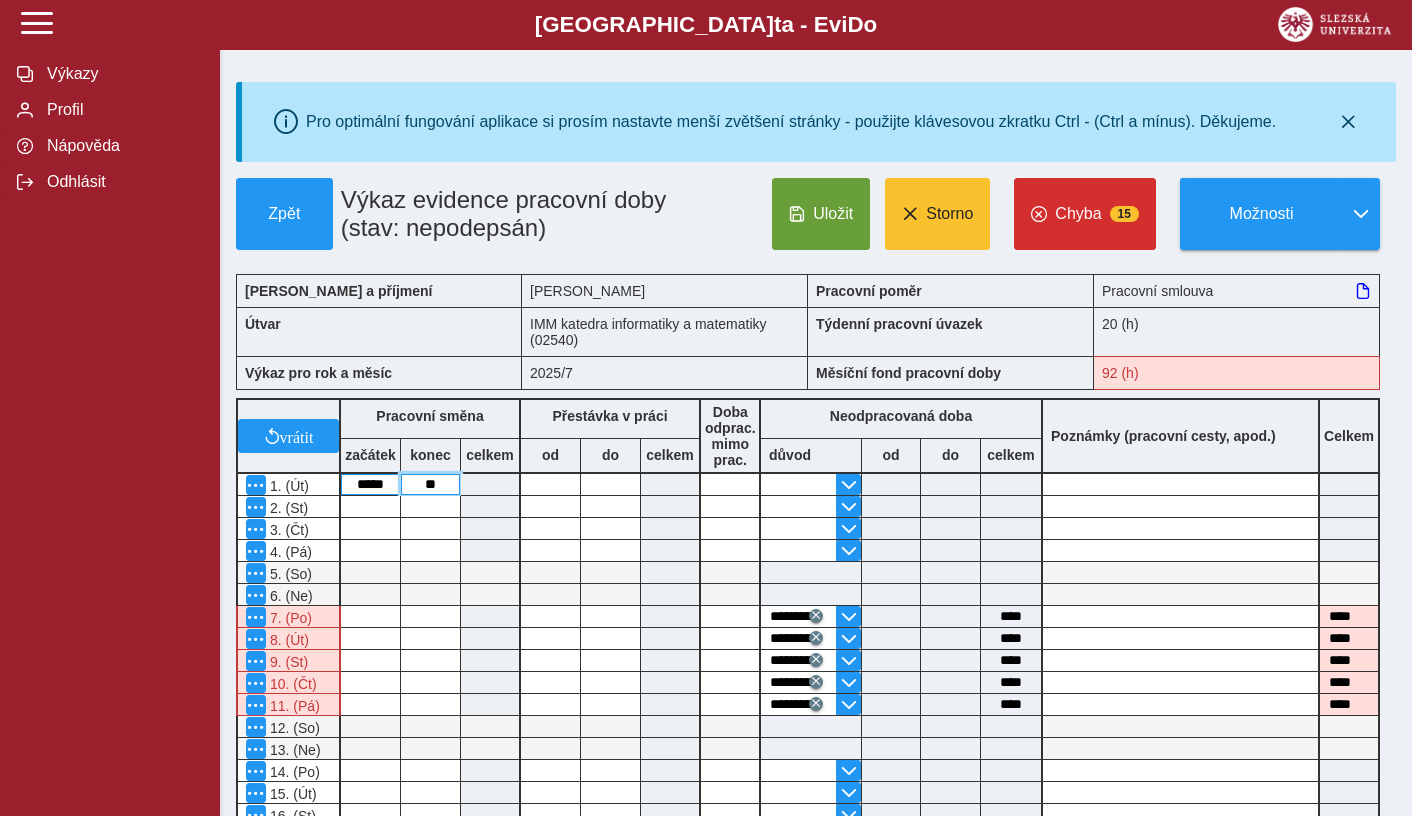 type on "*****" 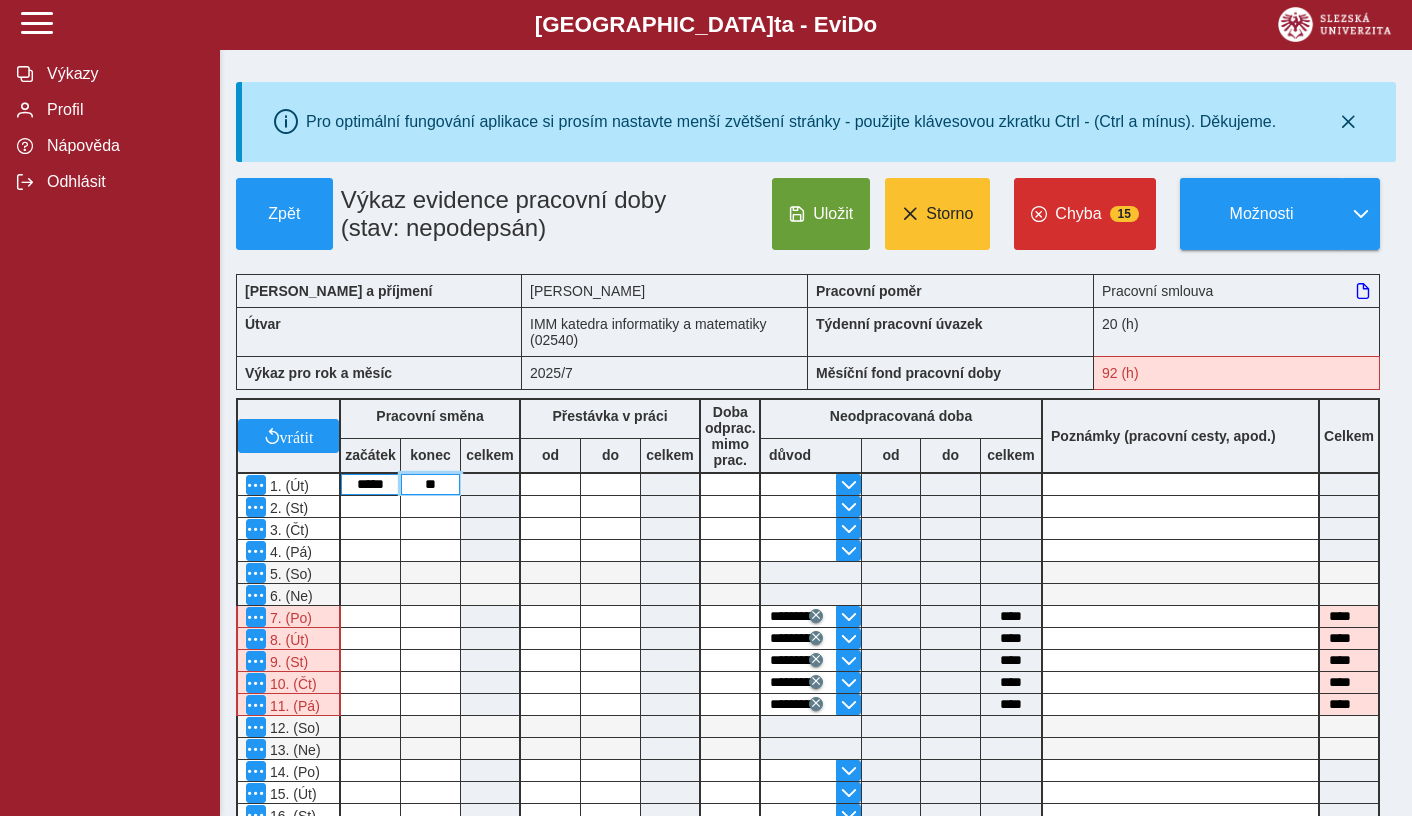 type on "****" 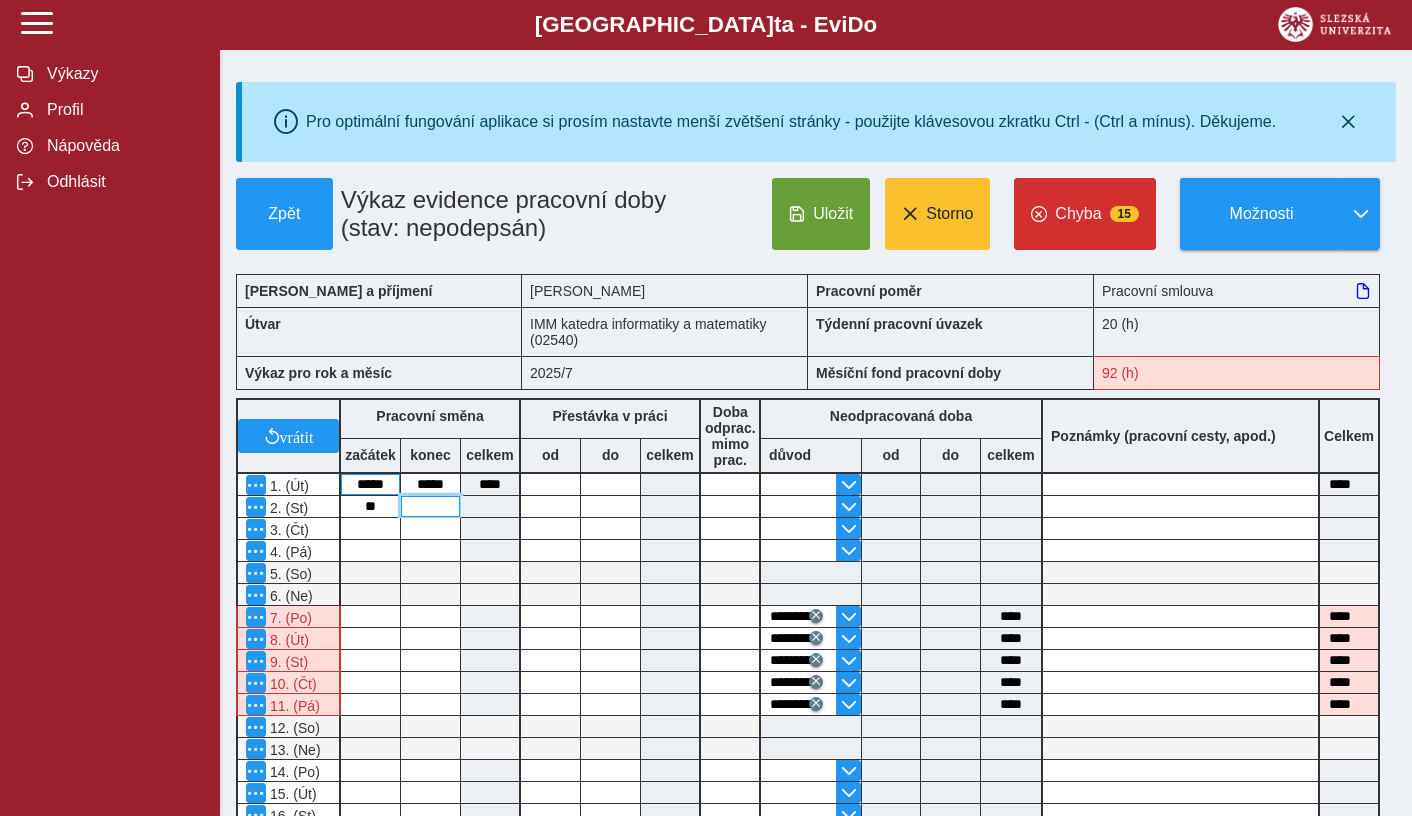 type on "*****" 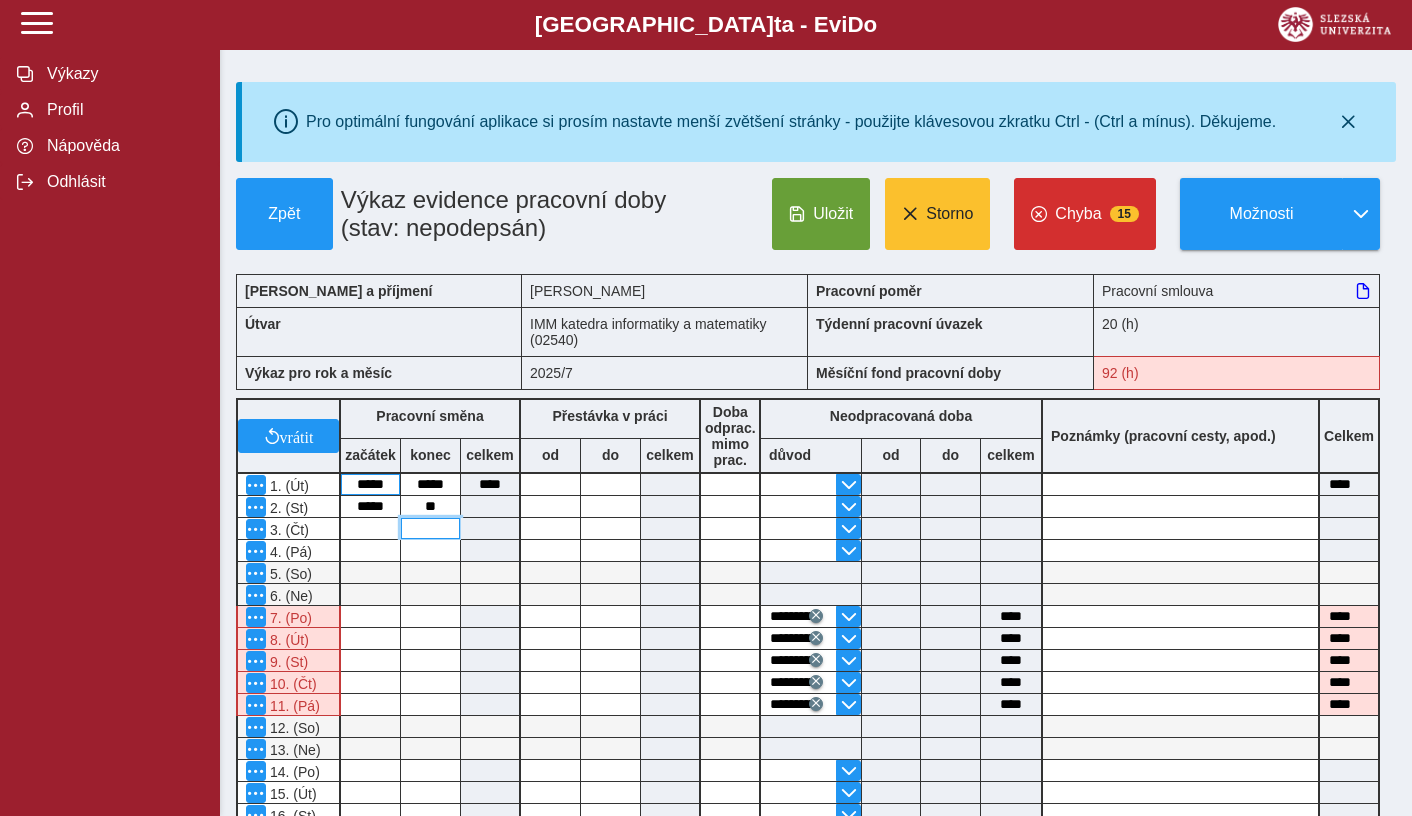 type on "*****" 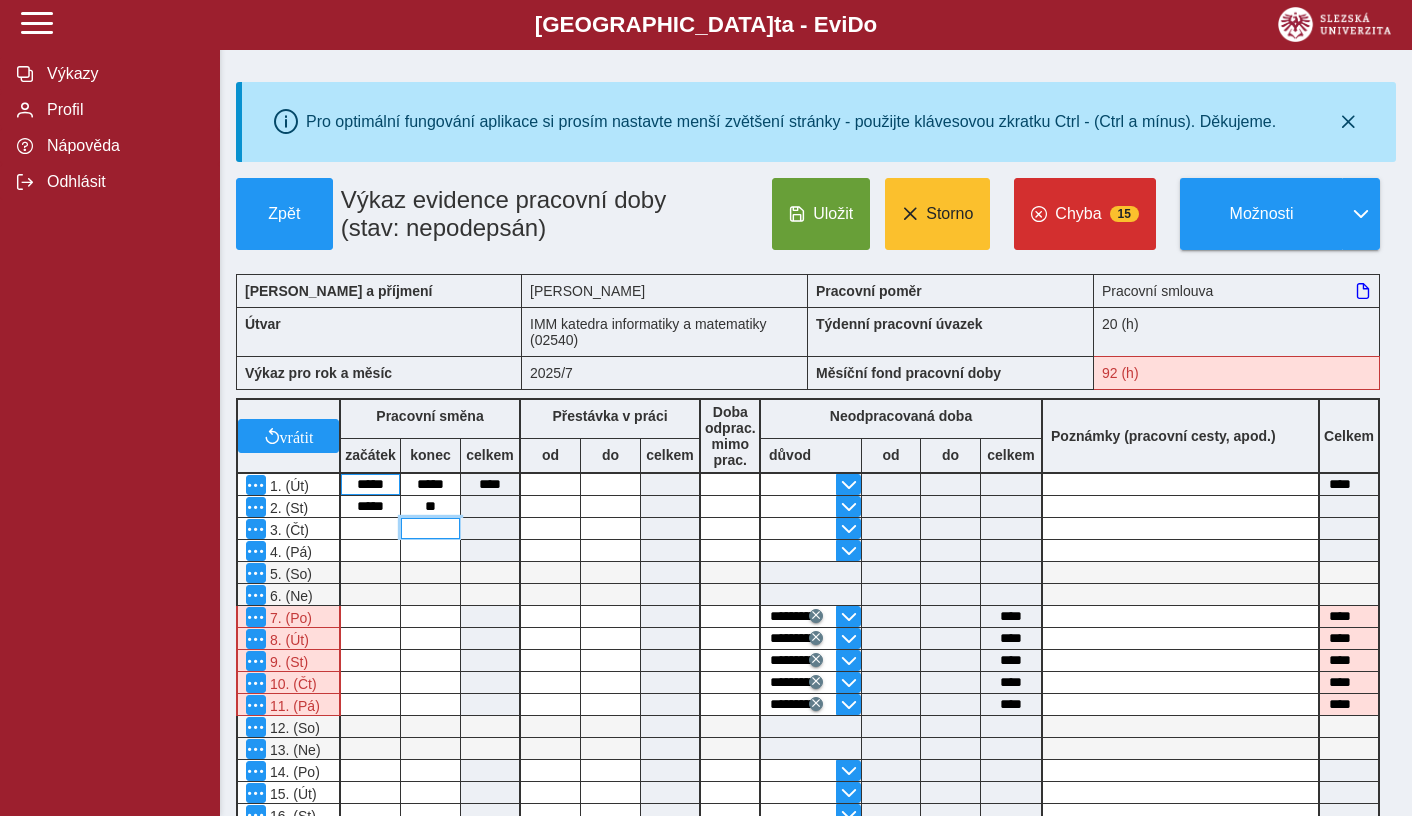 type on "****" 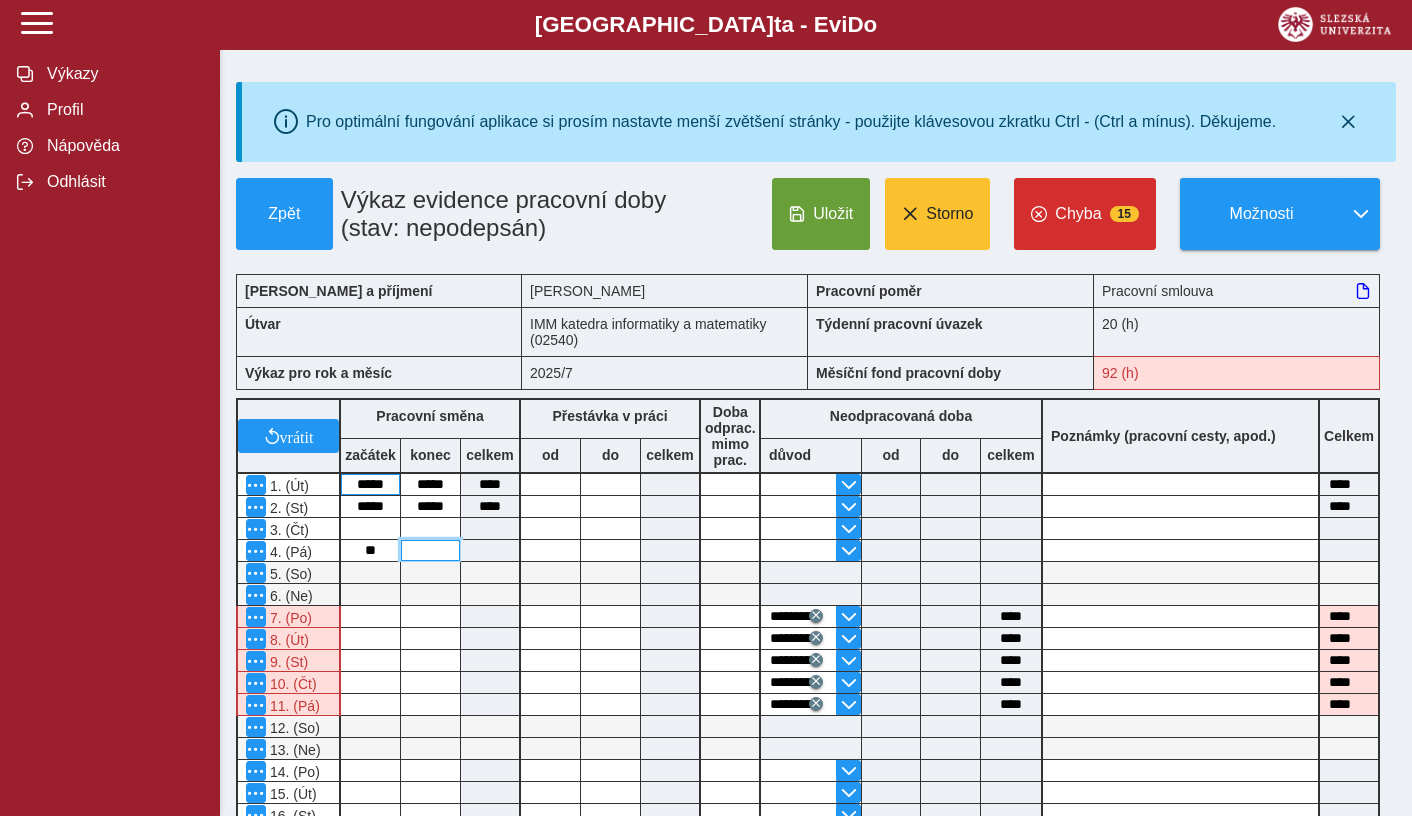 type on "*****" 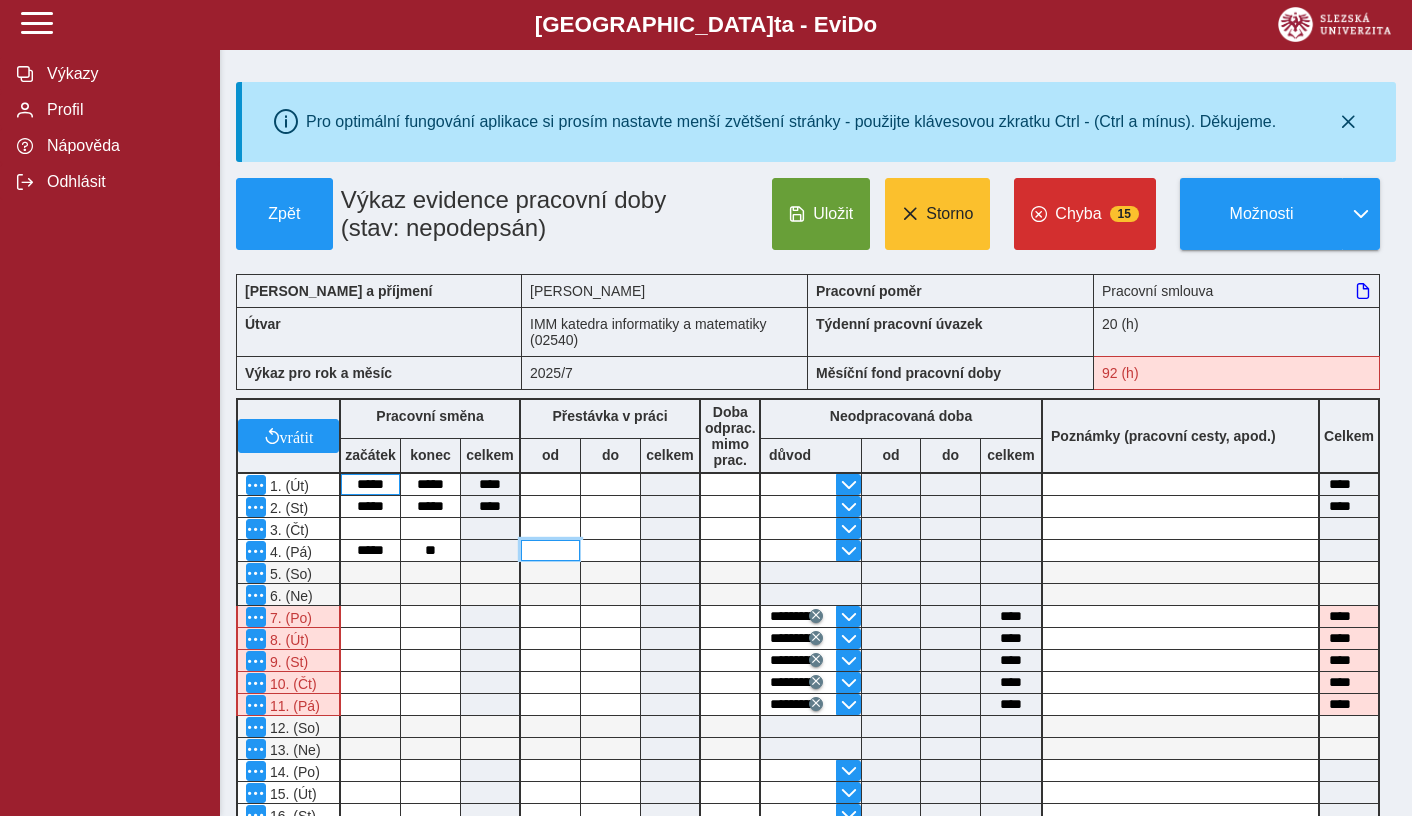 type on "*****" 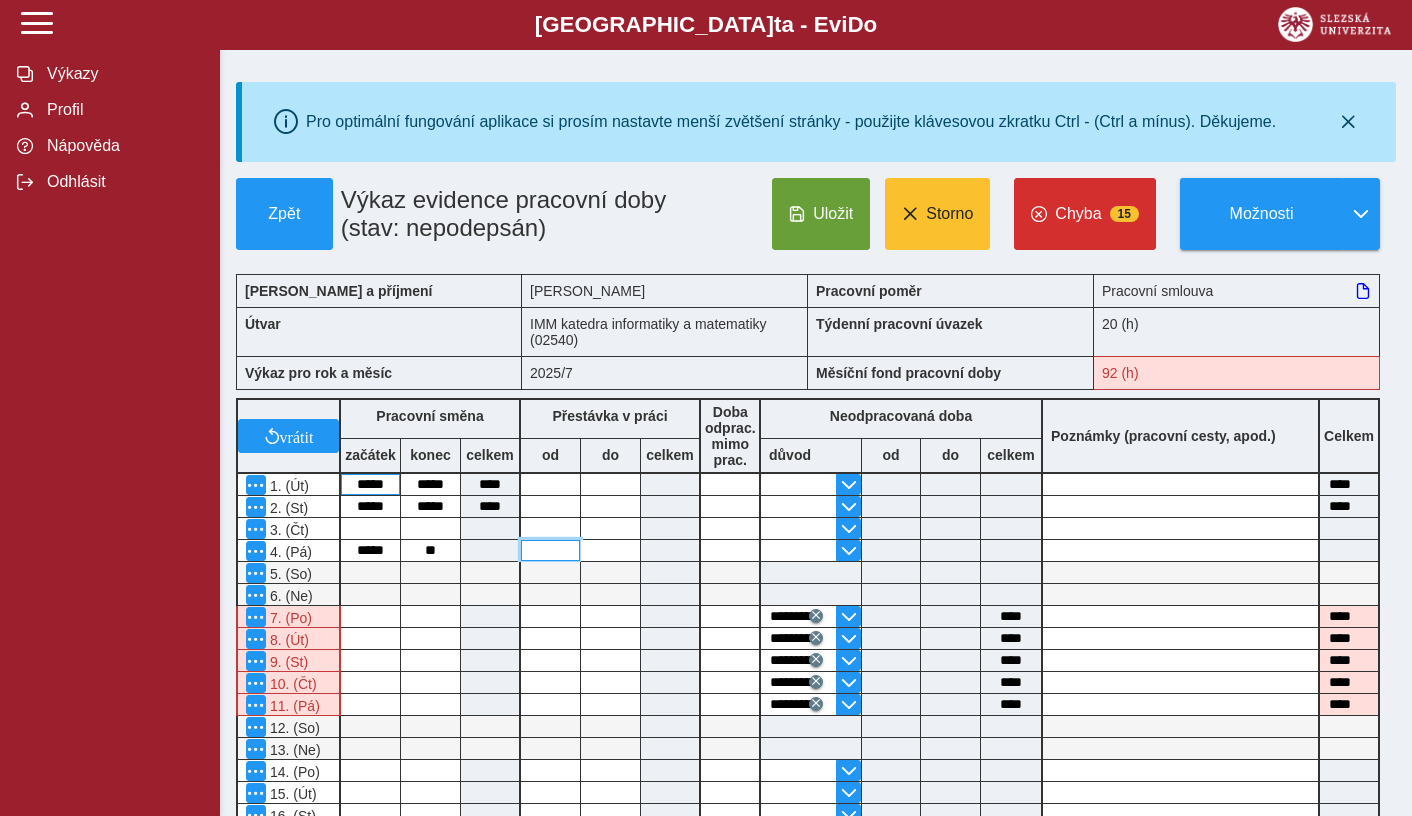 type on "****" 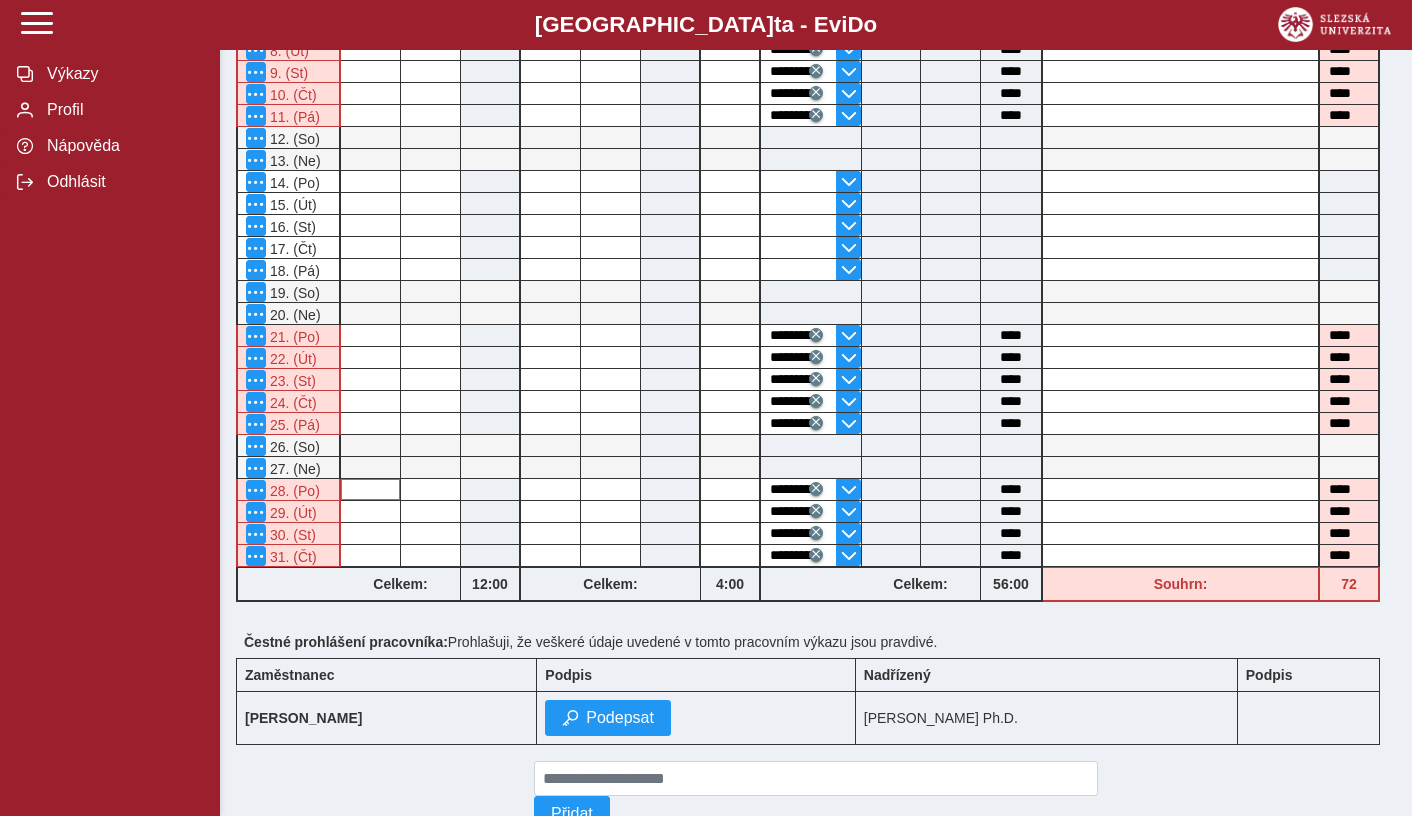 scroll, scrollTop: 587, scrollLeft: 0, axis: vertical 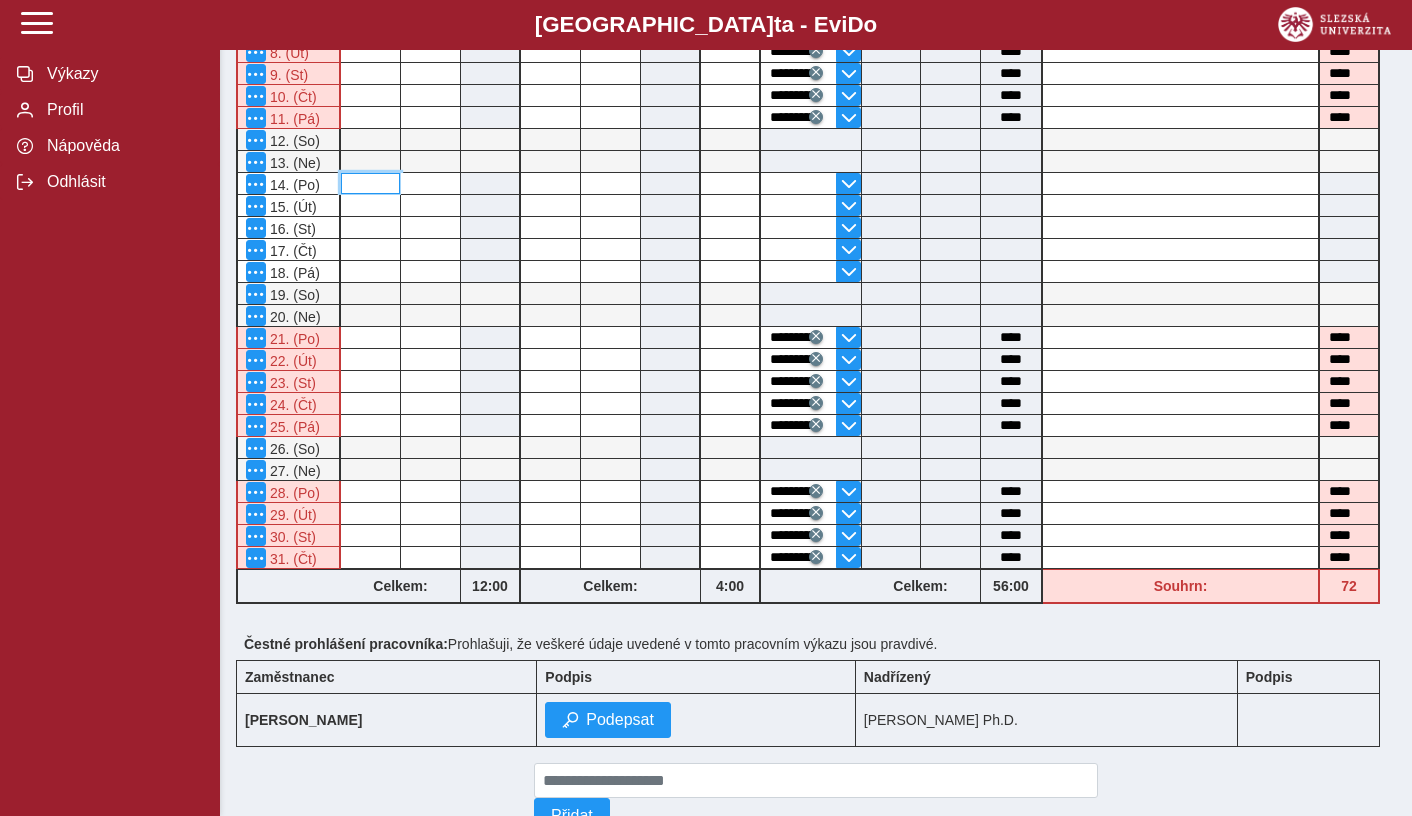 type on "****" 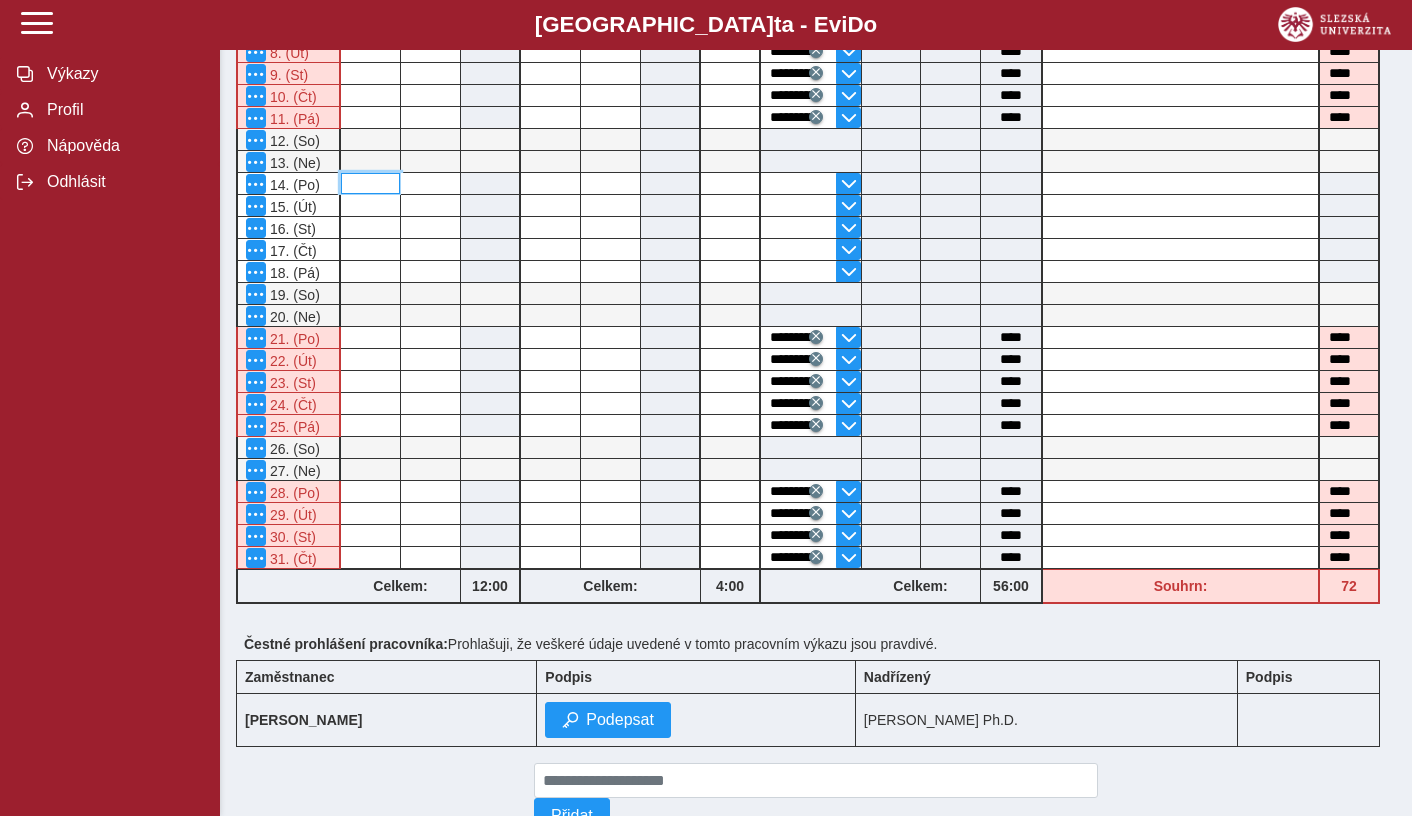 type on "****" 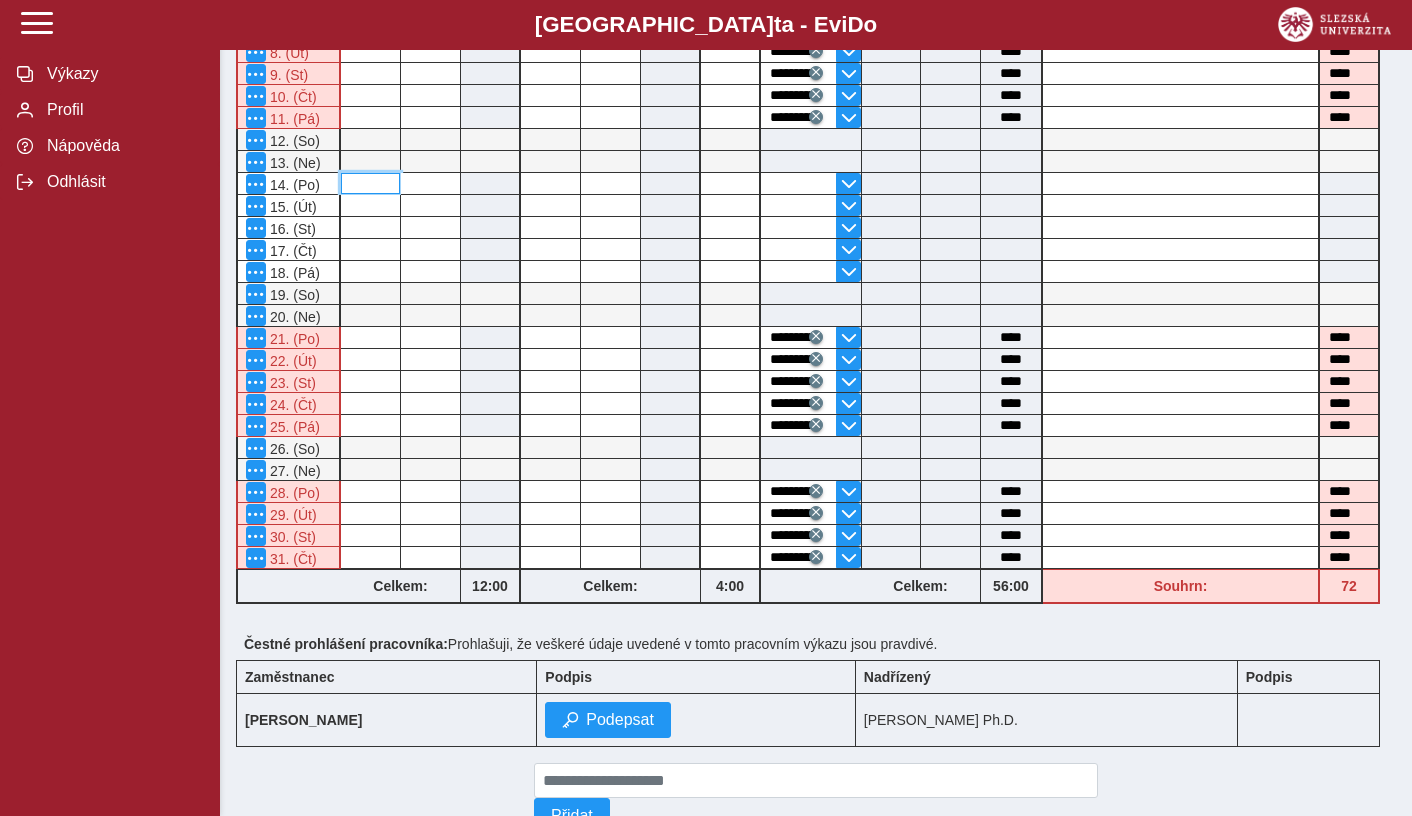 click at bounding box center [370, 183] 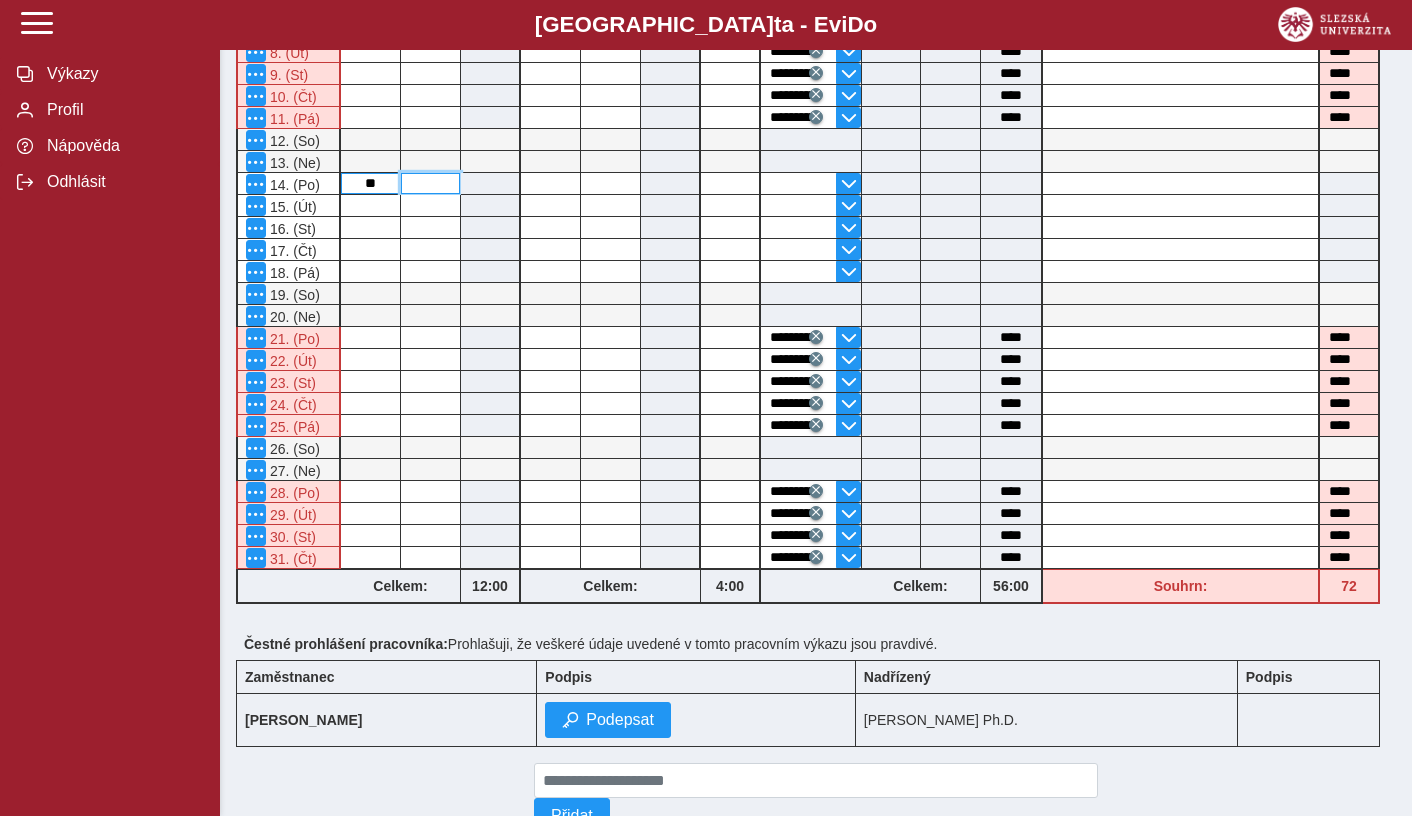 type on "*****" 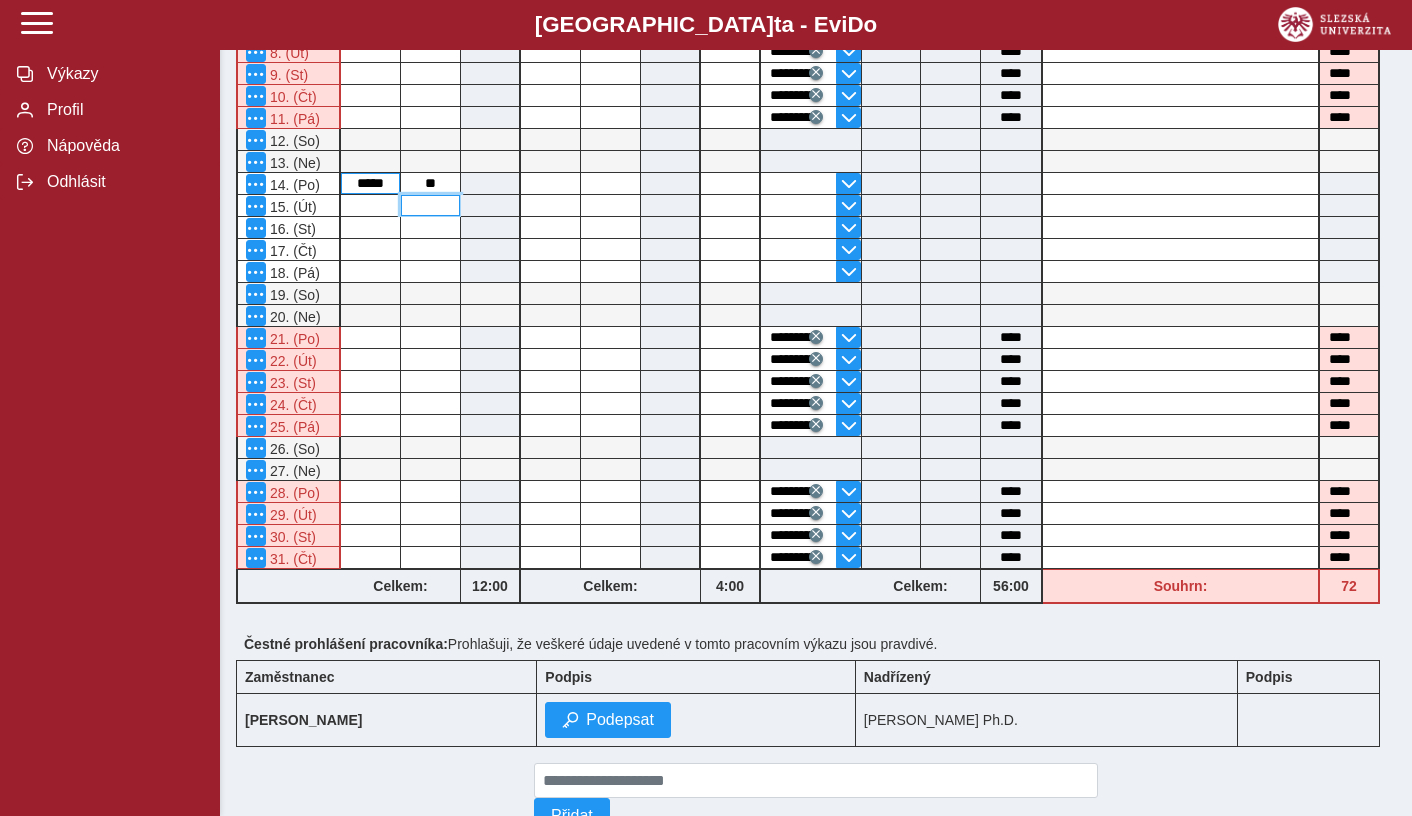 type on "*****" 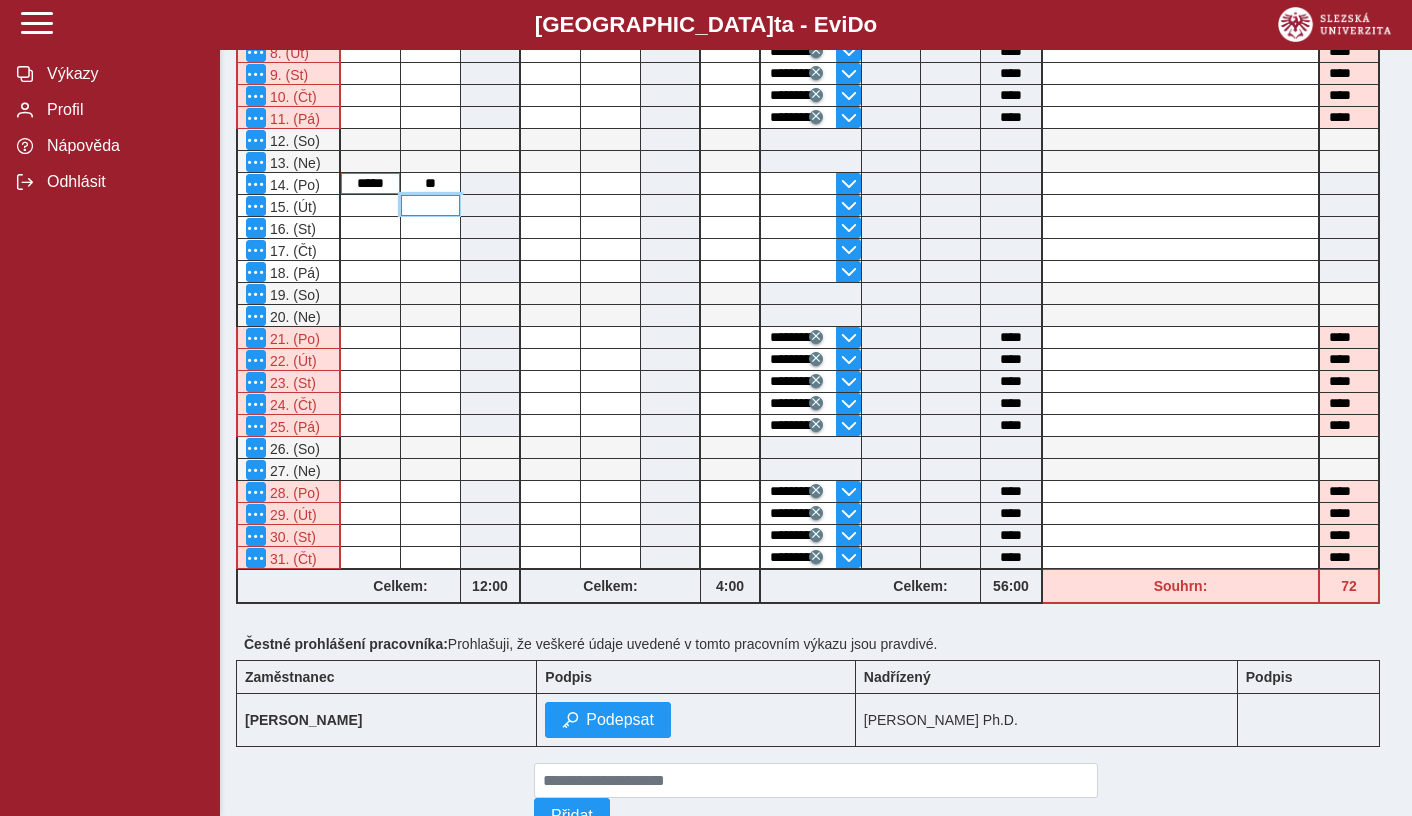 type on "****" 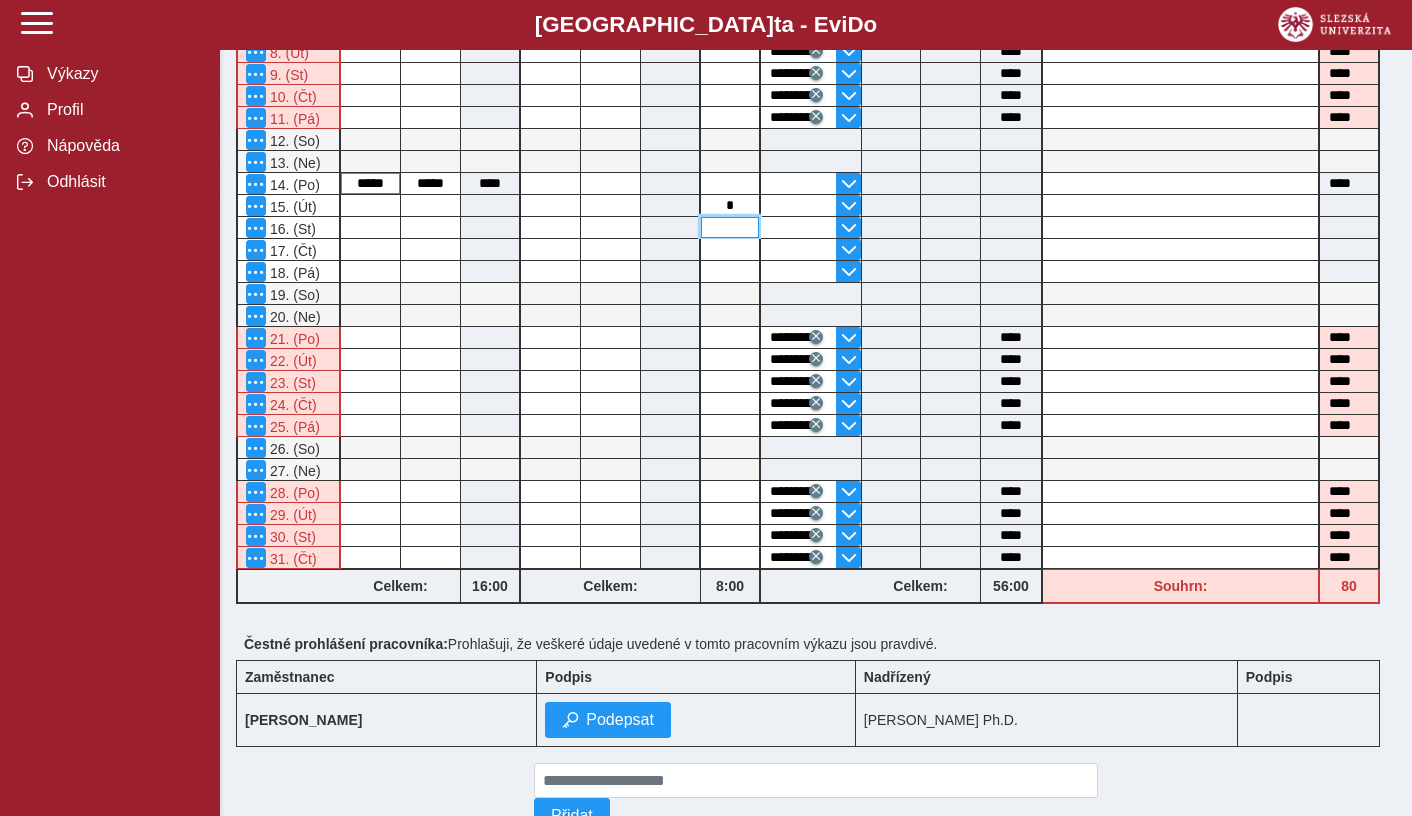 type on "****" 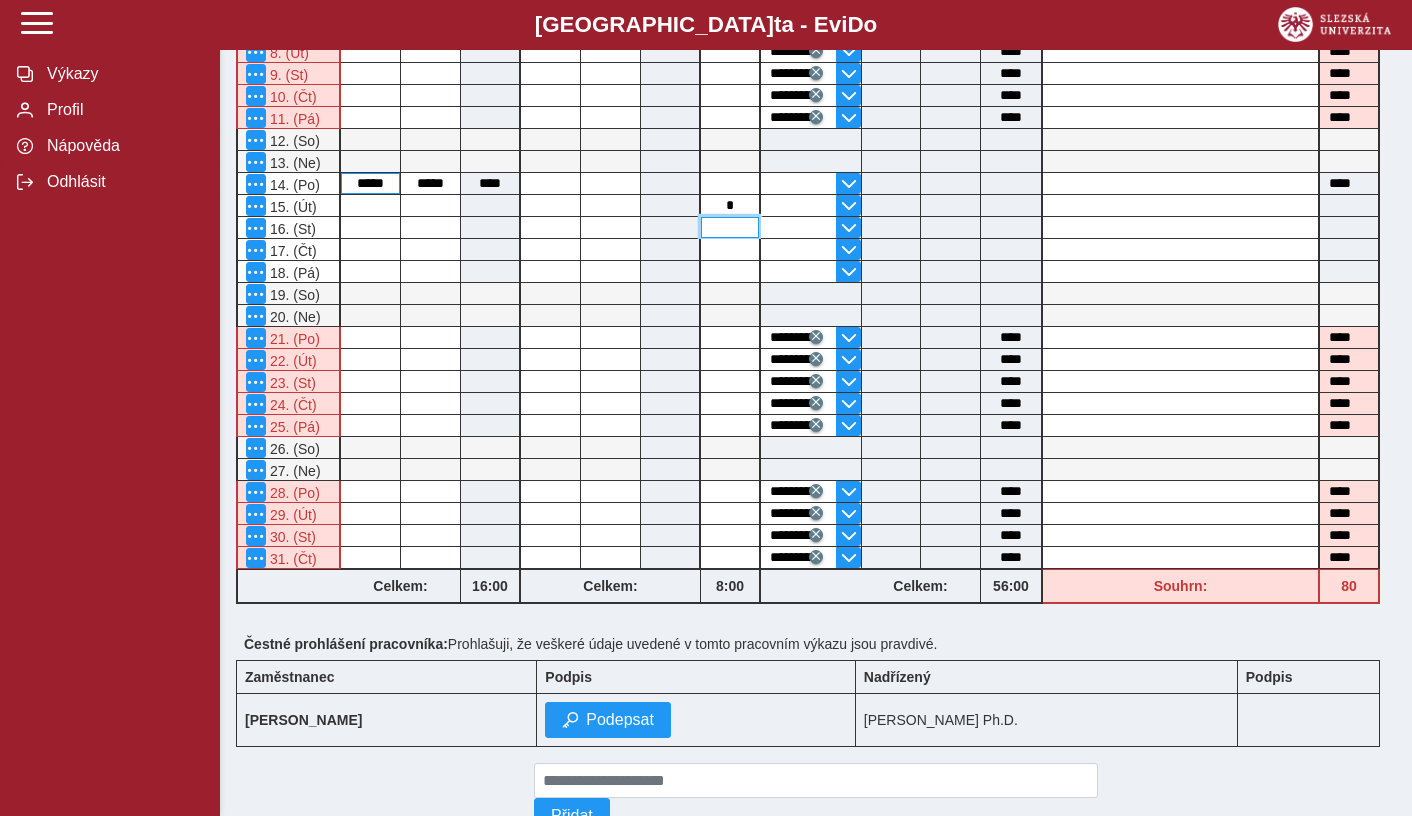 type on "****" 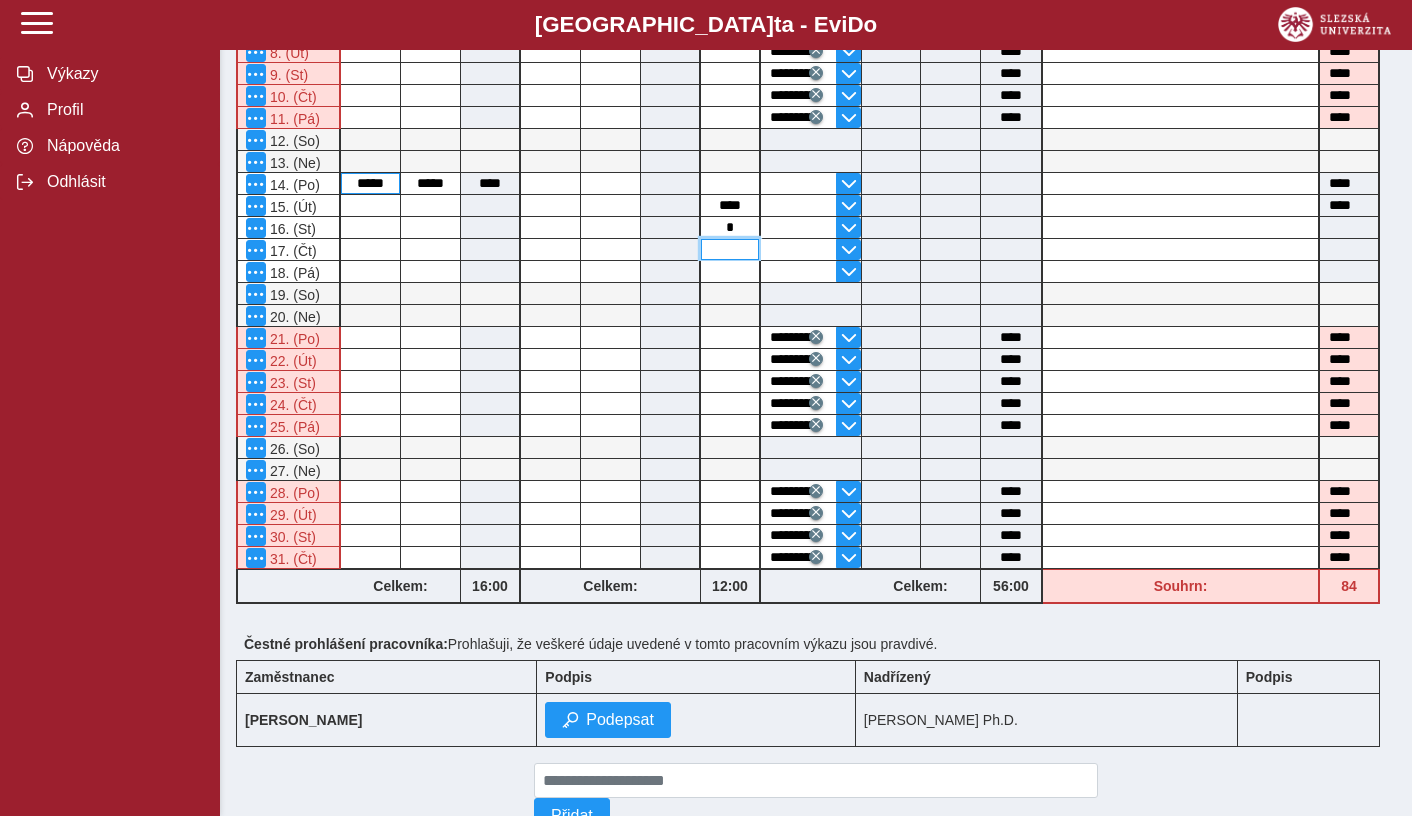 type on "****" 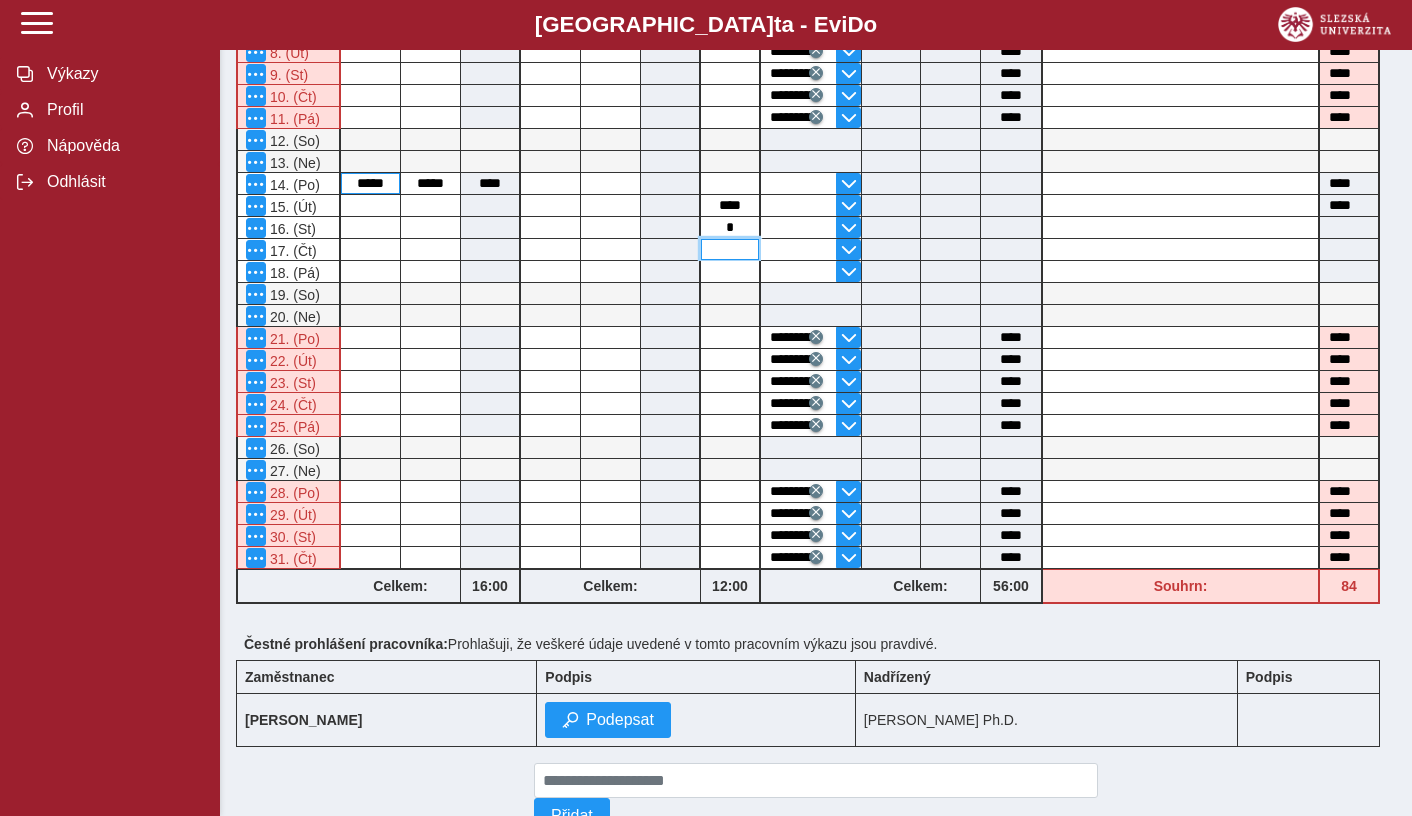 type on "****" 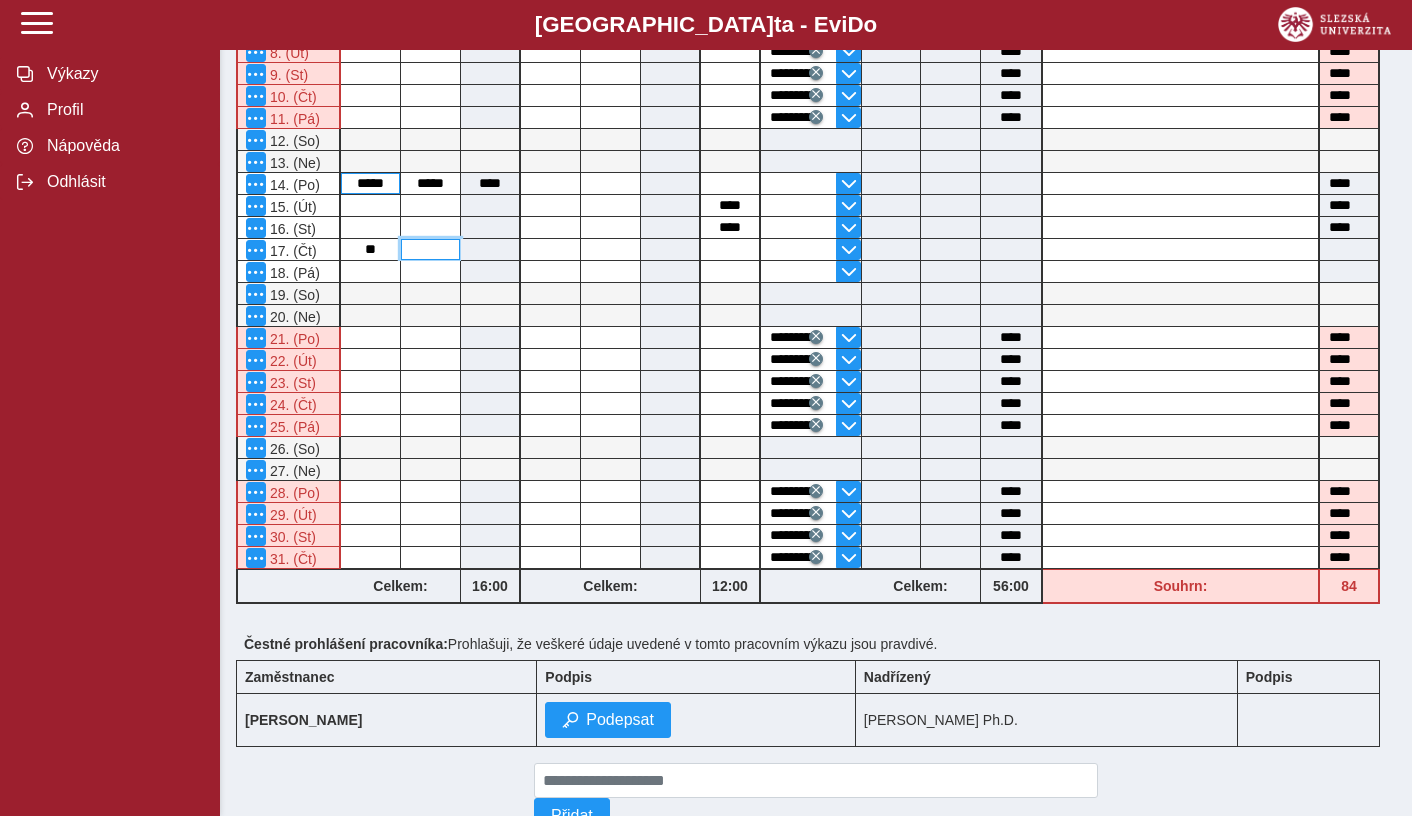 type on "*****" 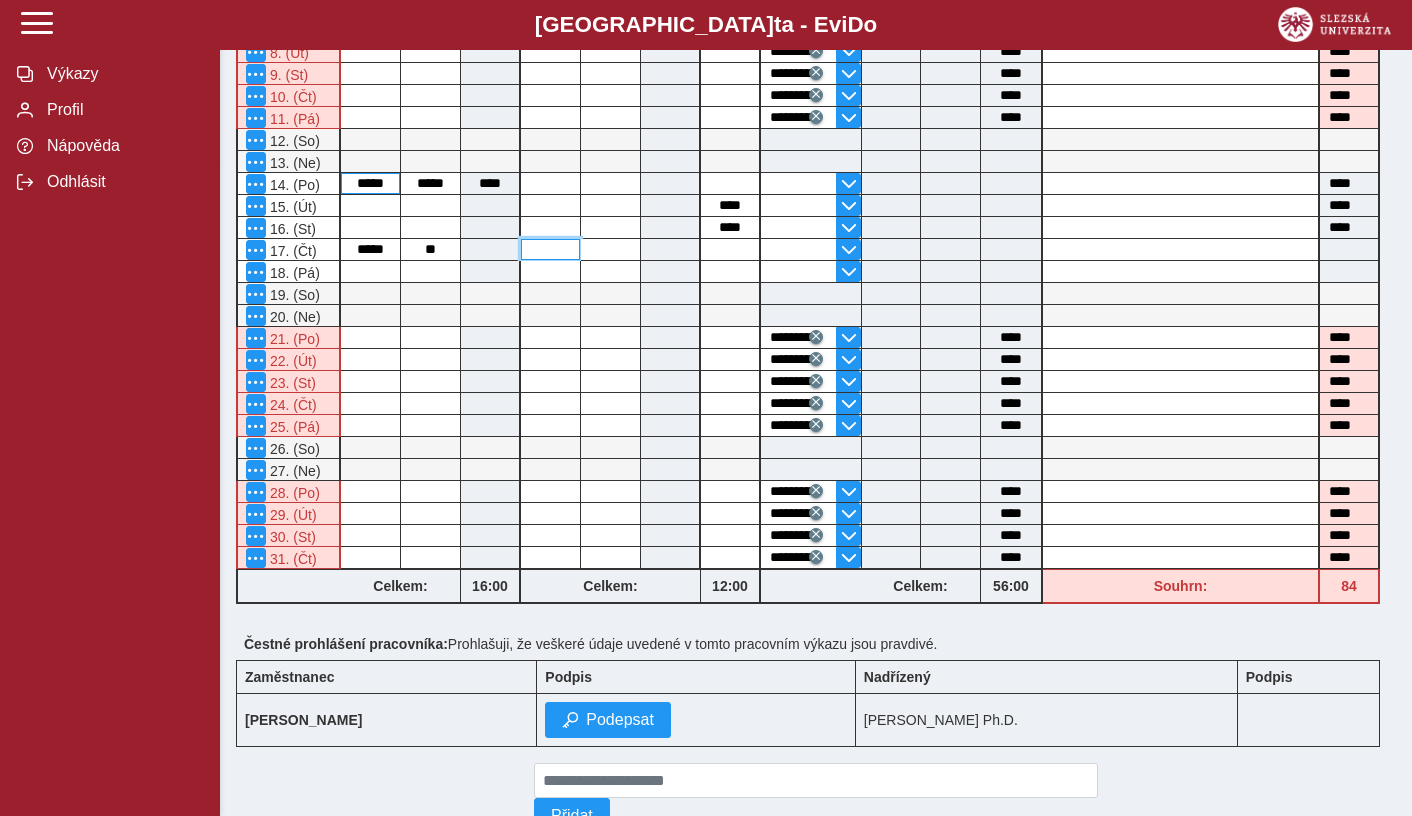 type on "*****" 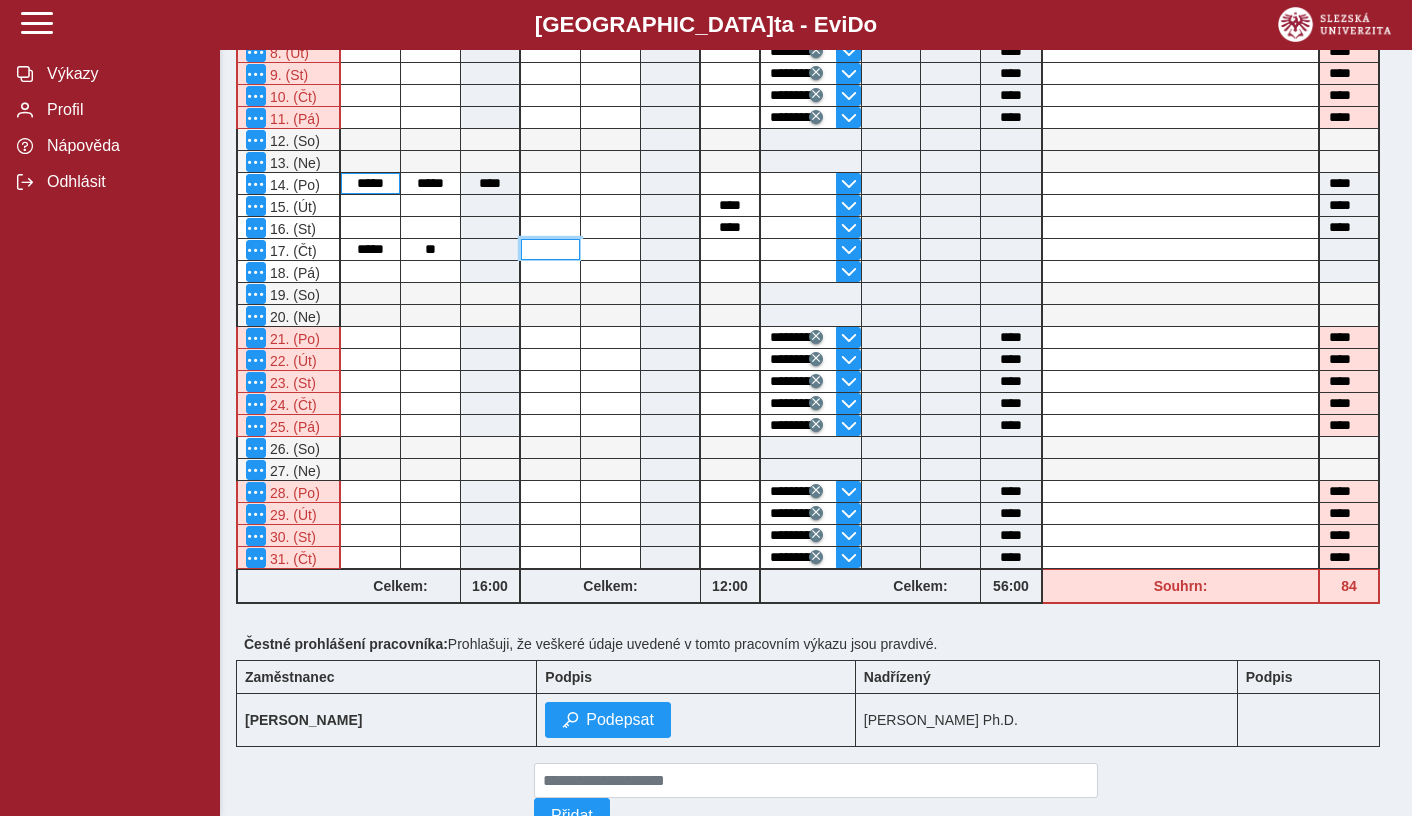 type on "****" 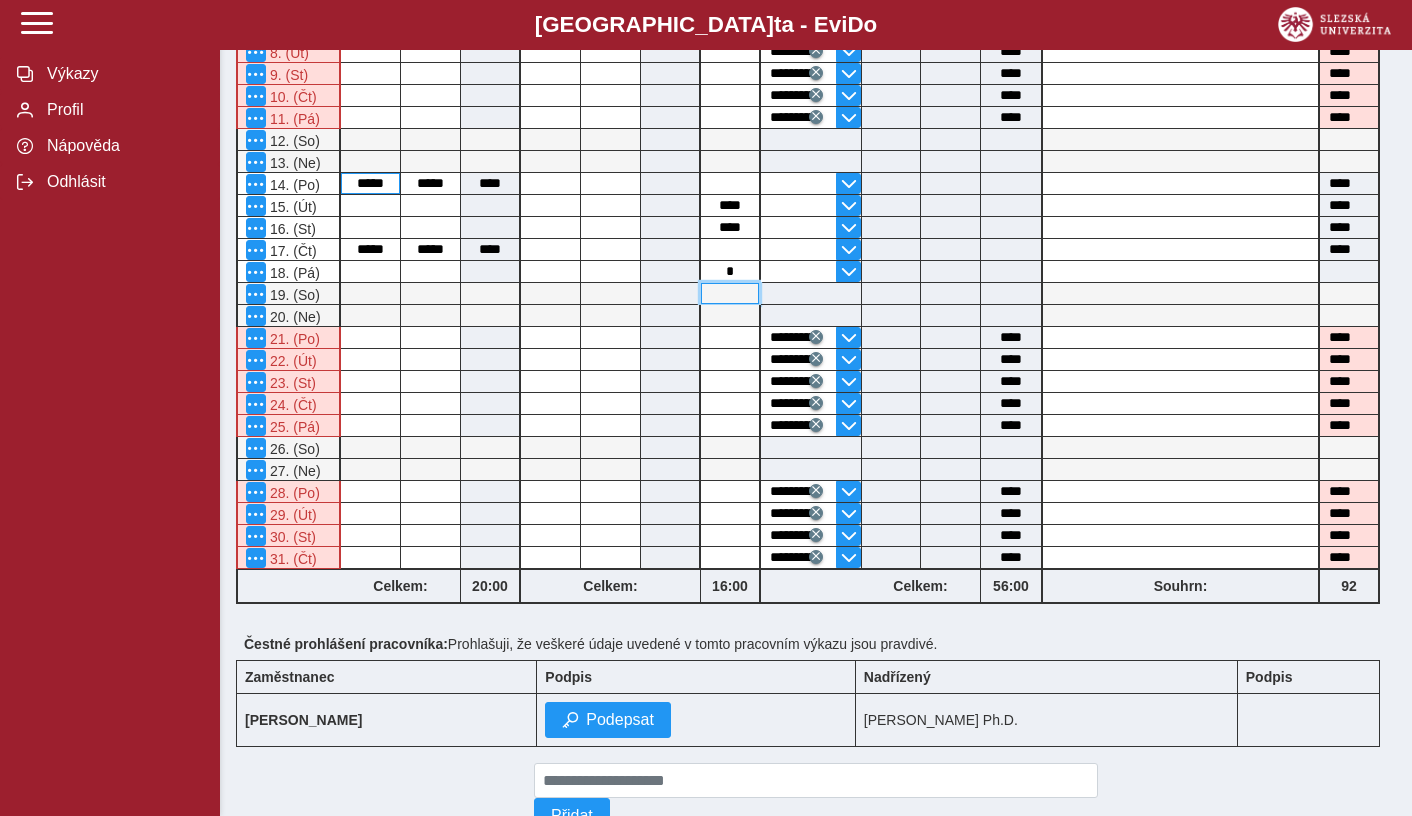 type on "****" 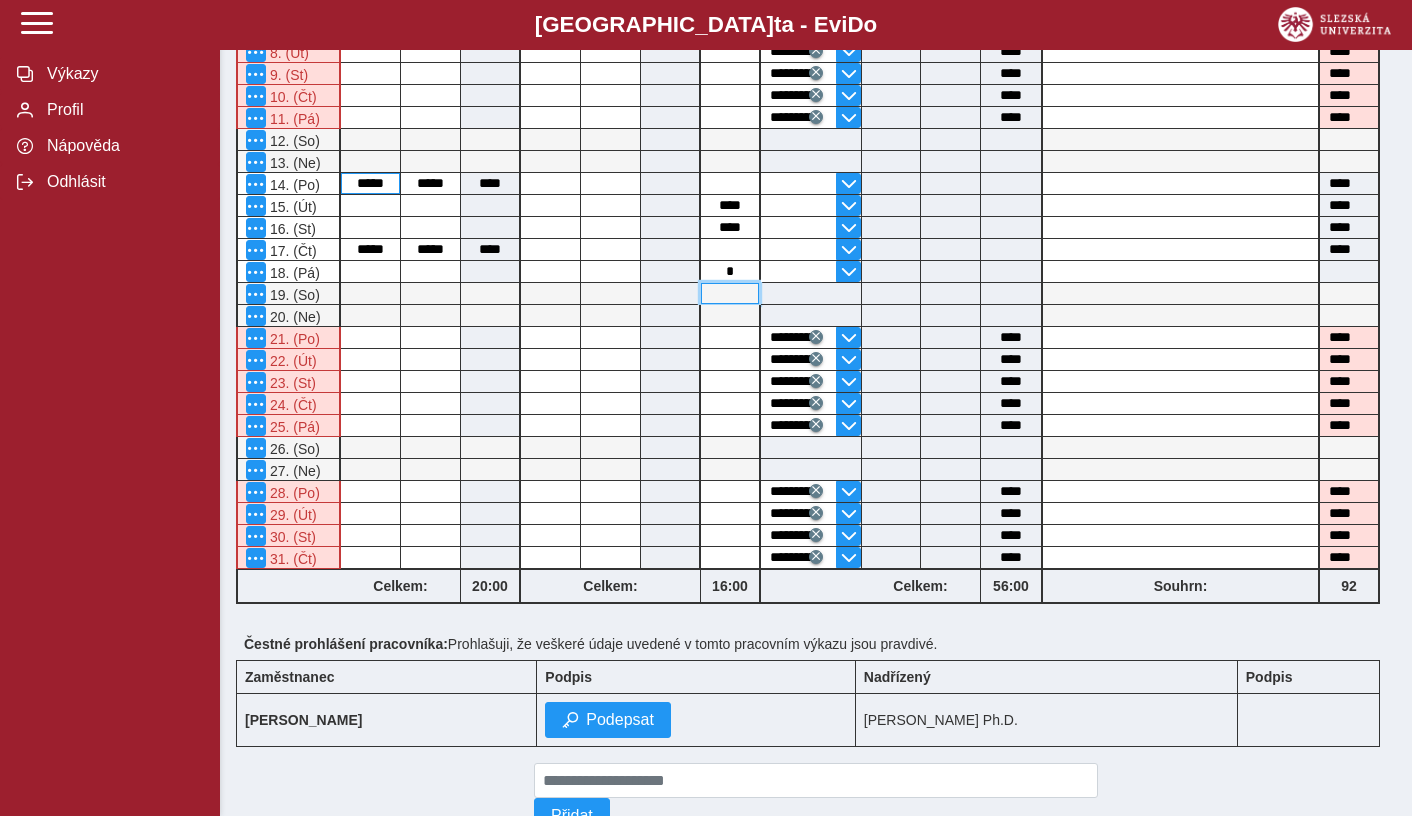 type on "****" 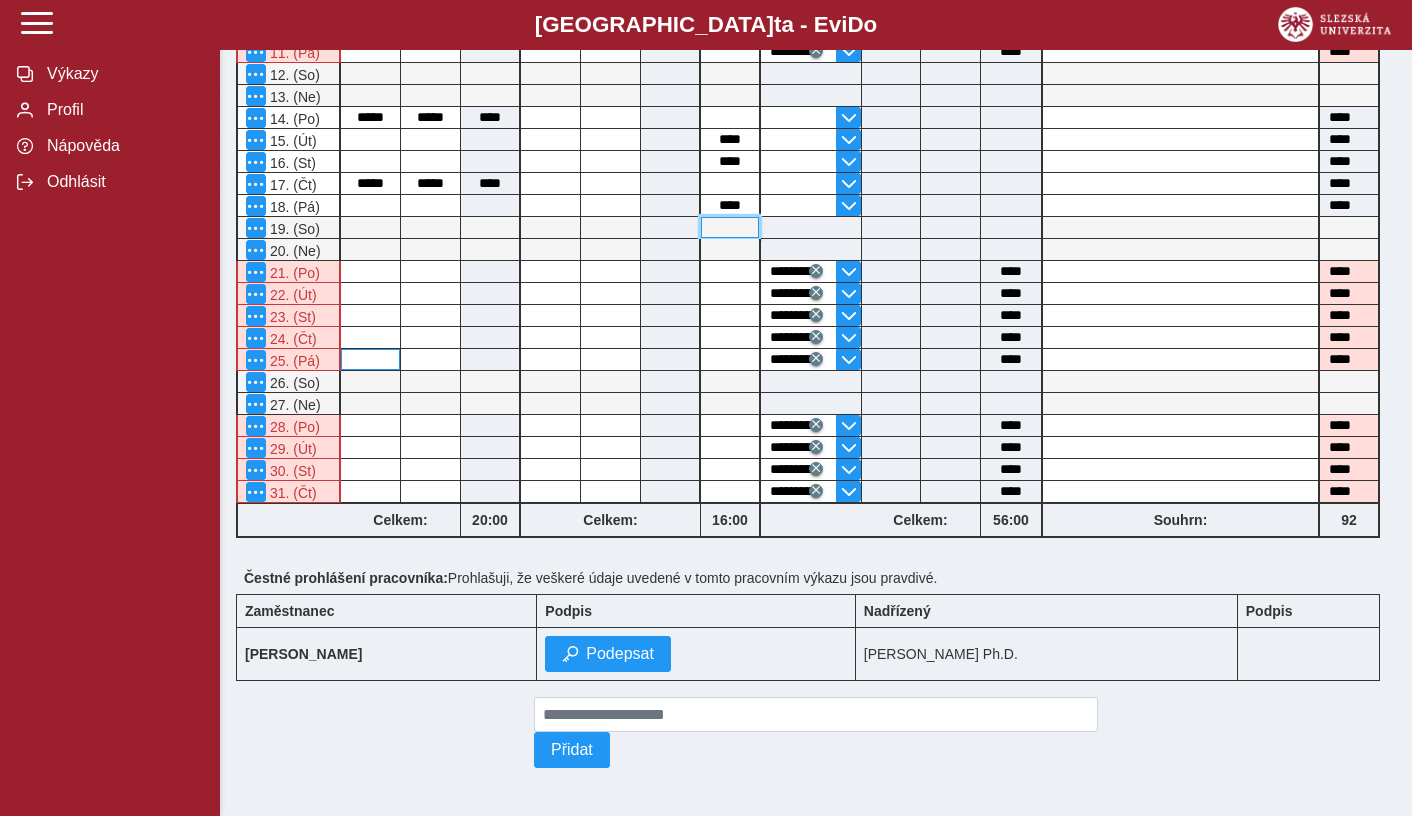 scroll, scrollTop: 665, scrollLeft: 0, axis: vertical 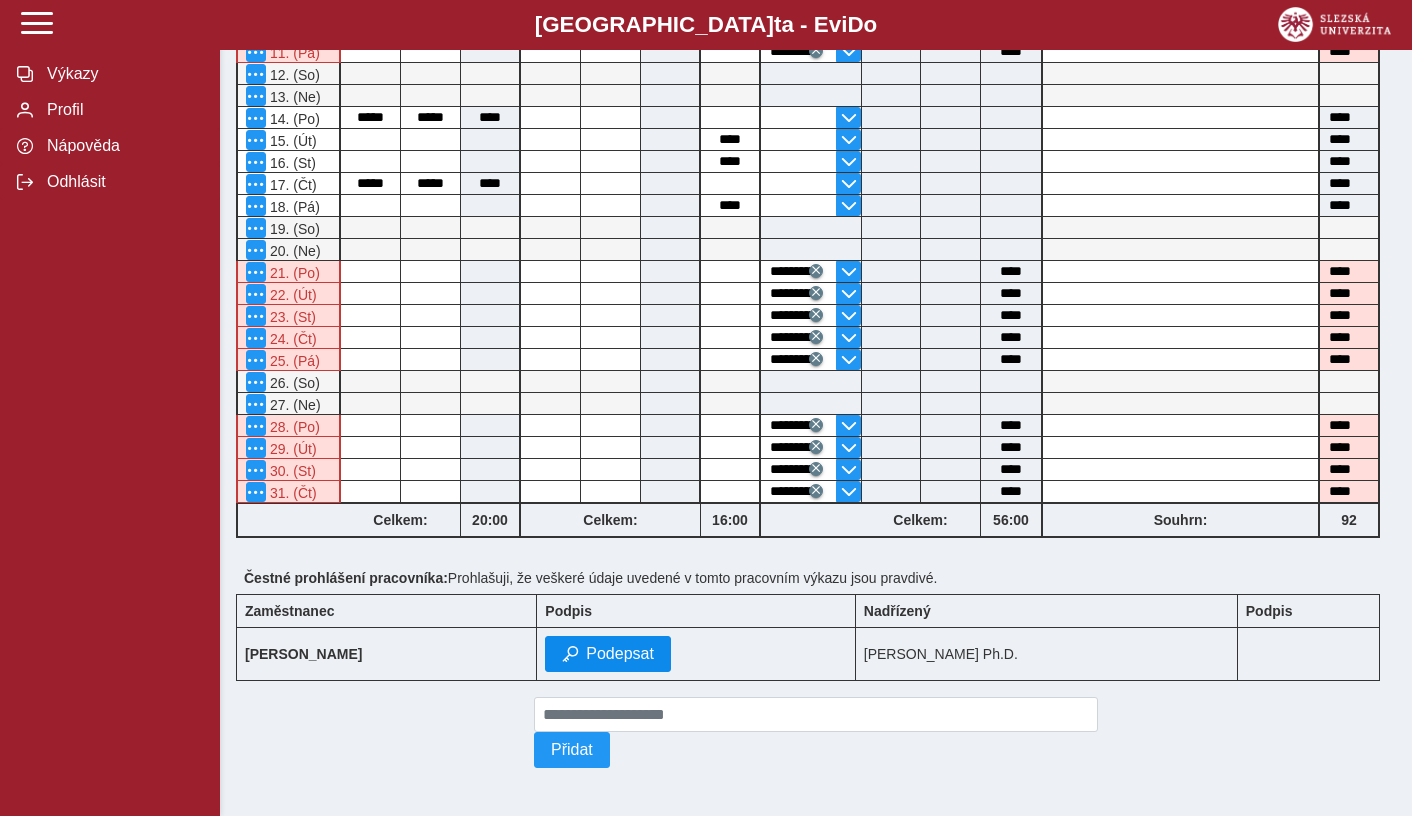 click on "Podepsat" at bounding box center (620, 654) 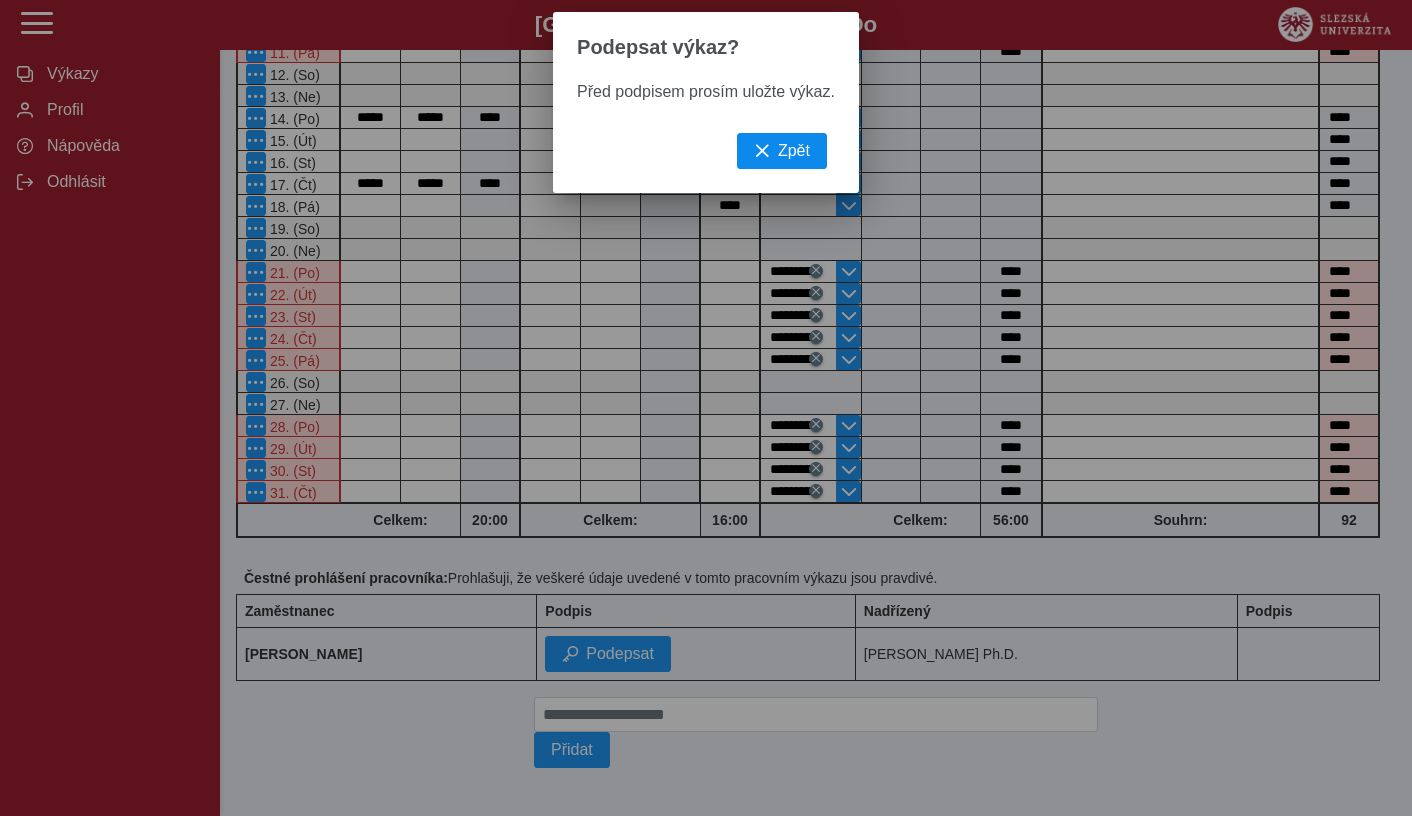 click on "Zpět" at bounding box center (794, 151) 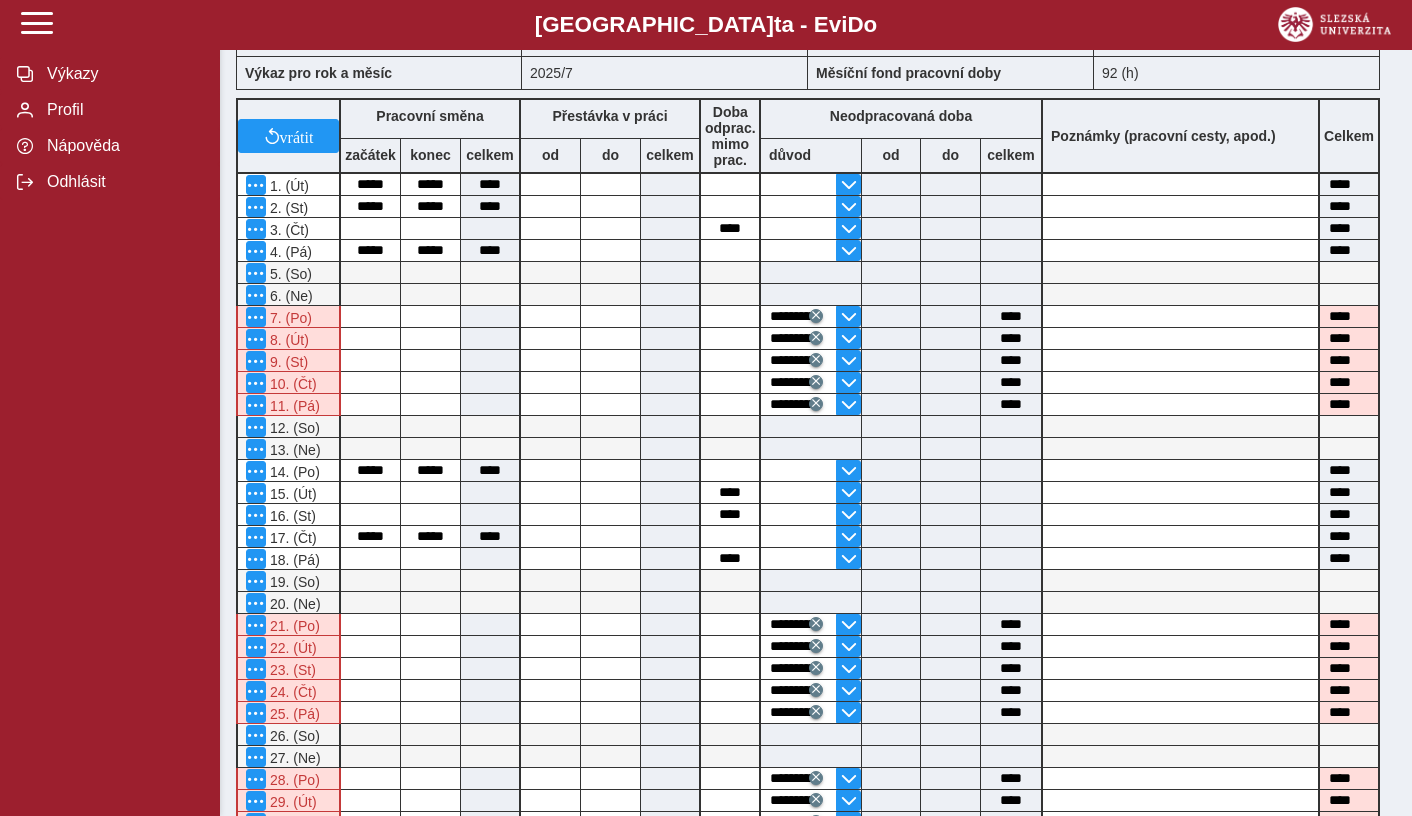 scroll, scrollTop: 637, scrollLeft: 0, axis: vertical 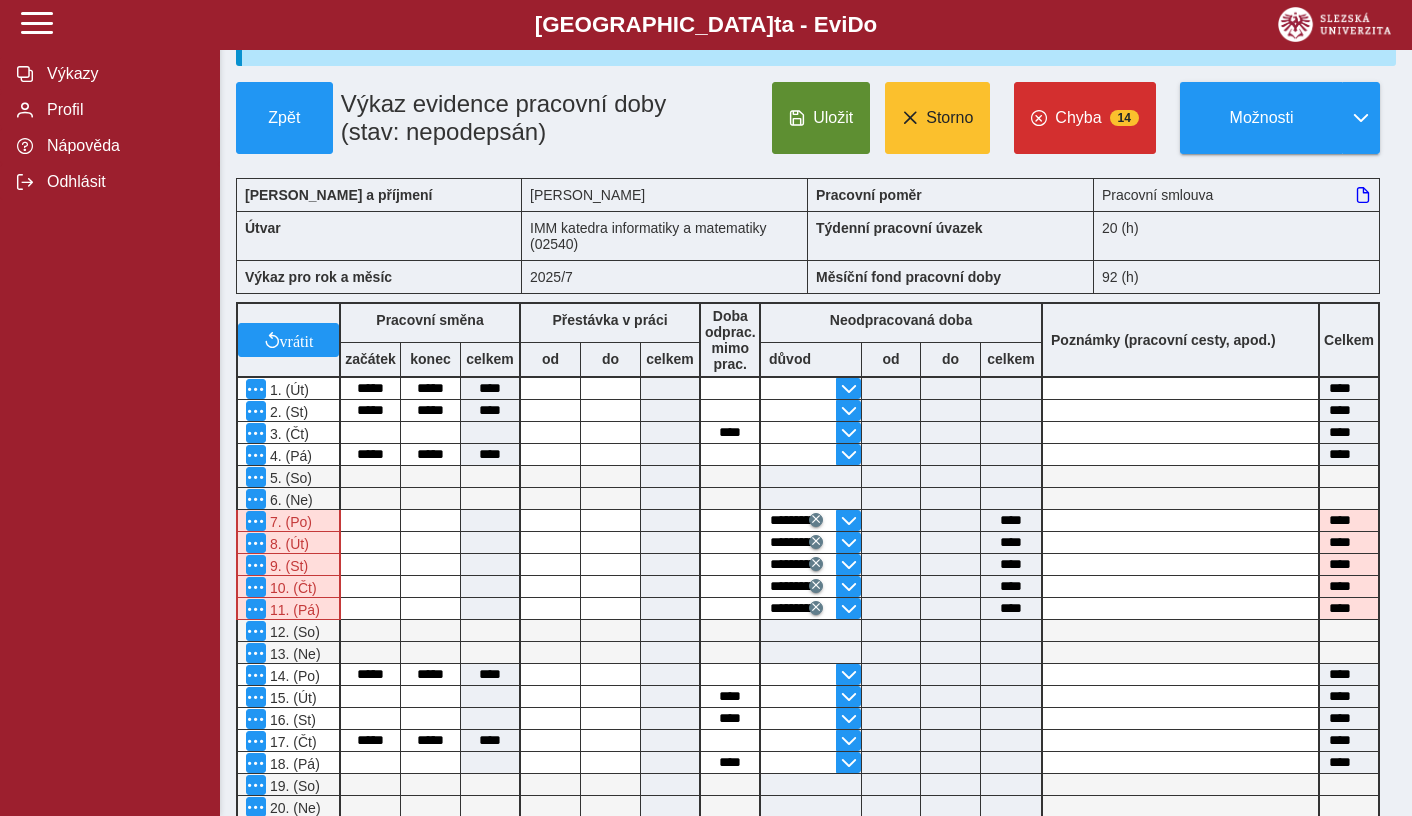 click on "Uložit" at bounding box center (821, 118) 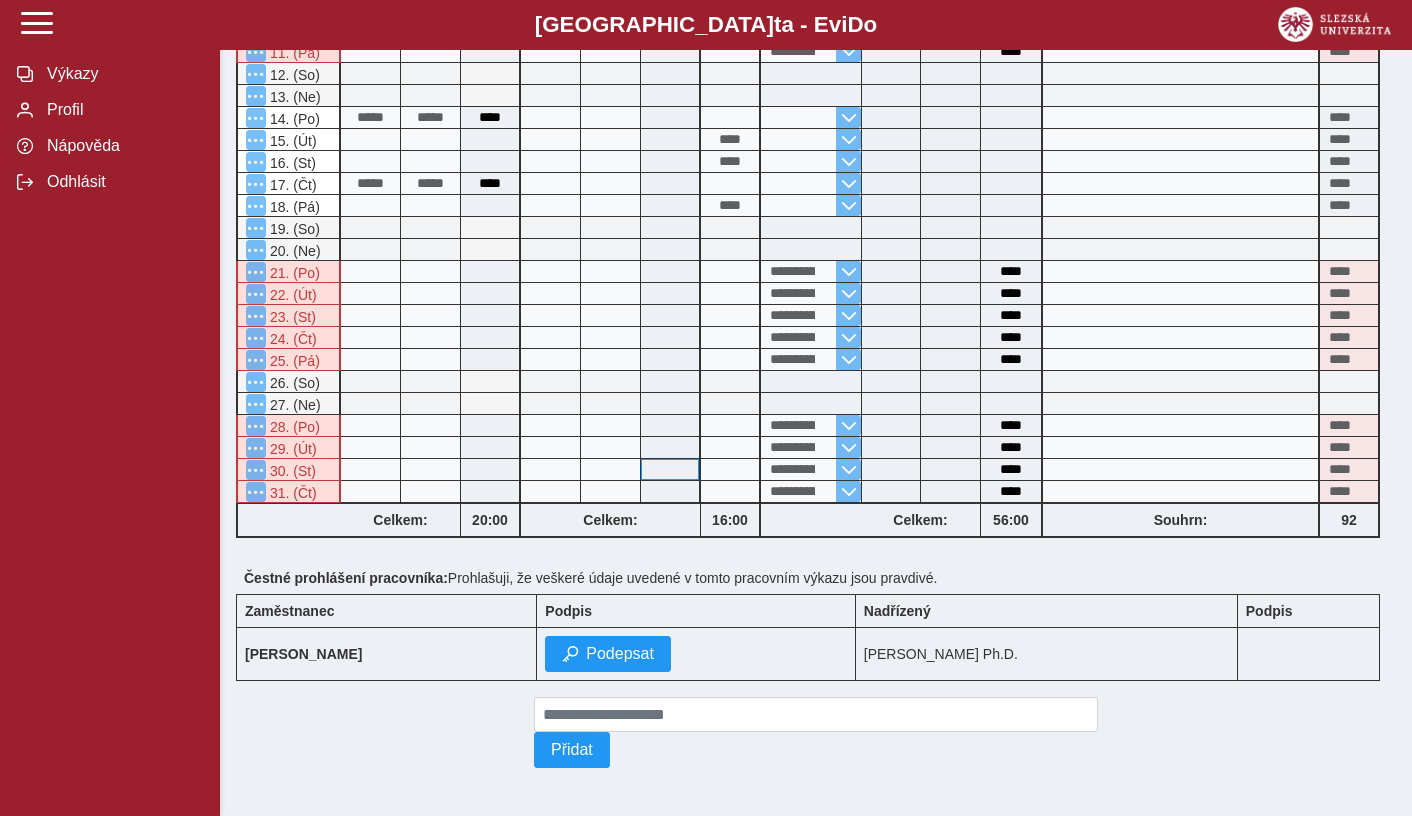 scroll, scrollTop: 665, scrollLeft: 0, axis: vertical 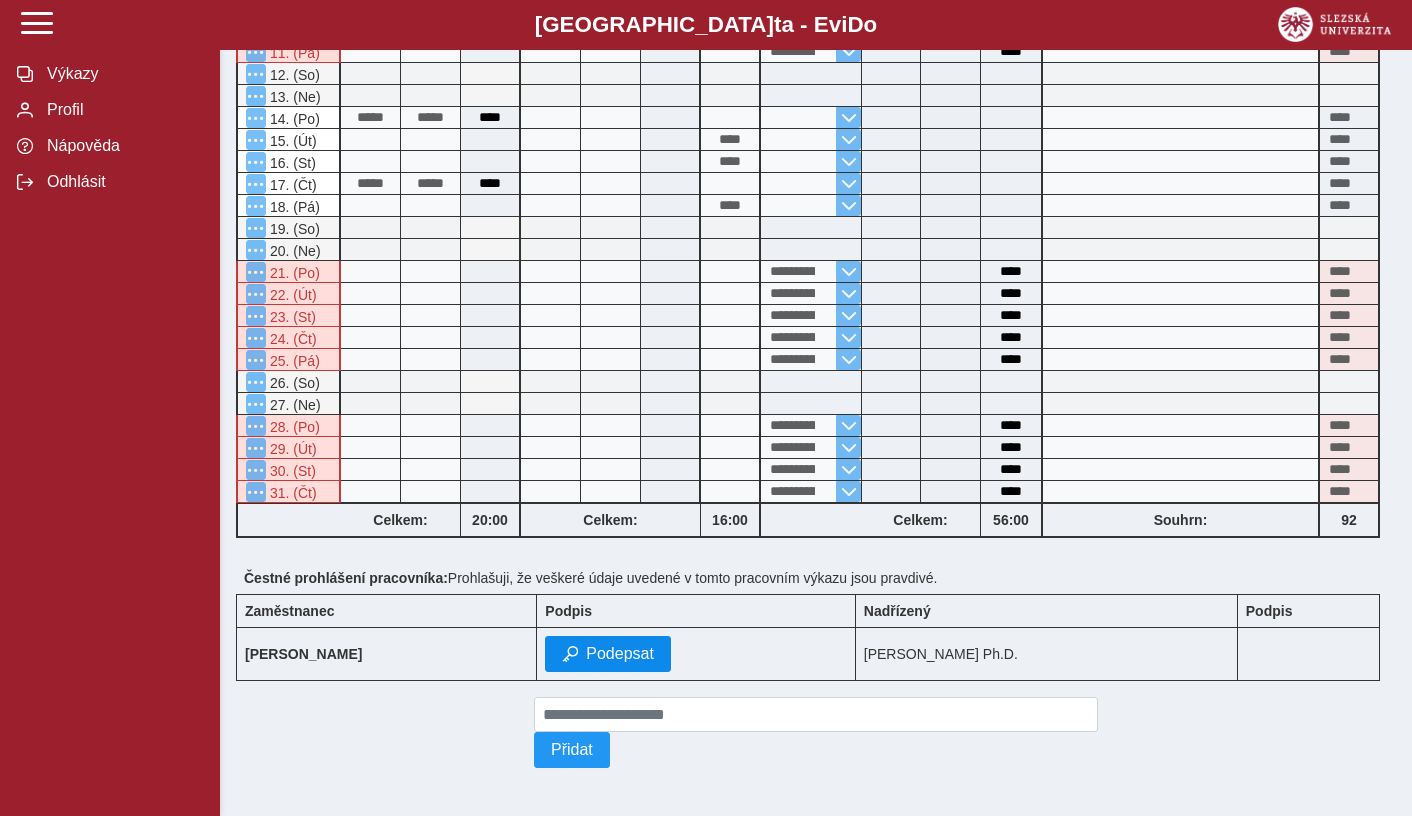 click on "Podepsat" at bounding box center (620, 654) 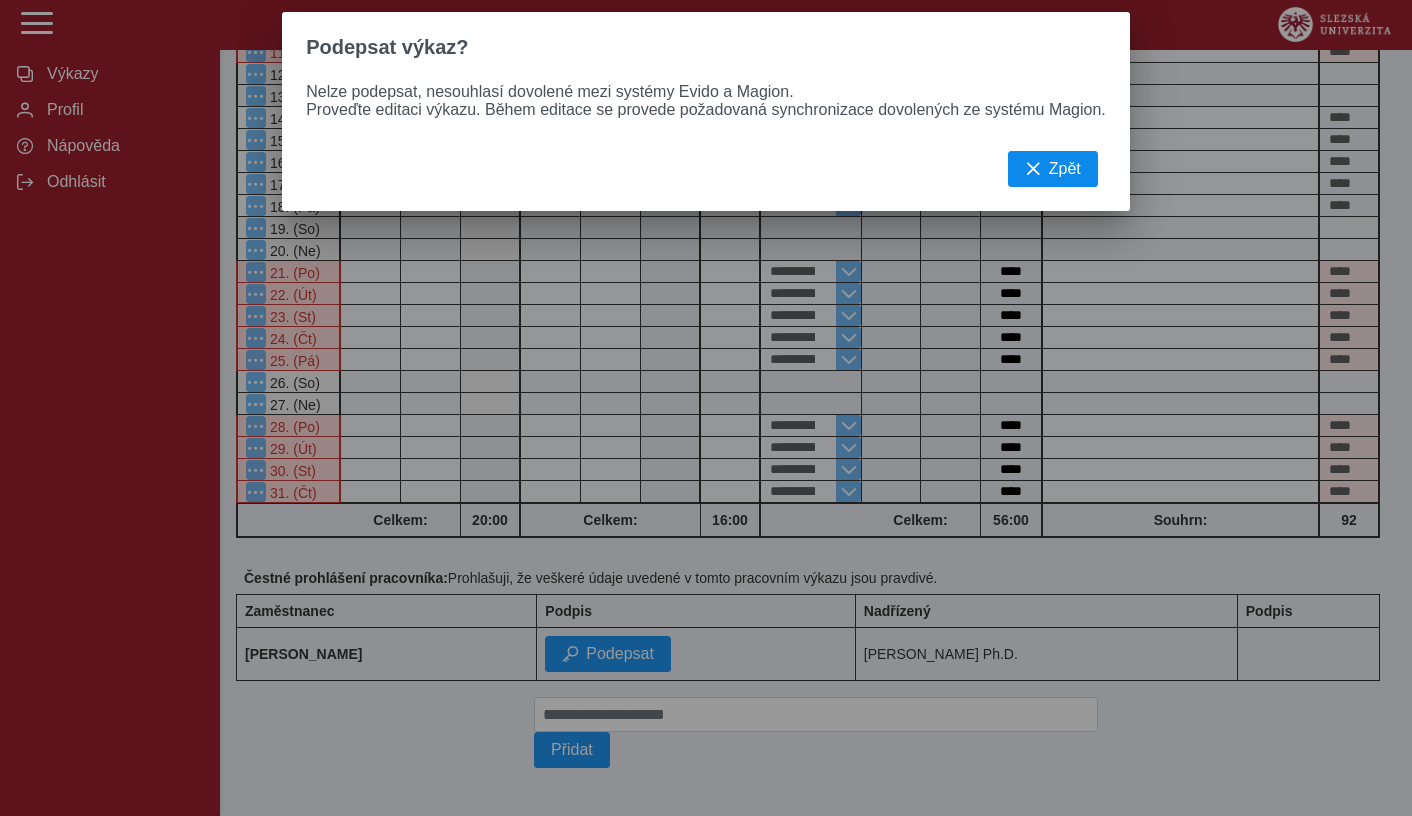 click at bounding box center (1033, 169) 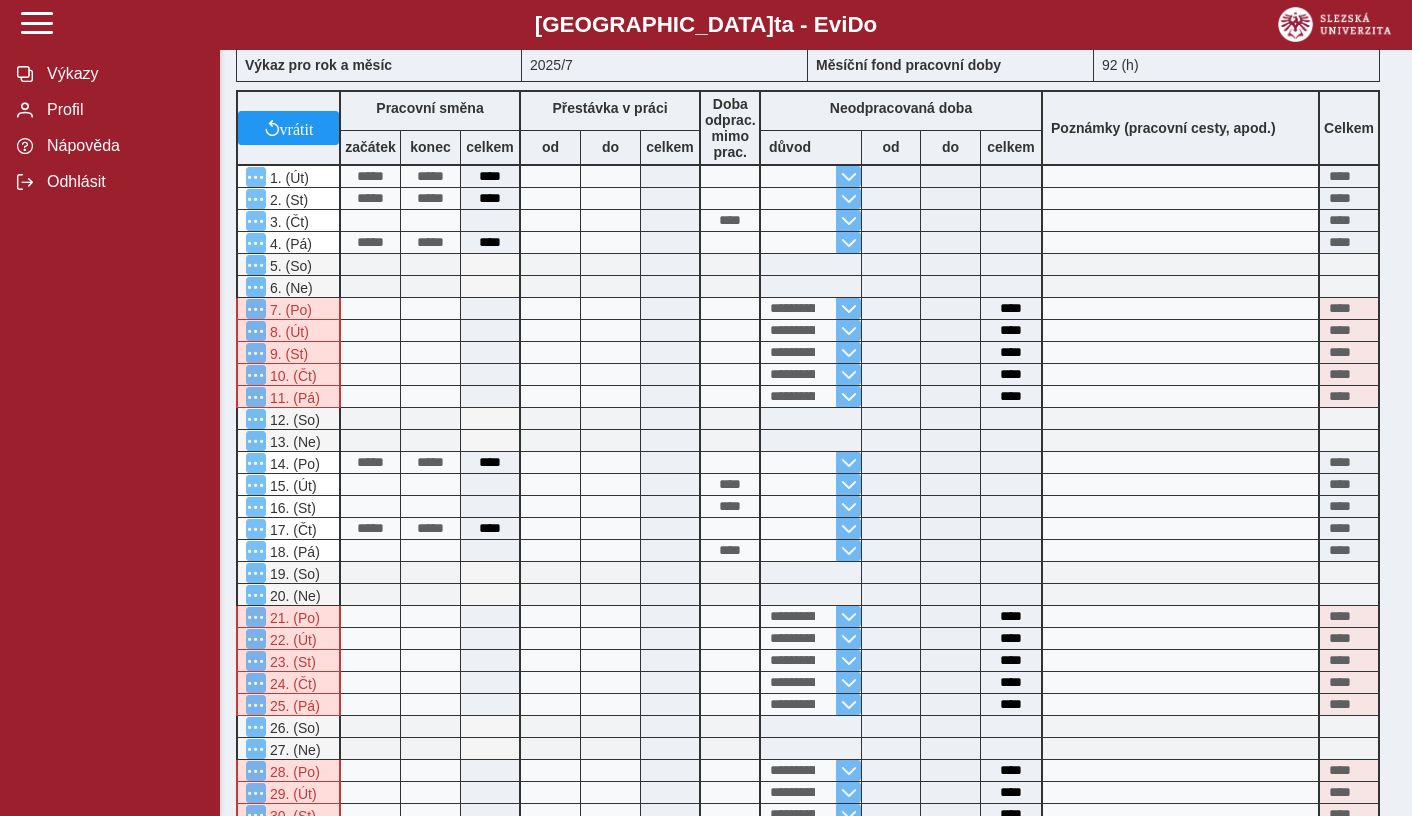 scroll, scrollTop: 109, scrollLeft: 0, axis: vertical 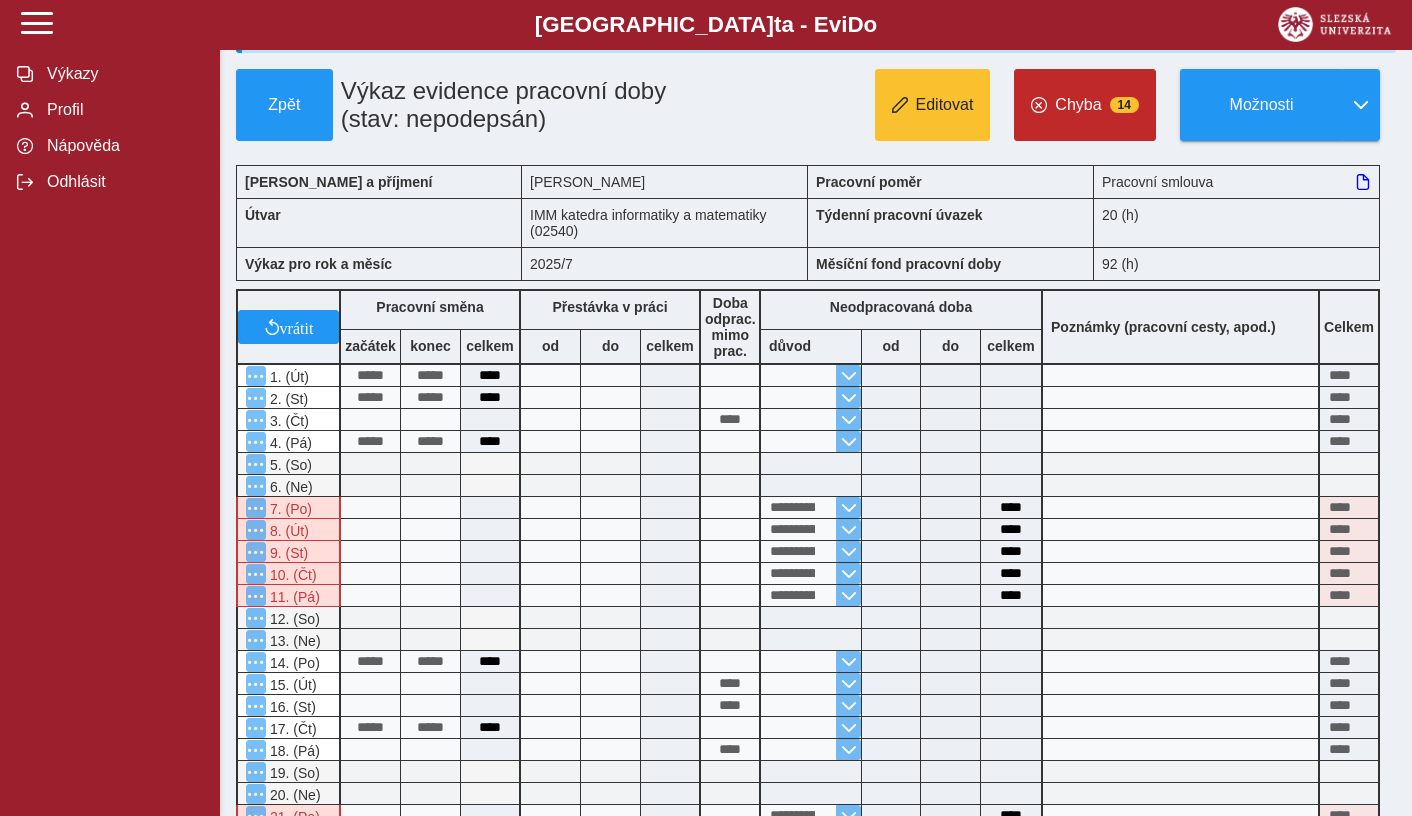 click on "Chyba" at bounding box center (1078, 105) 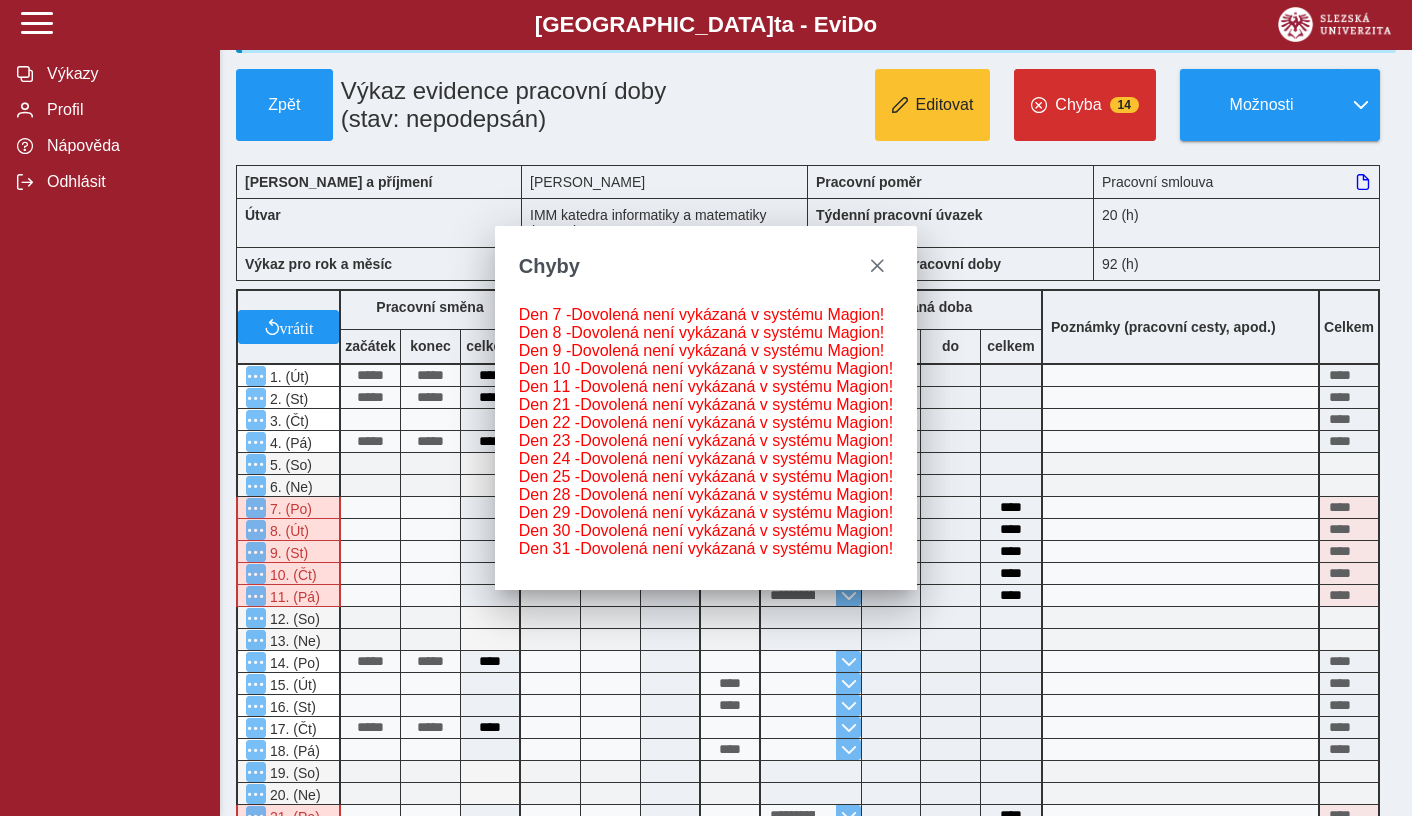 click on "Den 8 -   Dovolená není vykázaná v systému Magion!" at bounding box center [706, 333] 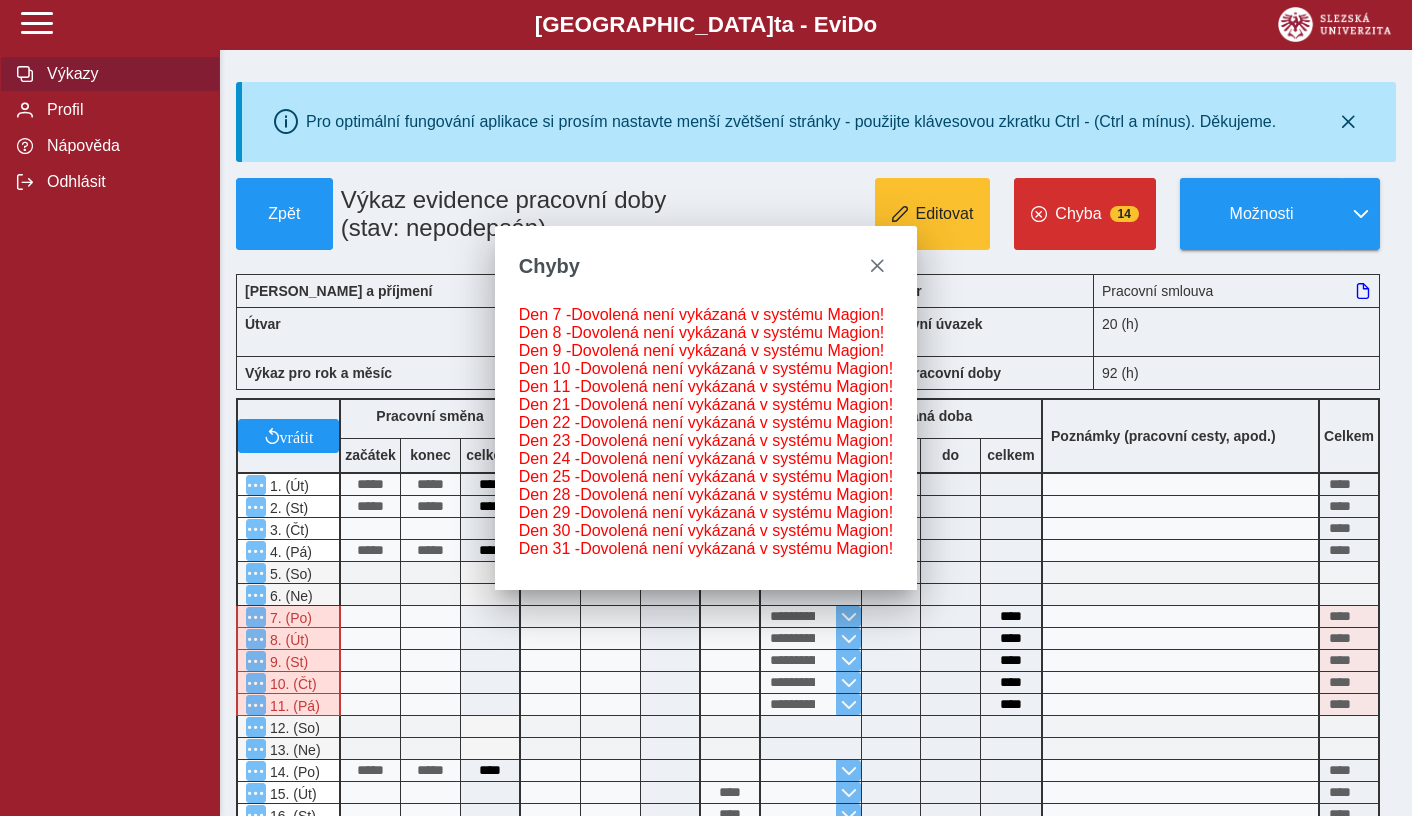 scroll, scrollTop: 0, scrollLeft: 0, axis: both 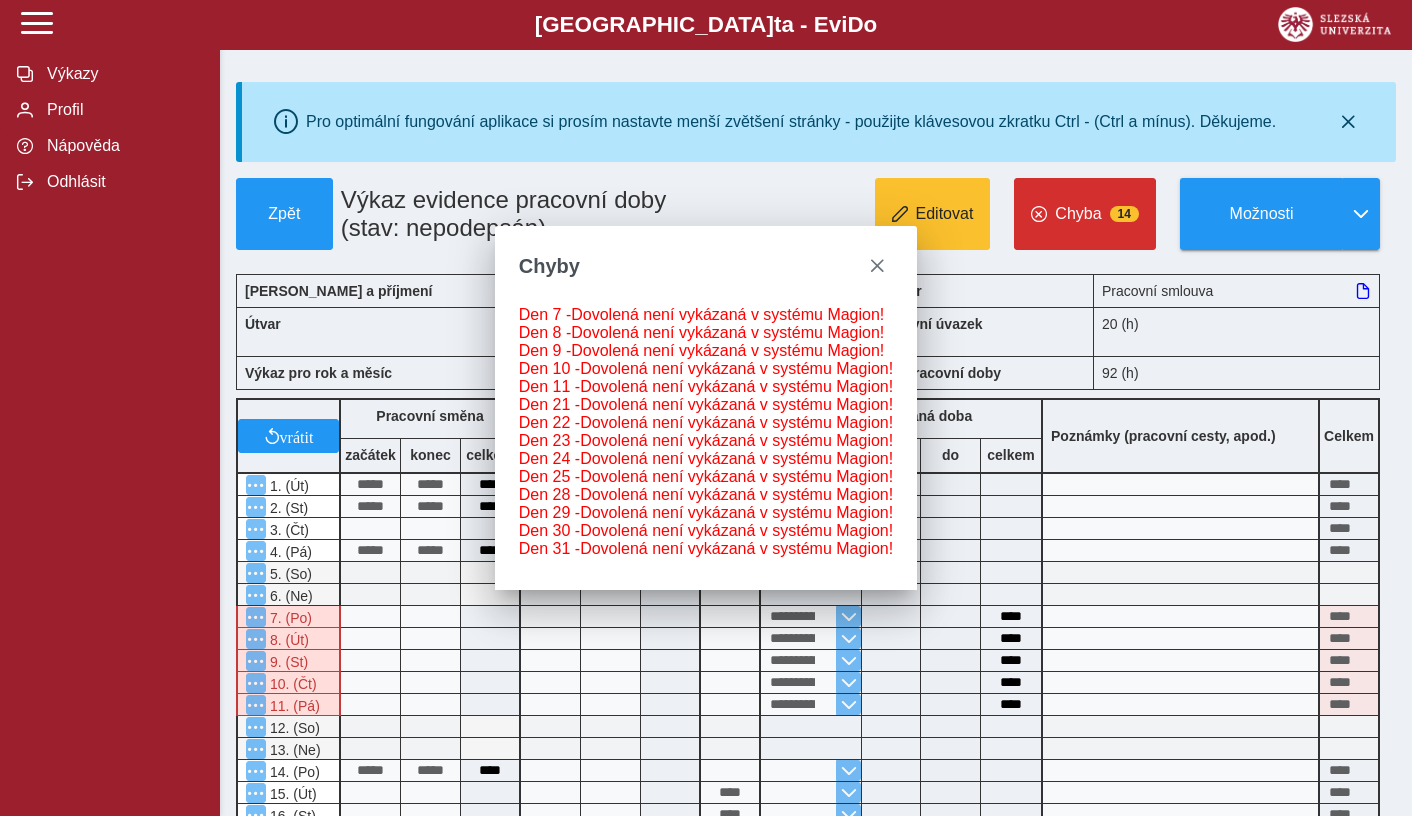 click on "Pro optimální fungování aplikace si prosím nastavte menší zvětšení stránky - použijte klávesovou zkratku Ctrl - (Ctrl a mínus). Děkujeme.  Zpět  Výkaz evidence pracovní doby (stav: nepodepsán)  Editovat Chyba 14 Možnosti   Chyby  Den 7 -   Dovolená není vykázaná v systému Magion!   Den 8 -   Dovolená není vykázaná v systému Magion!   Den 9 -   Dovolená není vykázaná v systému Magion!   Den 10 -   Dovolená není vykázaná v systému Magion!   Den 11 -   Dovolená není vykázaná v systému Magion!   Den 21 -   Dovolená není vykázaná v systému Magion!   Den 22 -   Dovolená není vykázaná v systému Magion!   Den 23 -   Dovolená není vykázaná v systému Magion!   Den 24 -   Dovolená není vykázaná v systému Magion!   Den 25 -   Dovolená není vykázaná v systému Magion!   Den 28 -   Dovolená není vykázaná v systému Magion!   Den 29 -   Dovolená není vykázaná v systému Magion!   Den 30 -   Dovolená není vykázaná v systému Magion!  Útvar od" at bounding box center (816, 734) 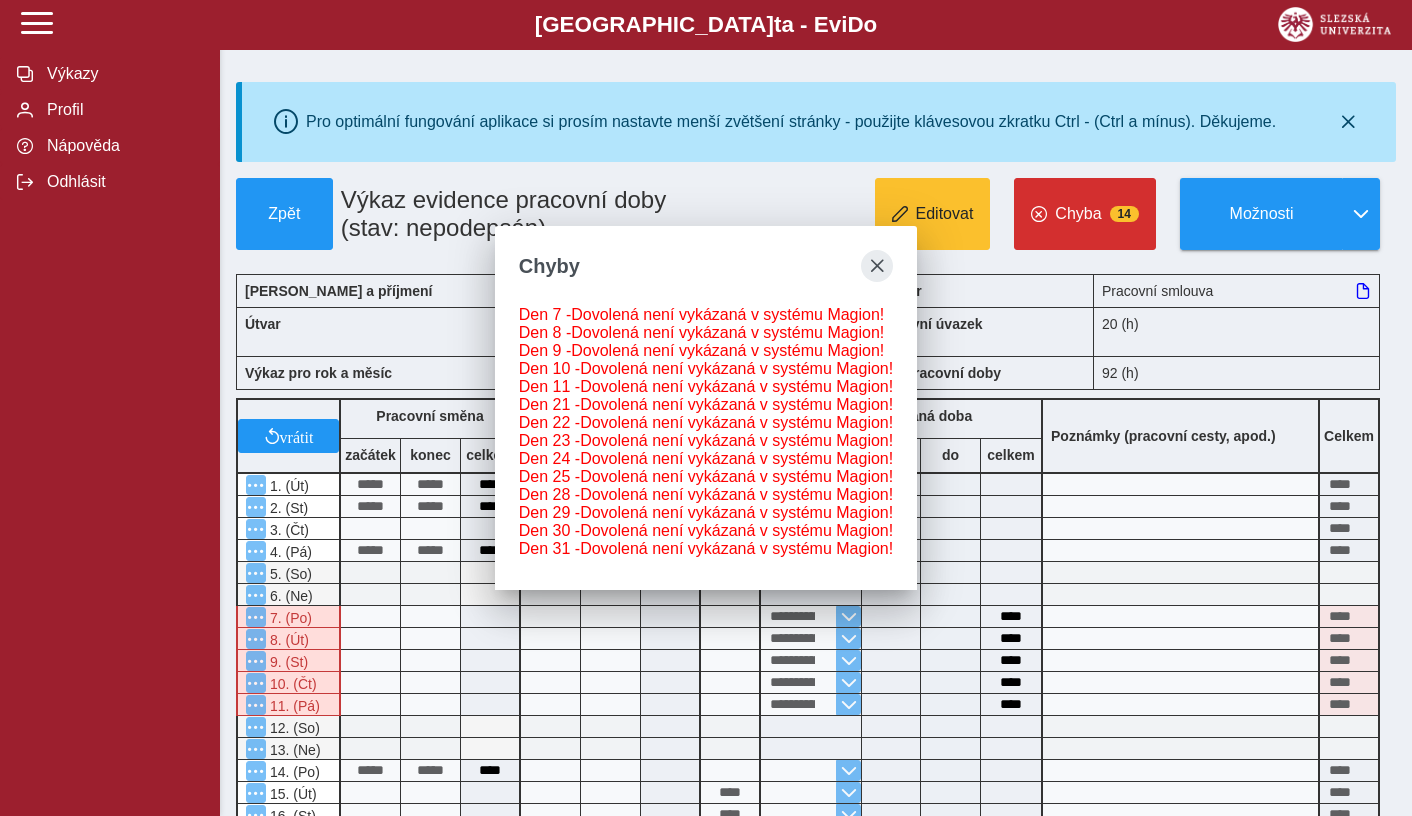 click at bounding box center (877, 266) 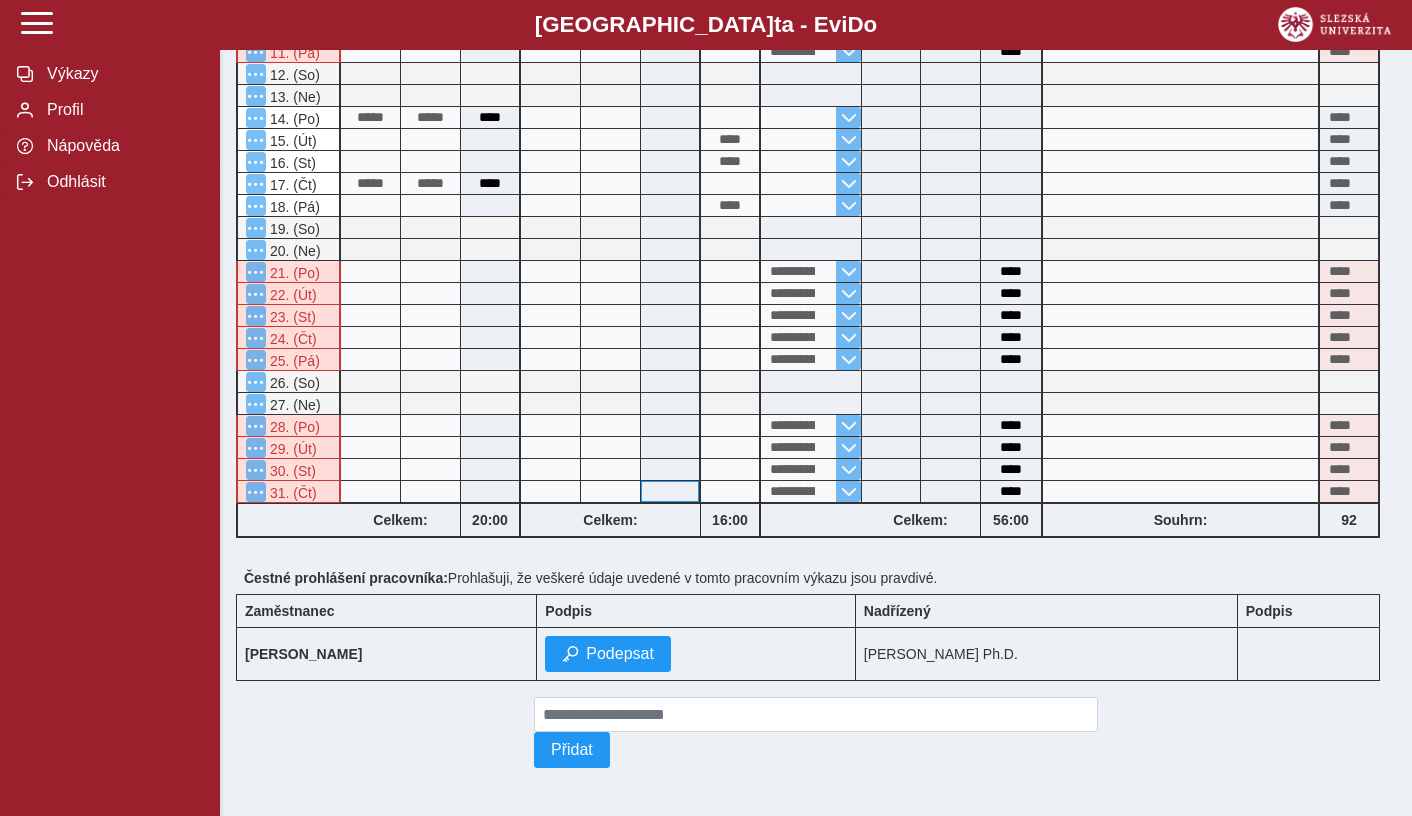 scroll, scrollTop: 665, scrollLeft: 0, axis: vertical 